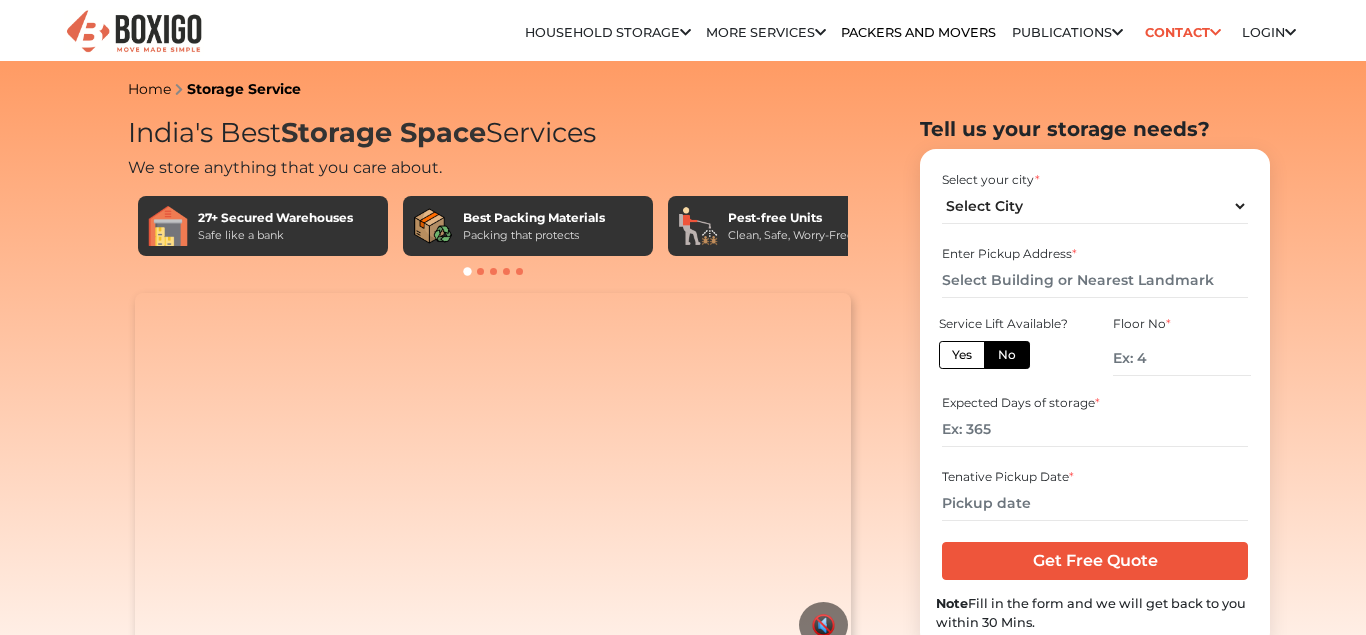 scroll, scrollTop: 0, scrollLeft: 0, axis: both 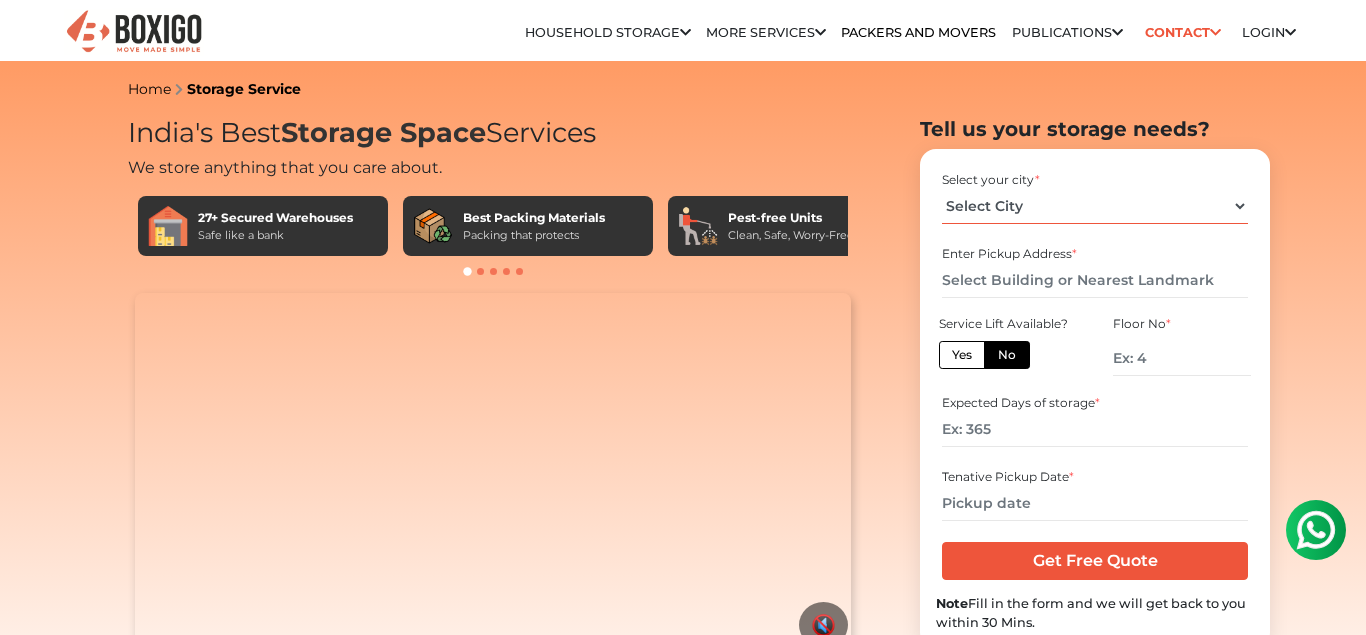 click on "Select City
[CITY]
[CITY]
[CITY]
[CITY]
[CITY]
[CITY]
[CITY] [CITY] [CITY] [CITY] [CITY] [CITY] [CITY]" at bounding box center [1094, 206] 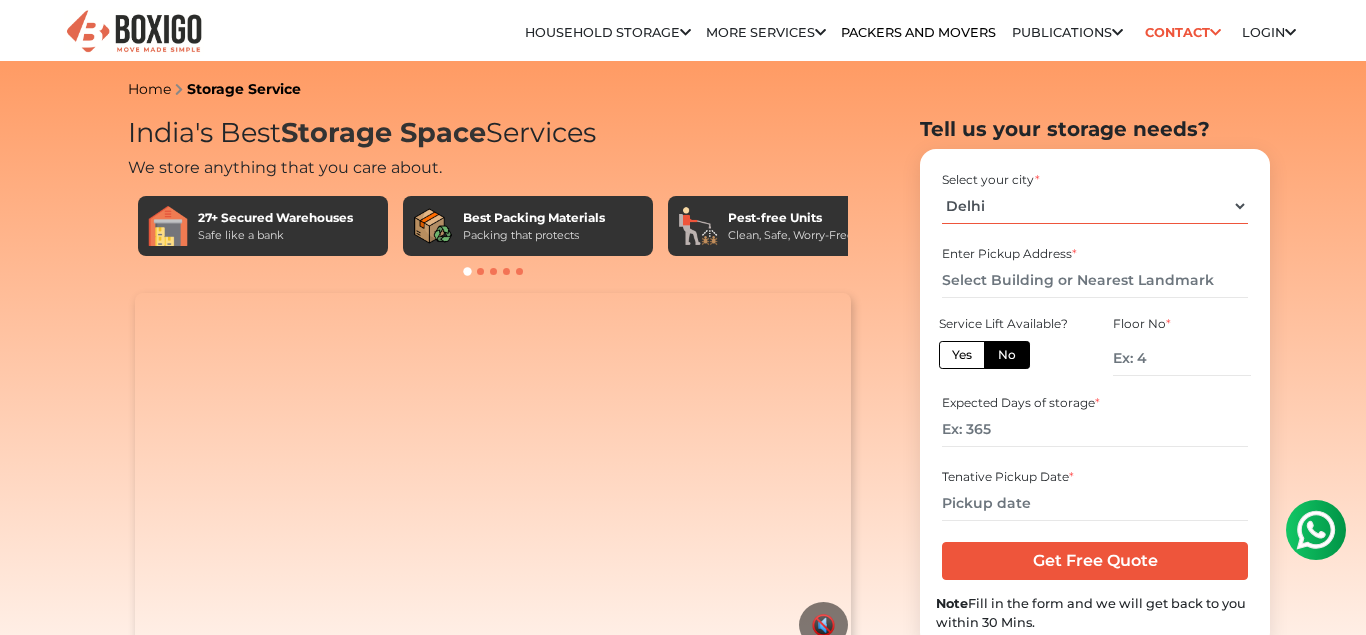 click on "Delhi" at bounding box center [0, 0] 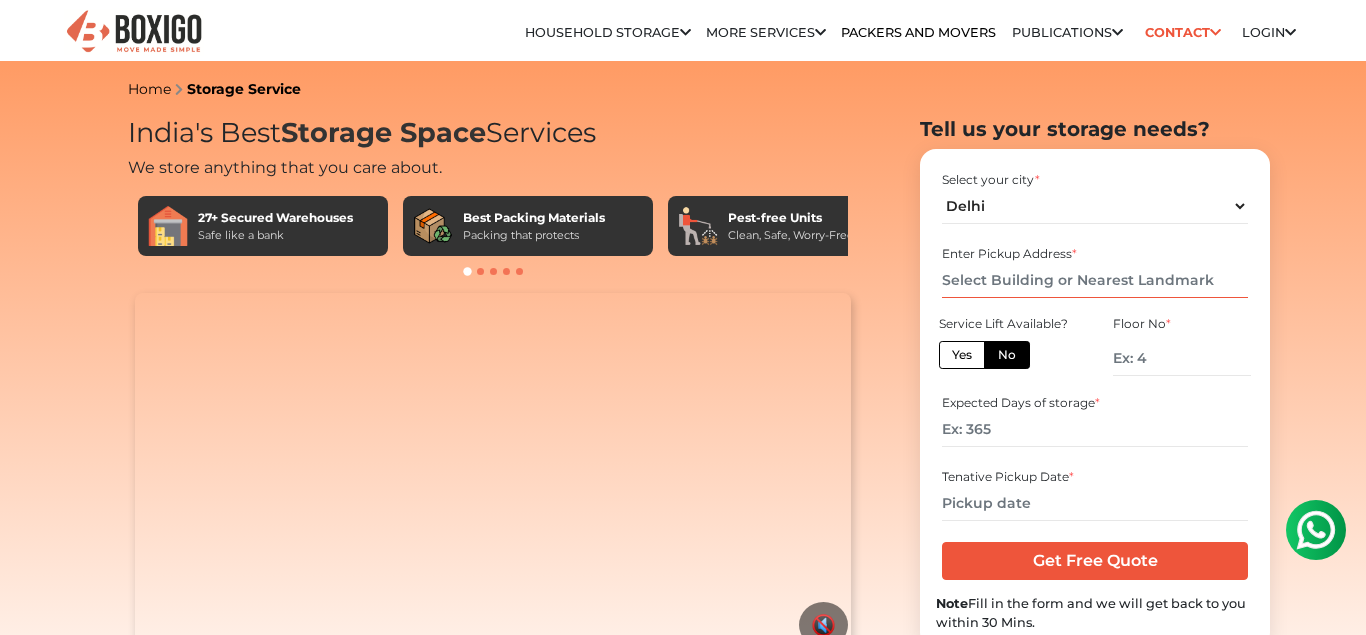 click at bounding box center (1094, 280) 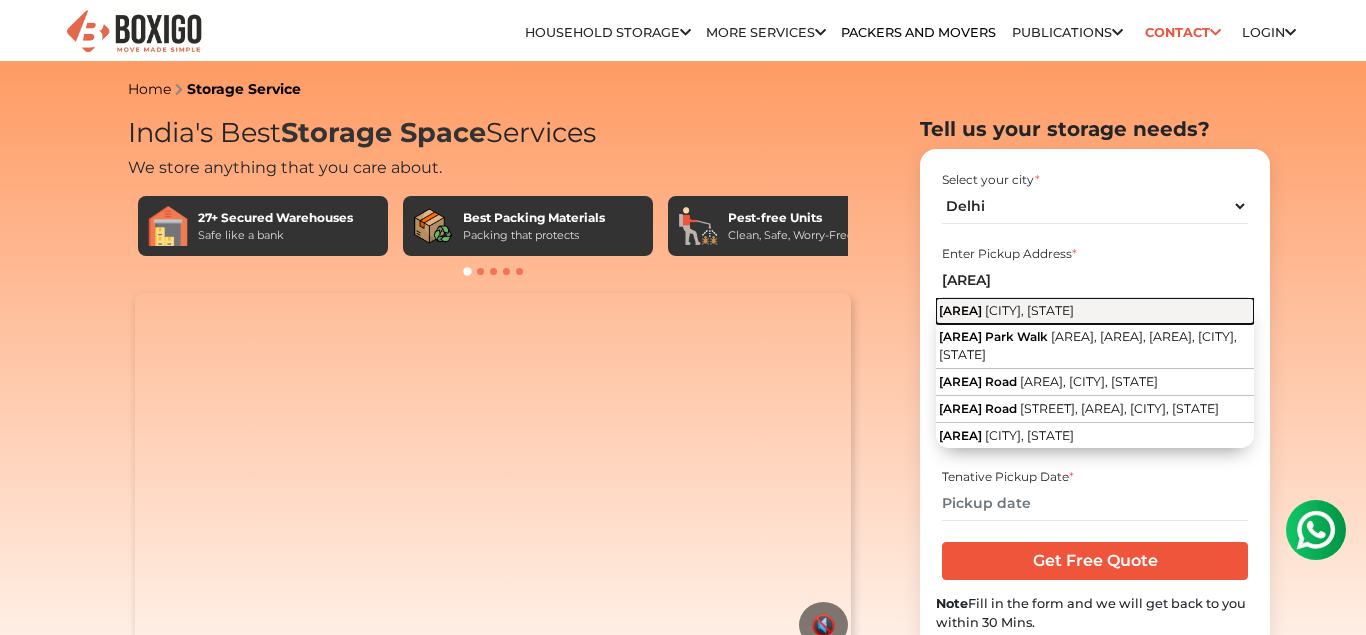 click on "[AREA]" at bounding box center [960, 310] 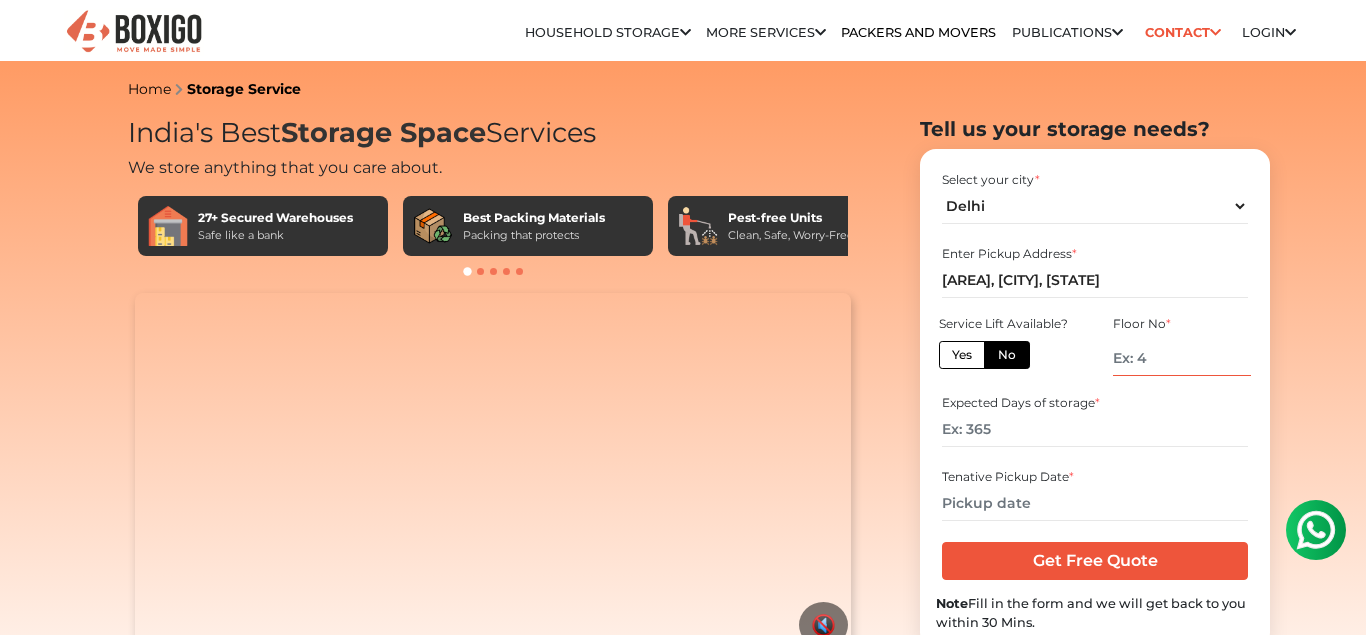 click at bounding box center [1182, 358] 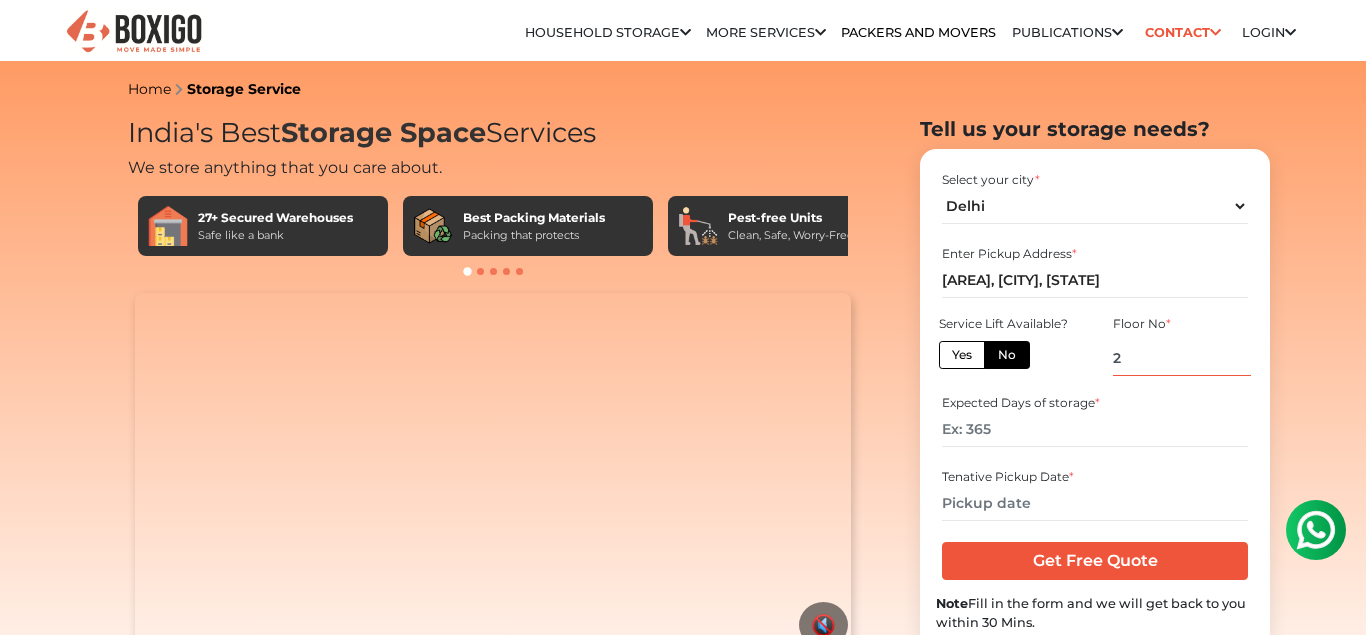 type on "2" 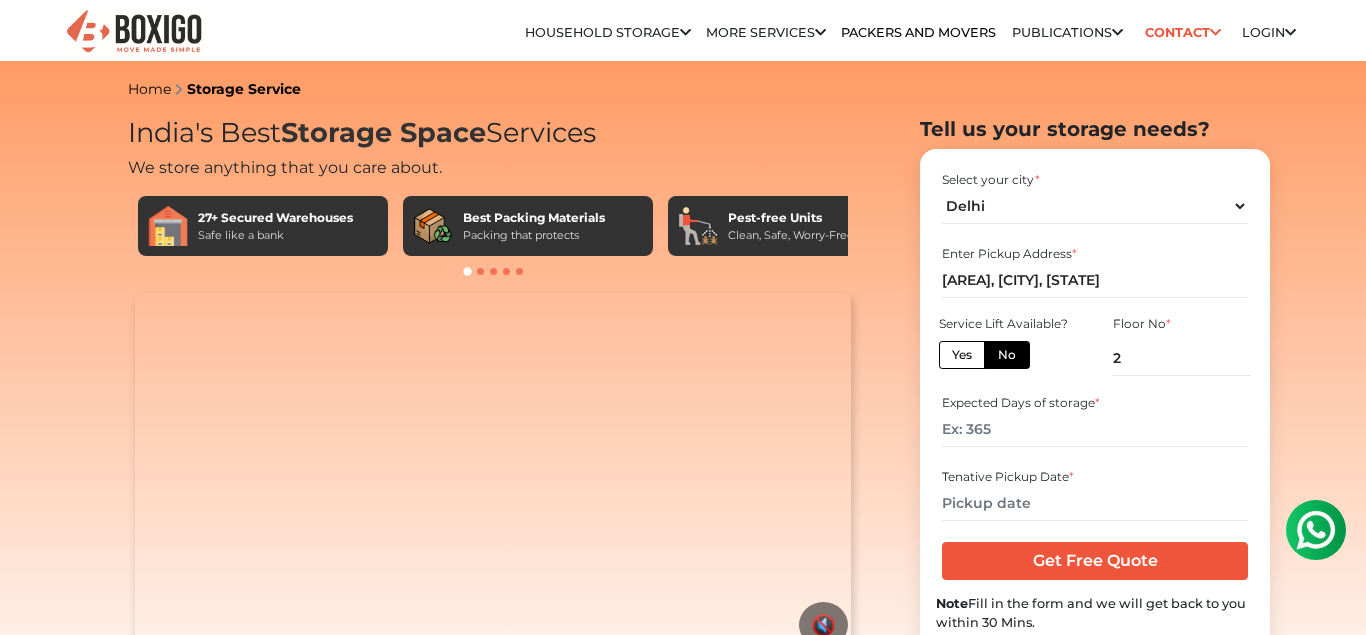 click on "No" at bounding box center [1007, 355] 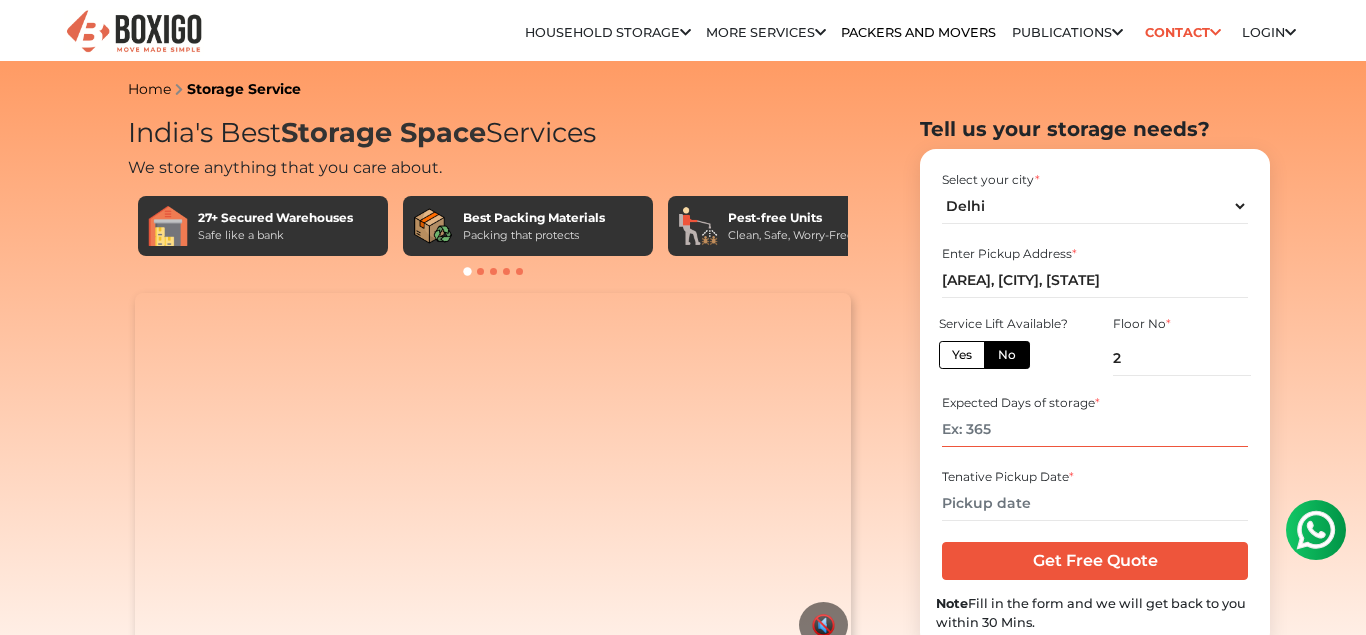 click at bounding box center (1094, 429) 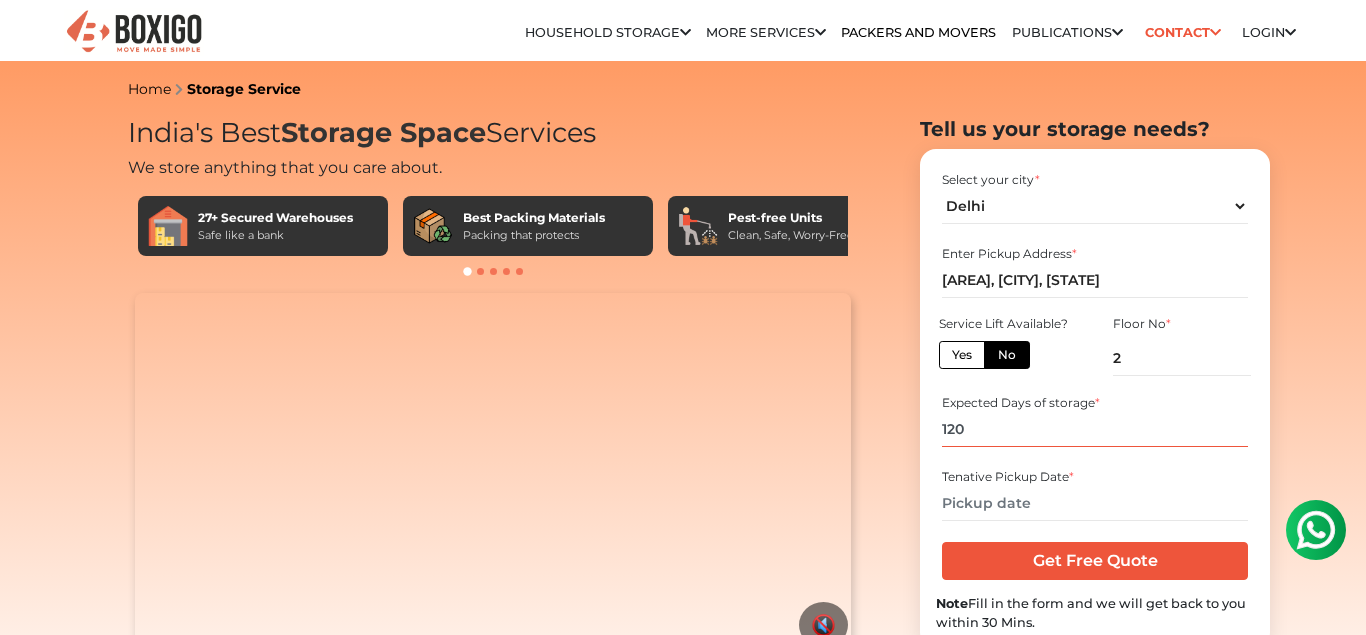 type on "120" 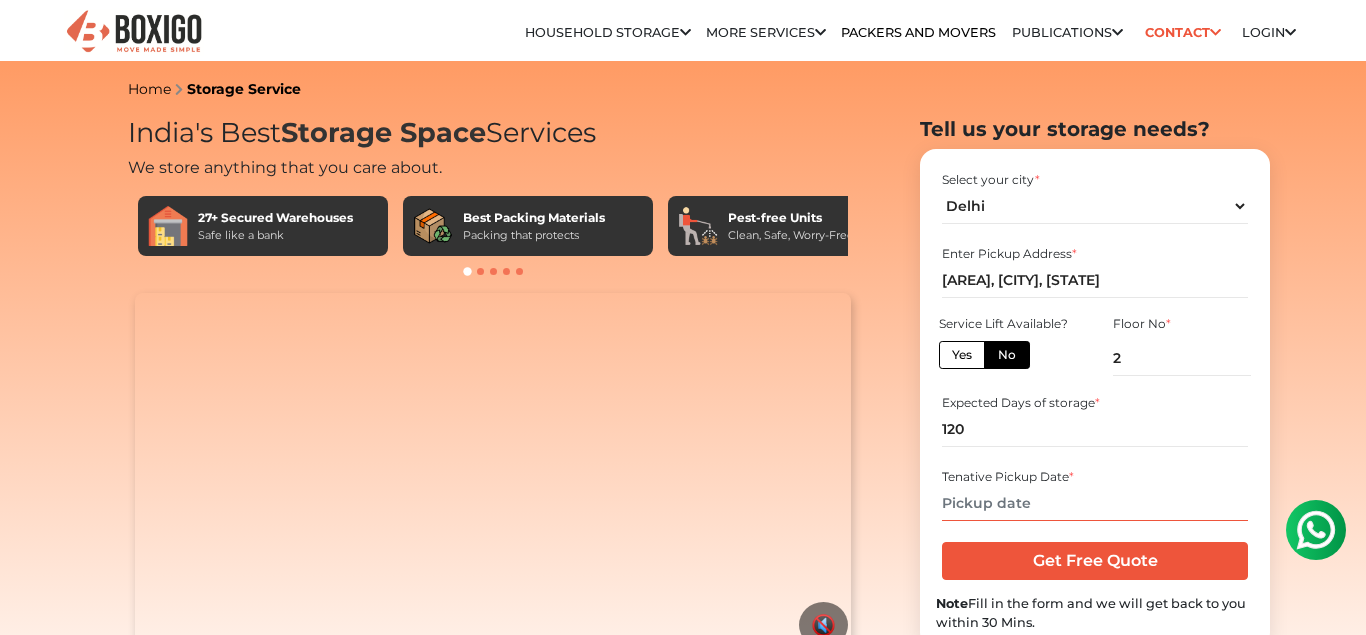 click at bounding box center [1094, 503] 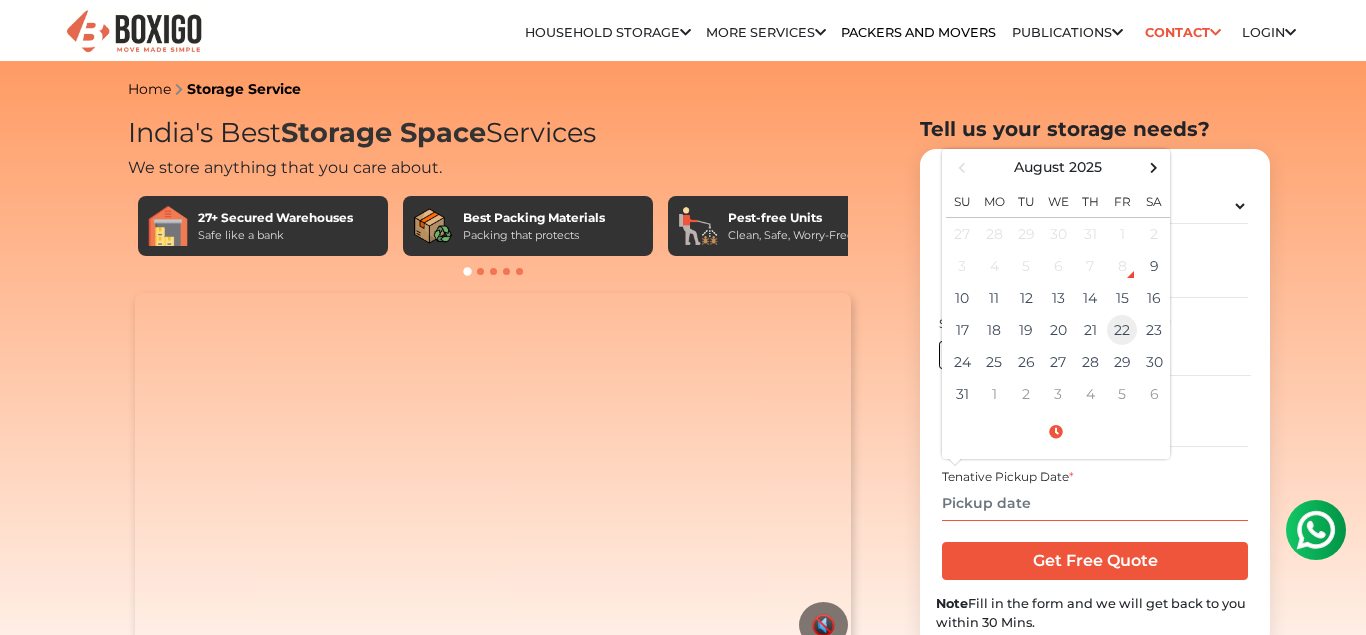 click on "22" at bounding box center [1122, 330] 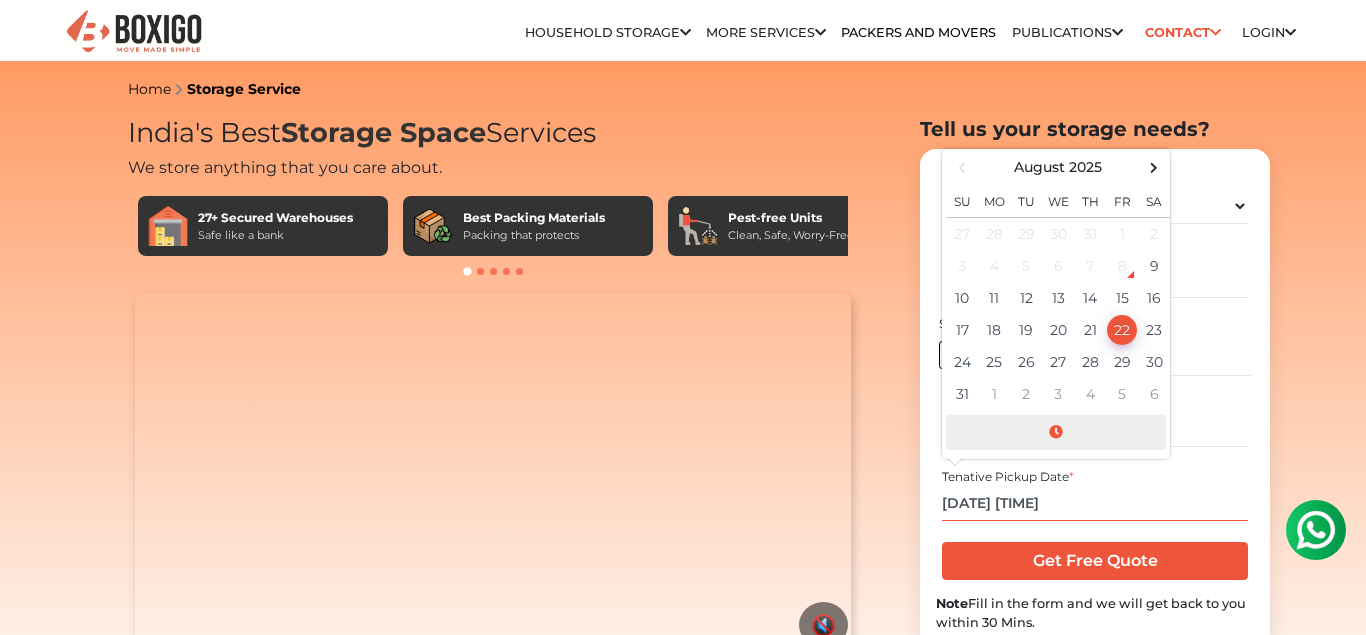 click at bounding box center (1056, 432) 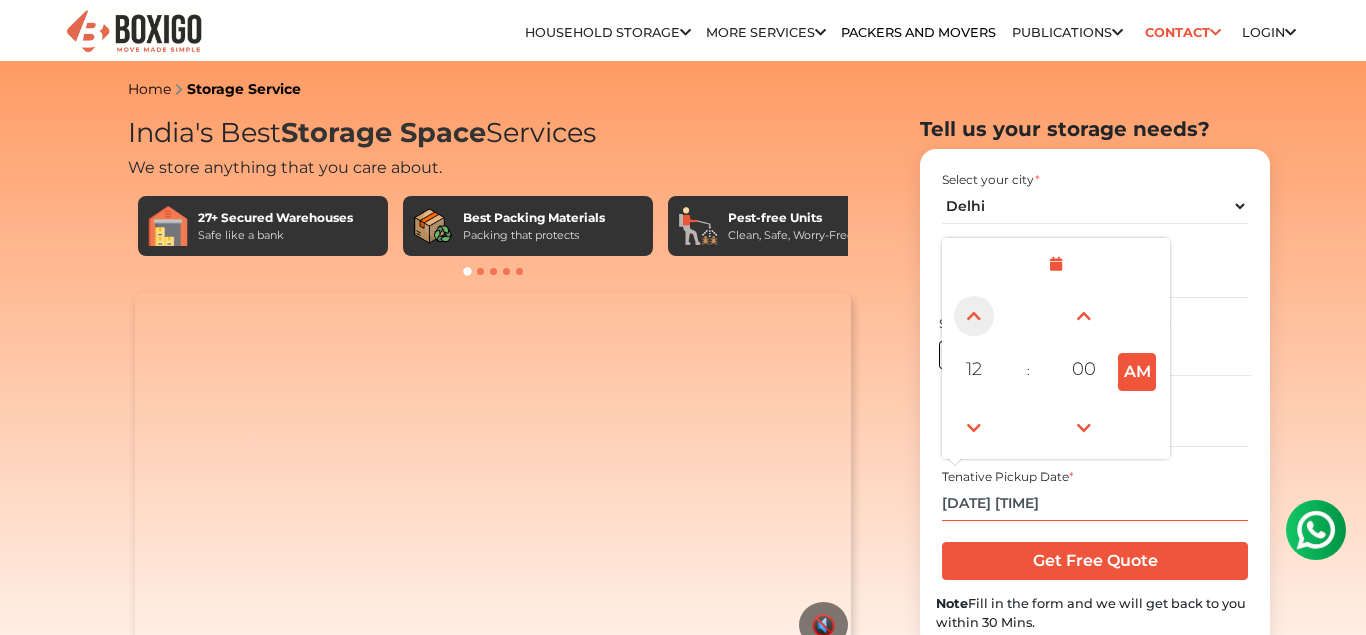 click at bounding box center [974, 316] 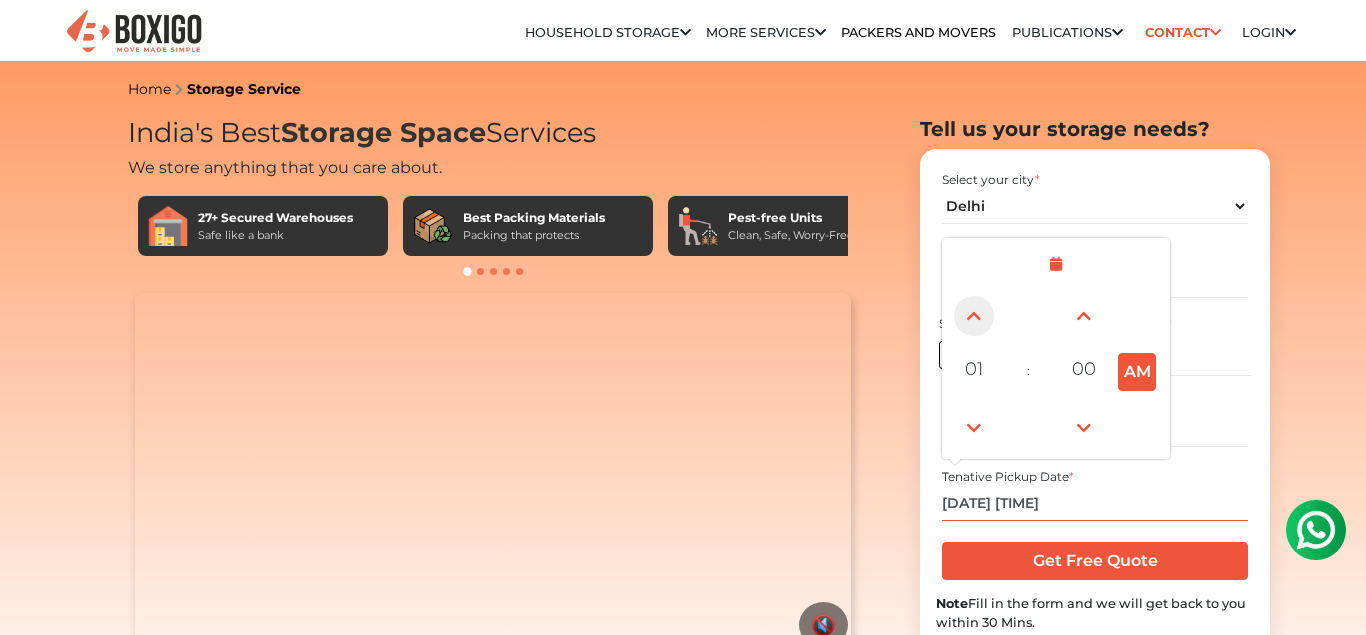 click at bounding box center (974, 316) 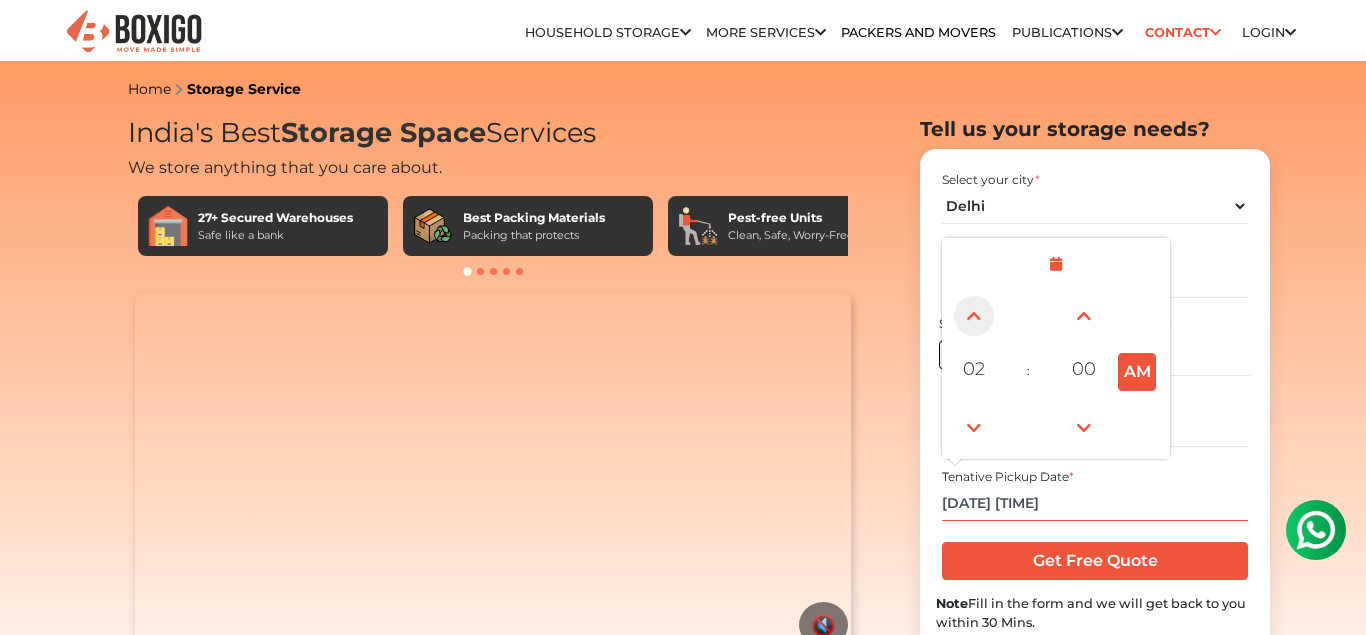 click at bounding box center [974, 316] 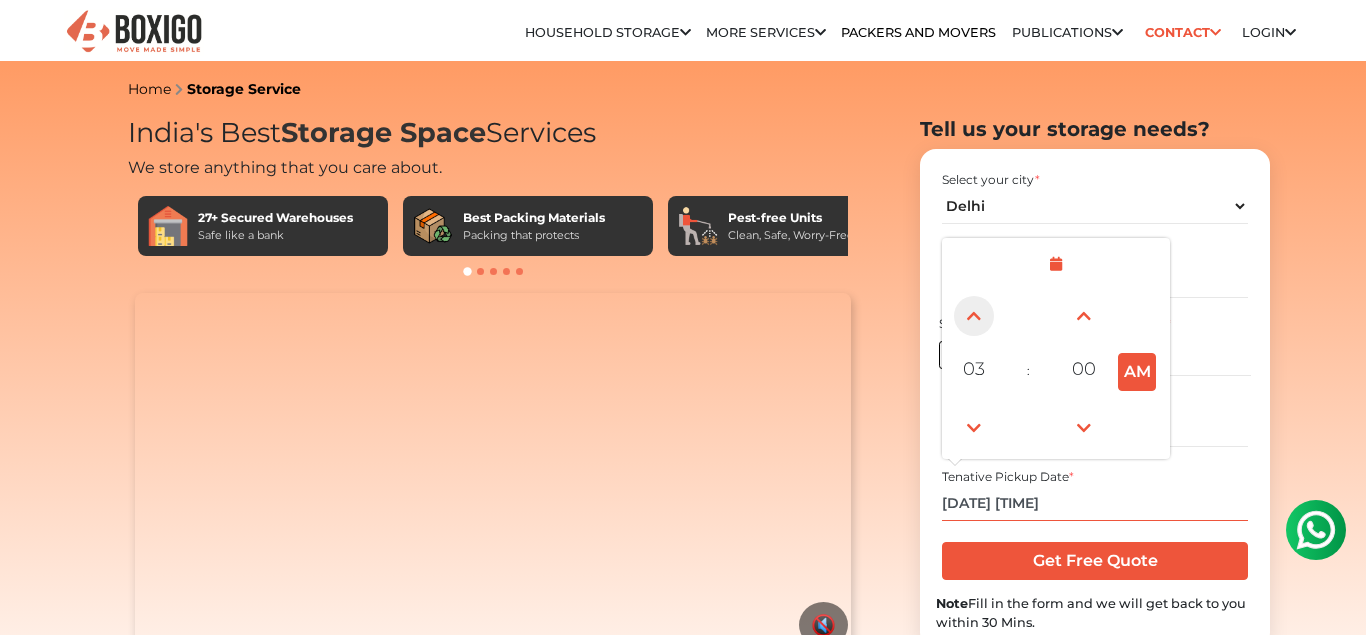 click at bounding box center [974, 316] 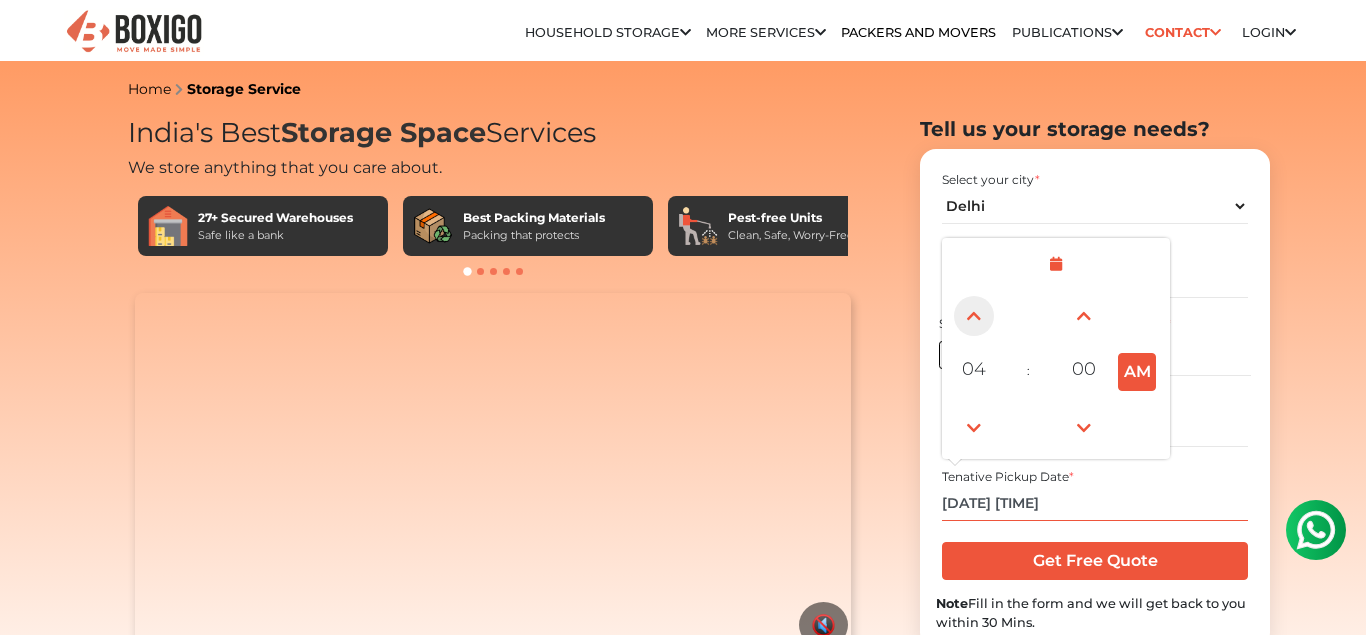 click at bounding box center (974, 316) 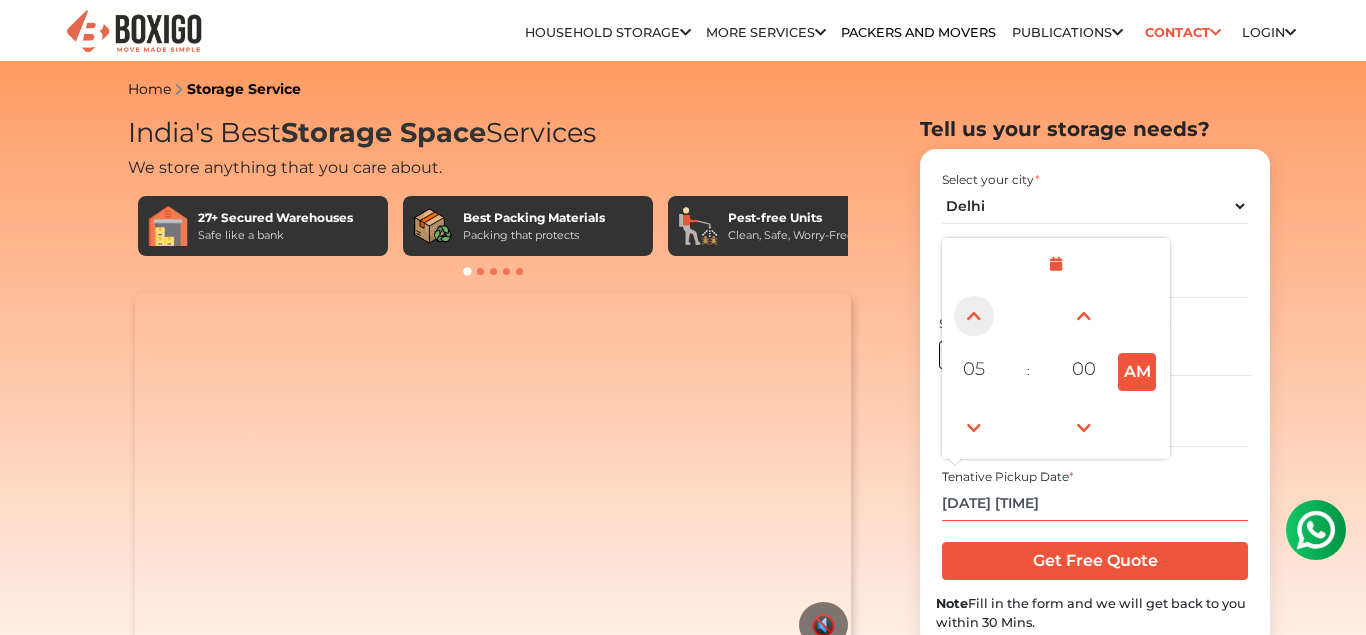 click at bounding box center [974, 316] 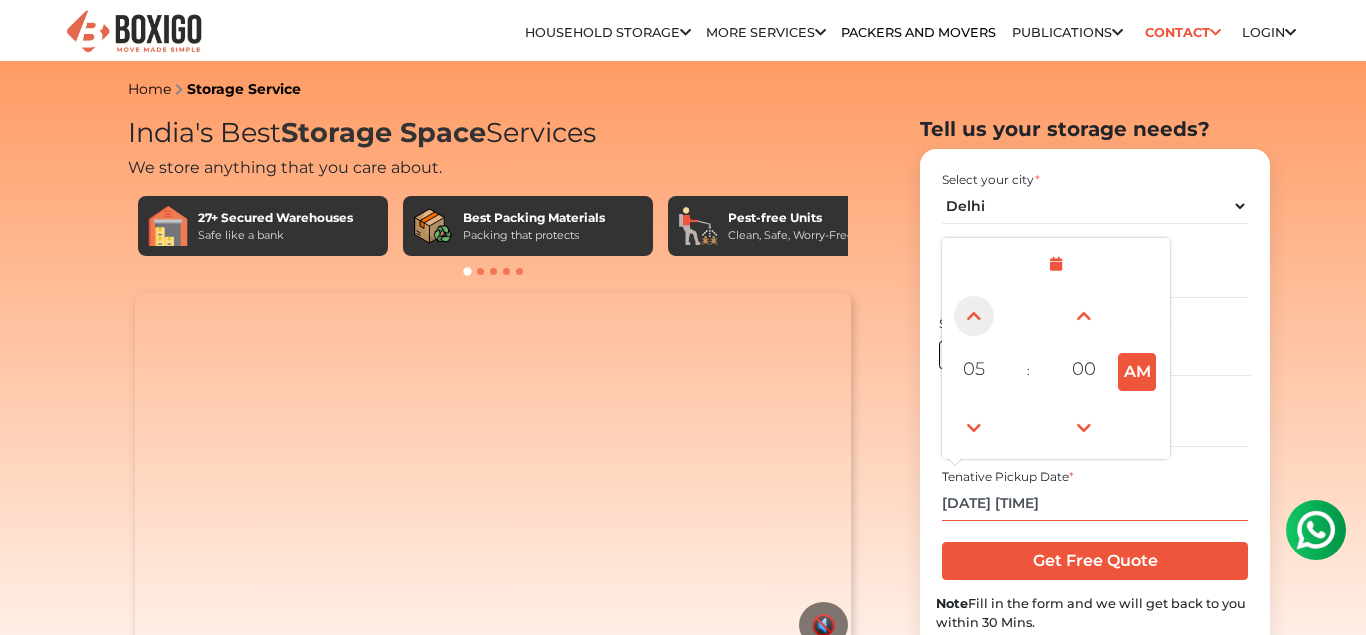click at bounding box center (974, 316) 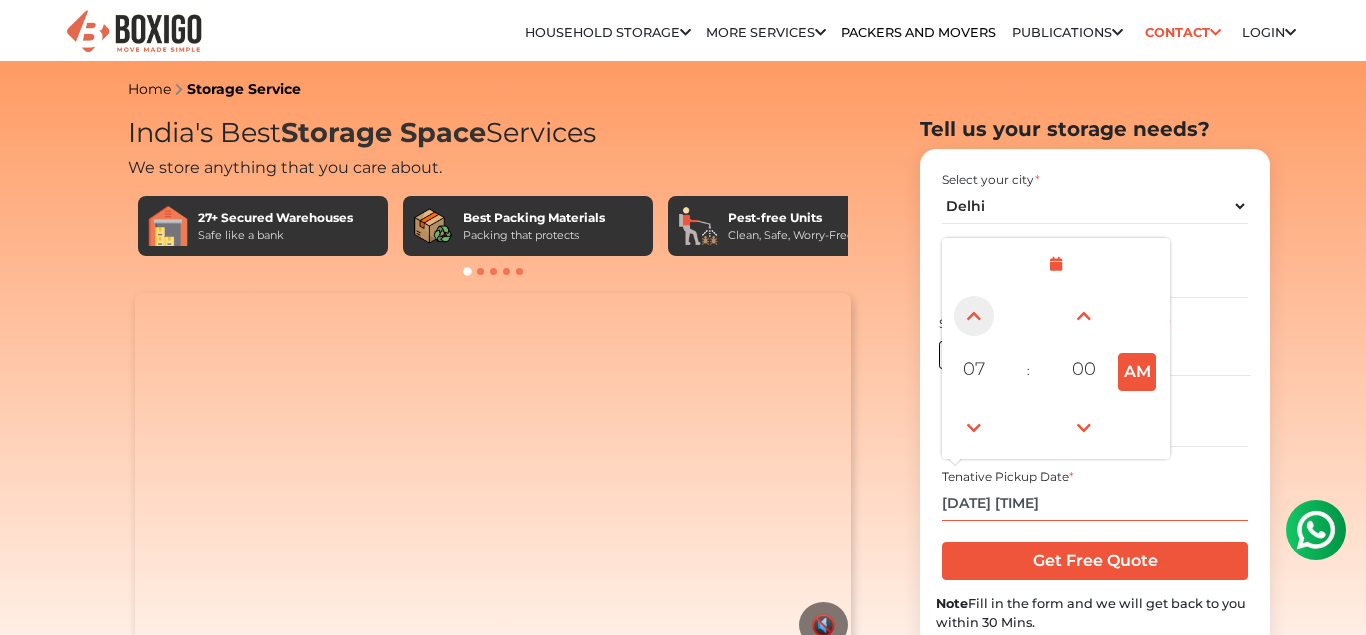 click at bounding box center [974, 316] 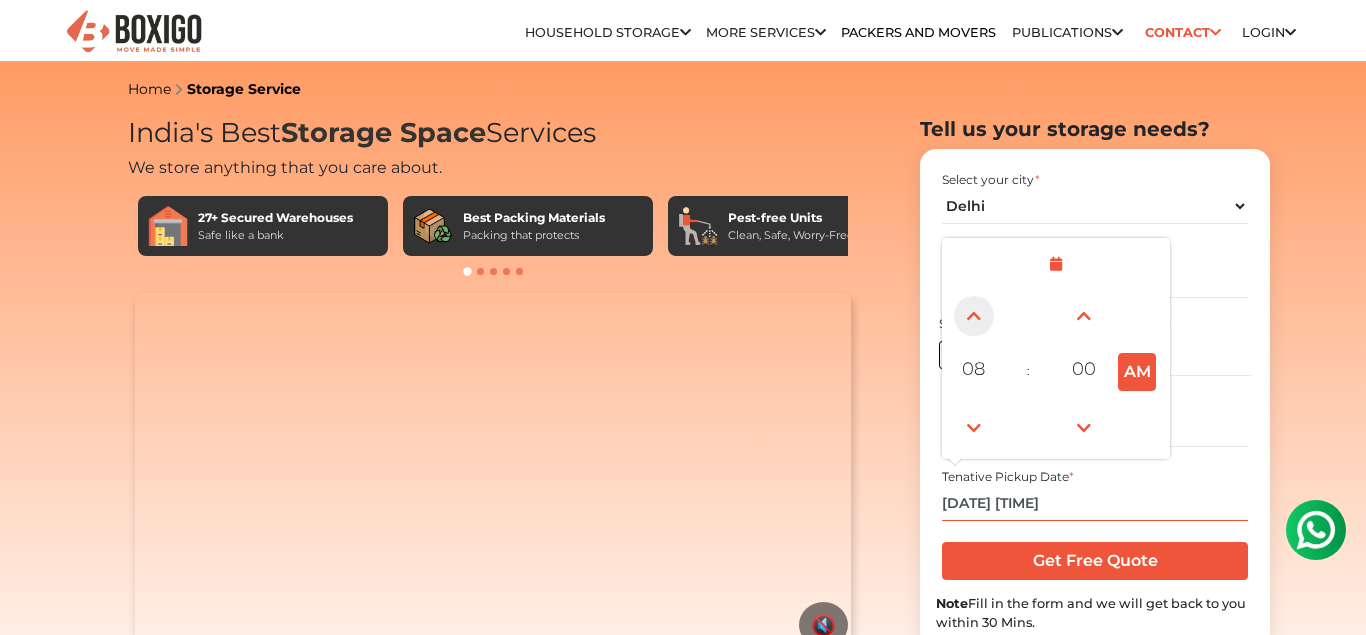 click at bounding box center (974, 316) 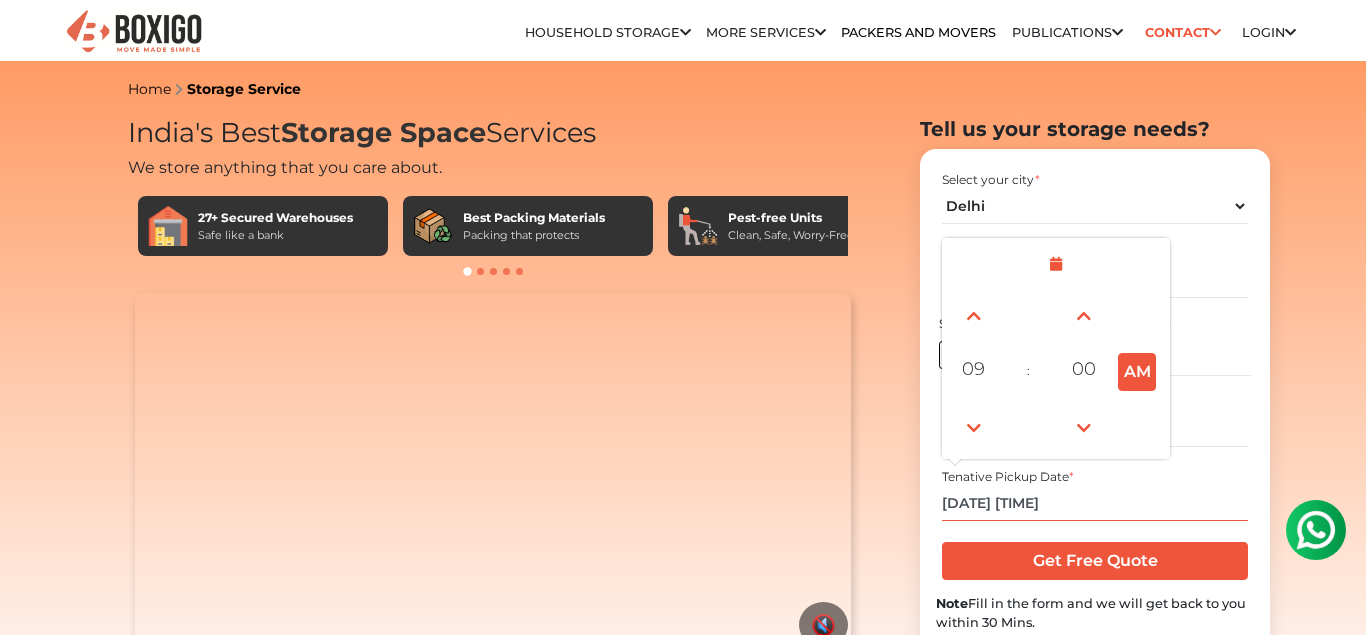 click on "[DATE] [TIME]" at bounding box center [1094, 503] 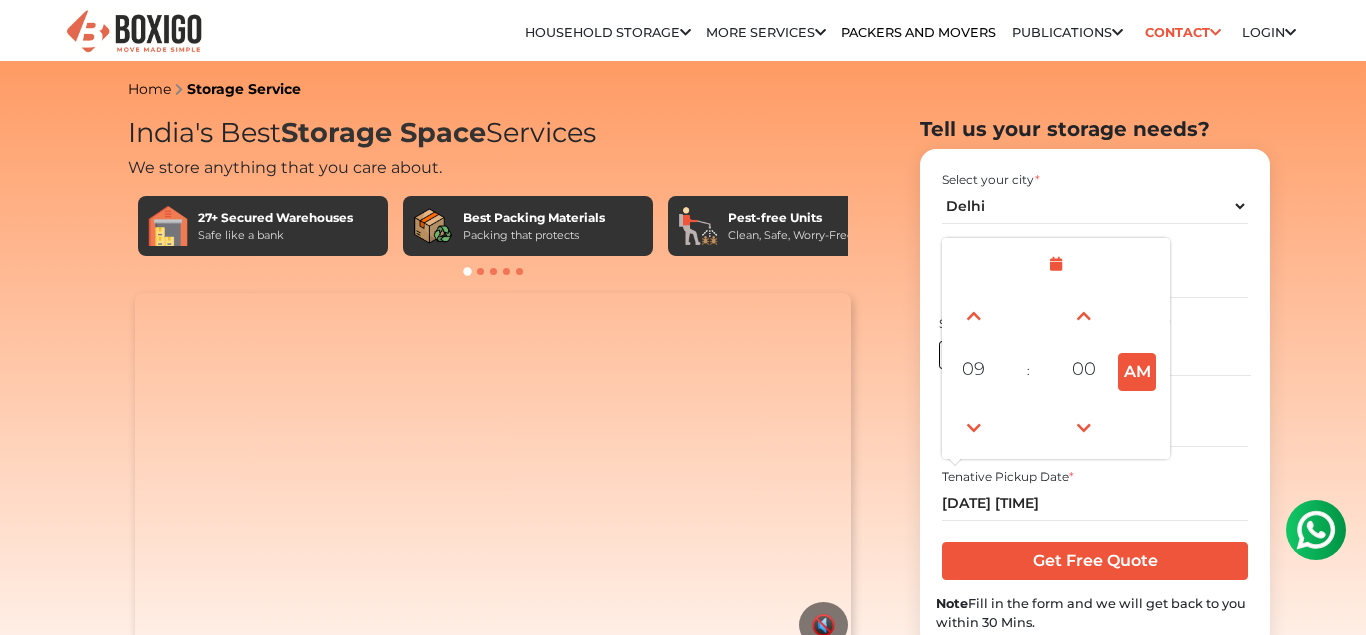 click on "Tenative Pickup Date   *
[DATE] [TIME] August 2025 Su Mo Tu We Th Fr Sa 27 28 29 30 31 1 2 3 4 5 6 7 8 9 10 11 12 13 14 15 16 17 18 19 20 21 22 23 24 25 26 27 28 29 30 31 1 2 3 4 5 6 2025 Jan Feb Mar Apr May Jun Jul Aug Sep Oct Nov Dec 2020-2031 2020 2021 2022 2023 2024 2025 2026 2027 2028 2029 2030 2031 2000-2107 2000 - 2011 2012 - 2023 2024 - 2035 2036 - 2047 2048 - 2059 2060 - 2071 2072 - 2083 2084 - 2095 2096 - 2107 [TIME] [TIME] [TIME] [TIME] [TIME] [TIME] [TIME] [TIME] [TIME] [TIME] [TIME] [TIME] [TIME] [TIME] [TIME] [TIME] [TIME] [TIME] [TIME] [TIME] [TIME] [TIME] [TIME] [TIME] [TIME] [TIME]" at bounding box center [1095, 494] 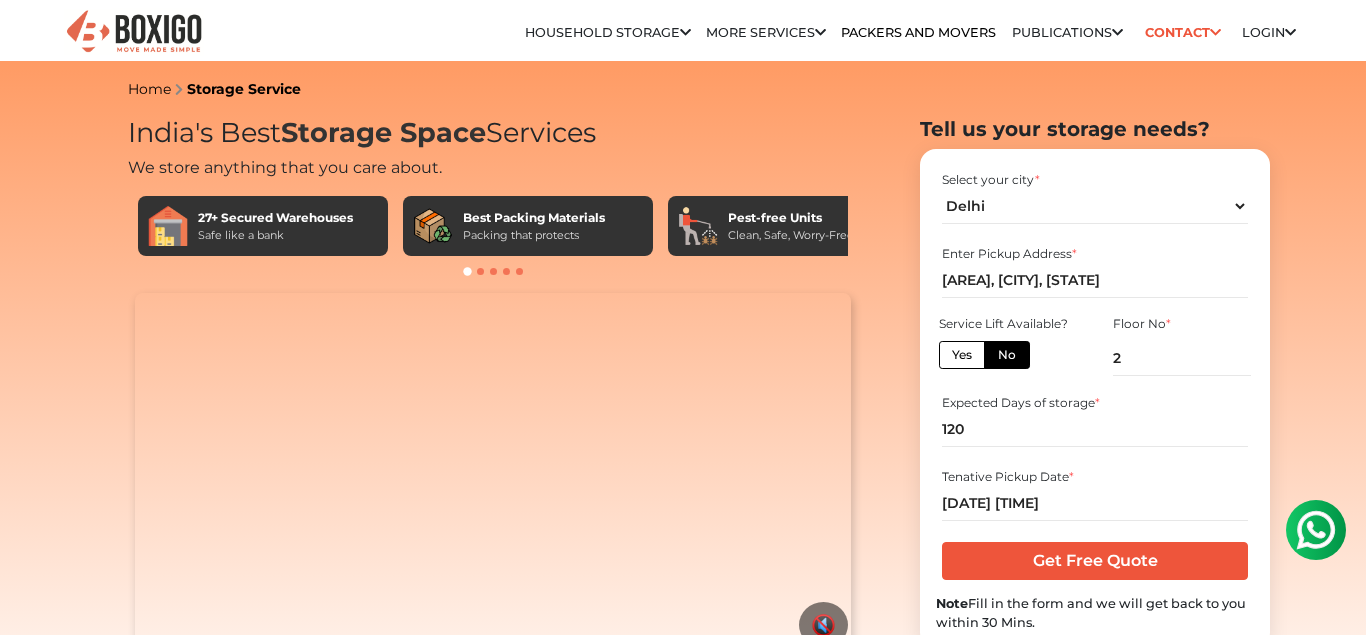 click on "Select your city   *
Select City
[CITY]
[CITY]
[CITY]
[CITY] [CITY]  *" at bounding box center (1095, 399) 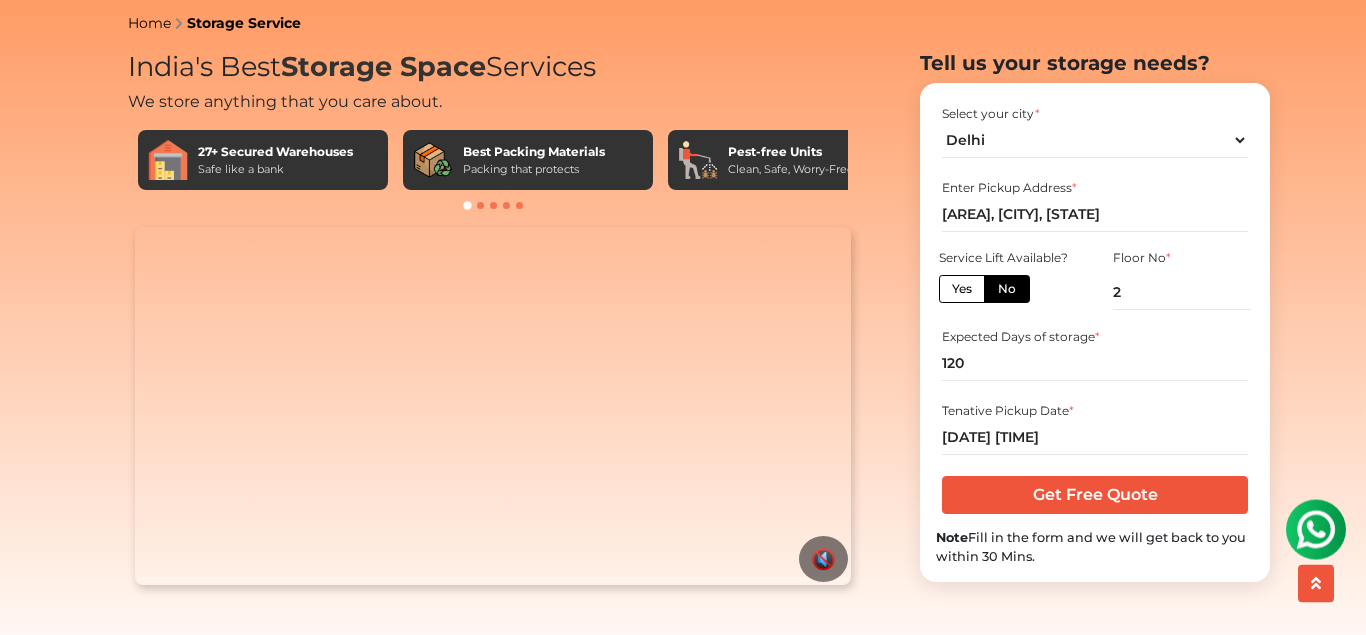 scroll, scrollTop: 69, scrollLeft: 0, axis: vertical 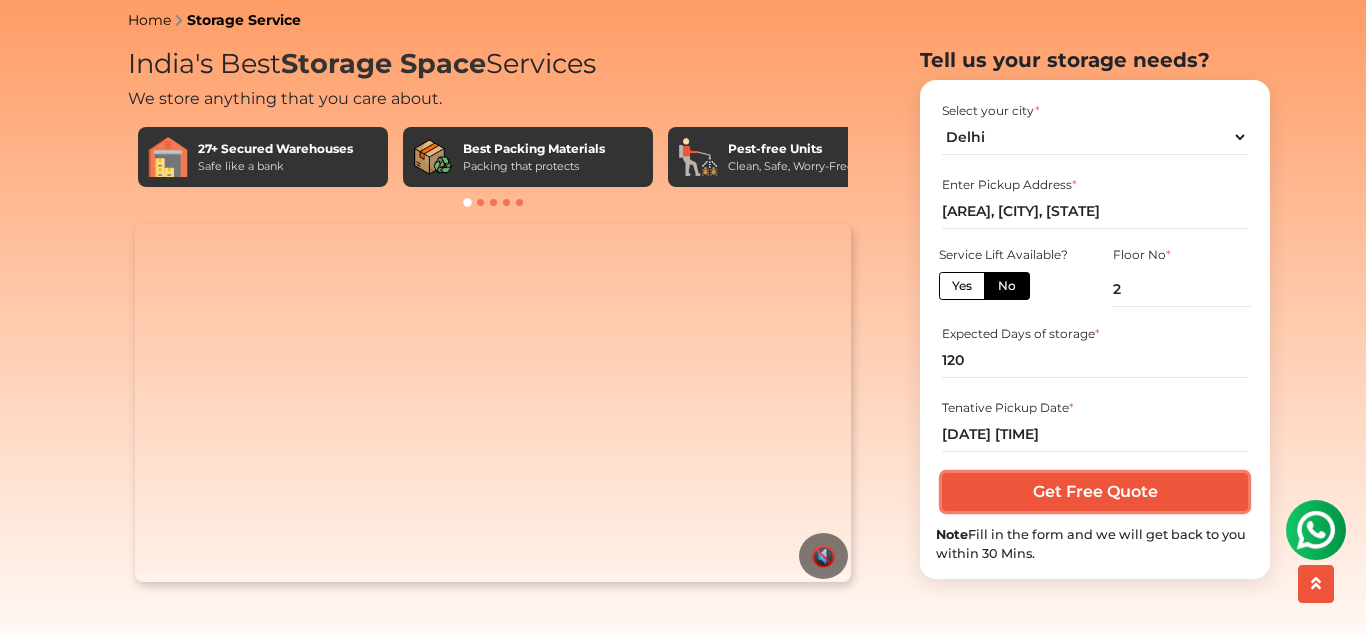 click on "Get Free Quote" at bounding box center (1094, 492) 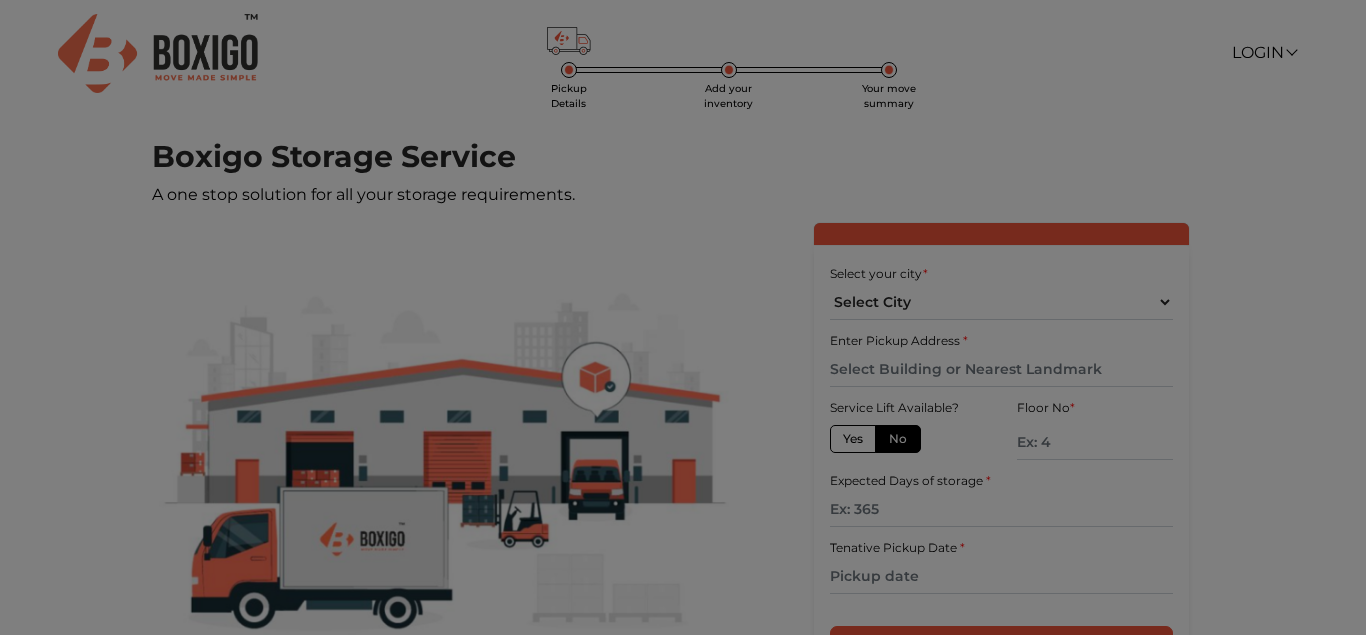 scroll, scrollTop: 0, scrollLeft: 0, axis: both 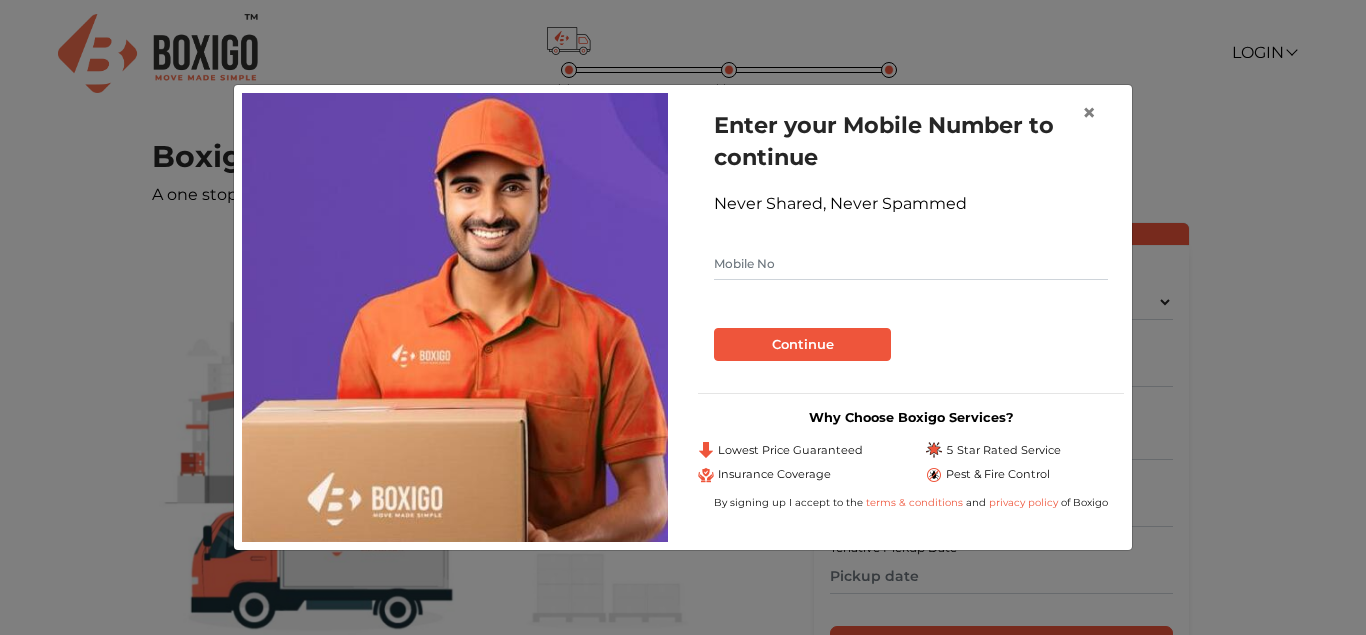 click at bounding box center (911, 264) 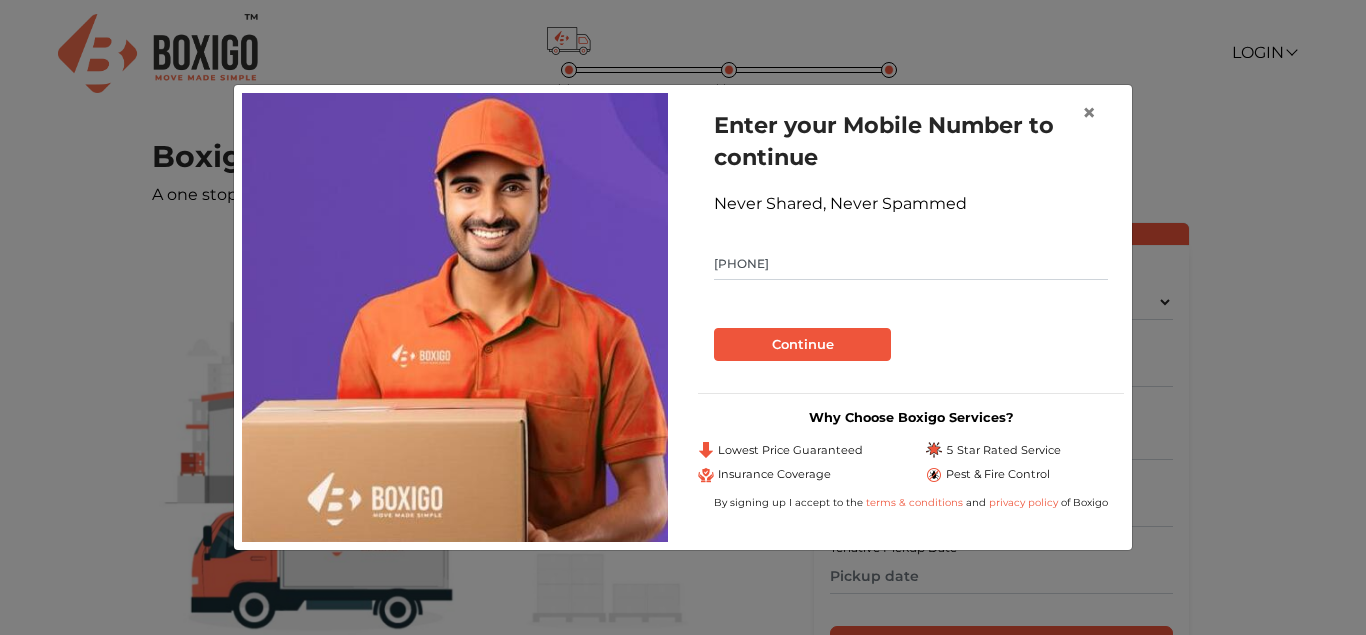 type on "[PHONE]" 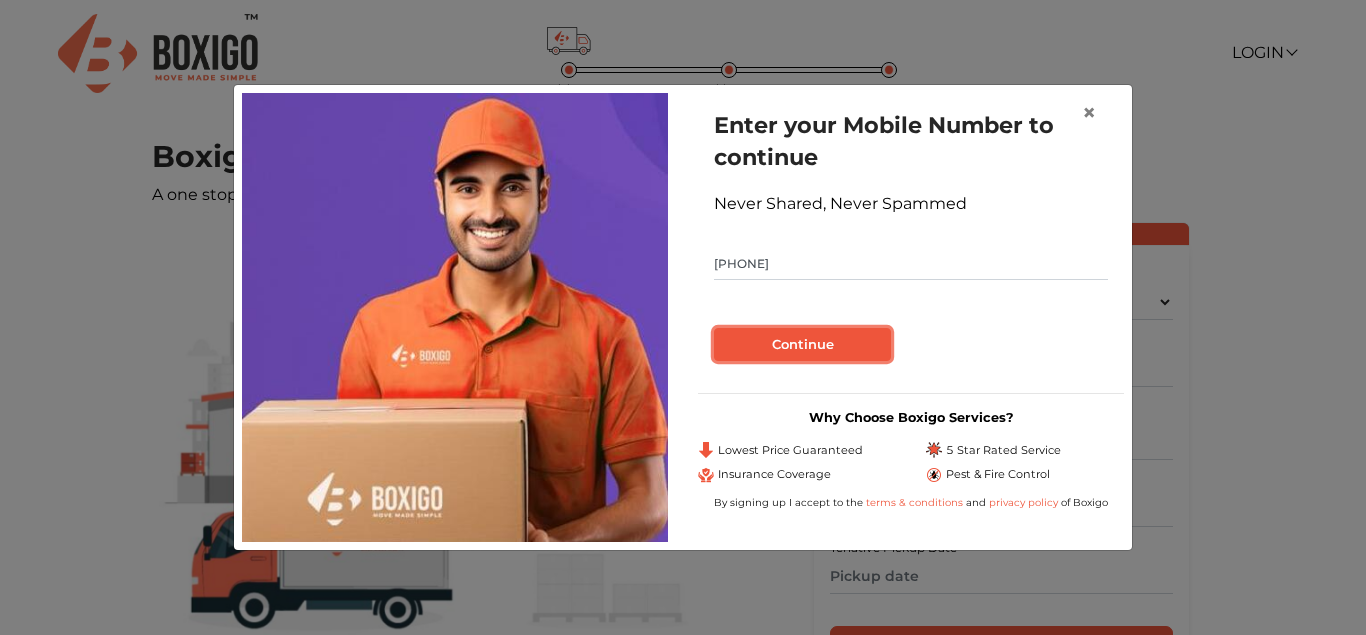 click on "Continue" at bounding box center [802, 345] 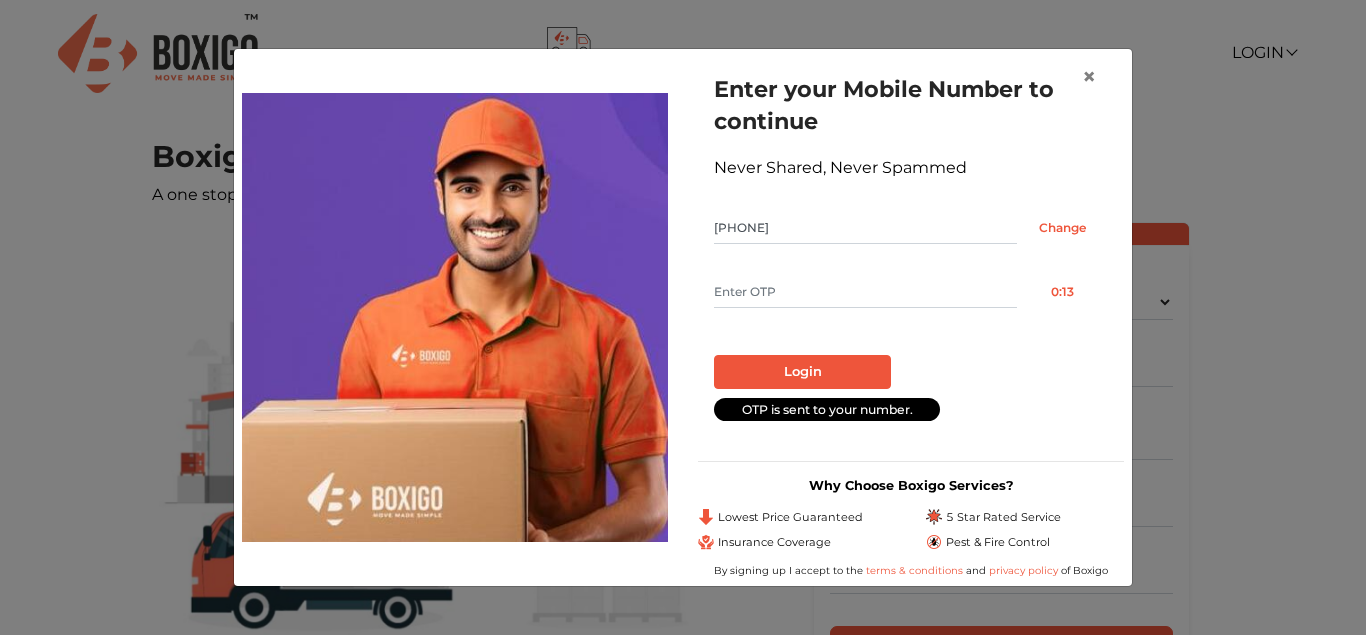 click at bounding box center (865, 292) 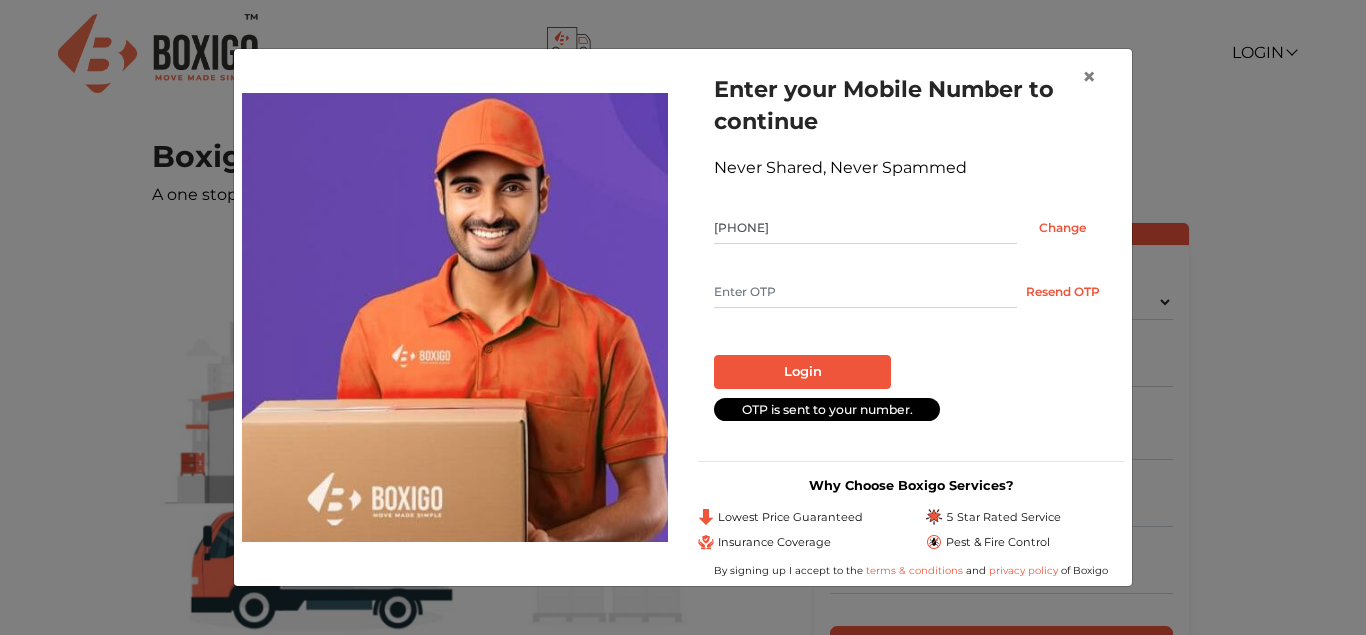 click at bounding box center (865, 292) 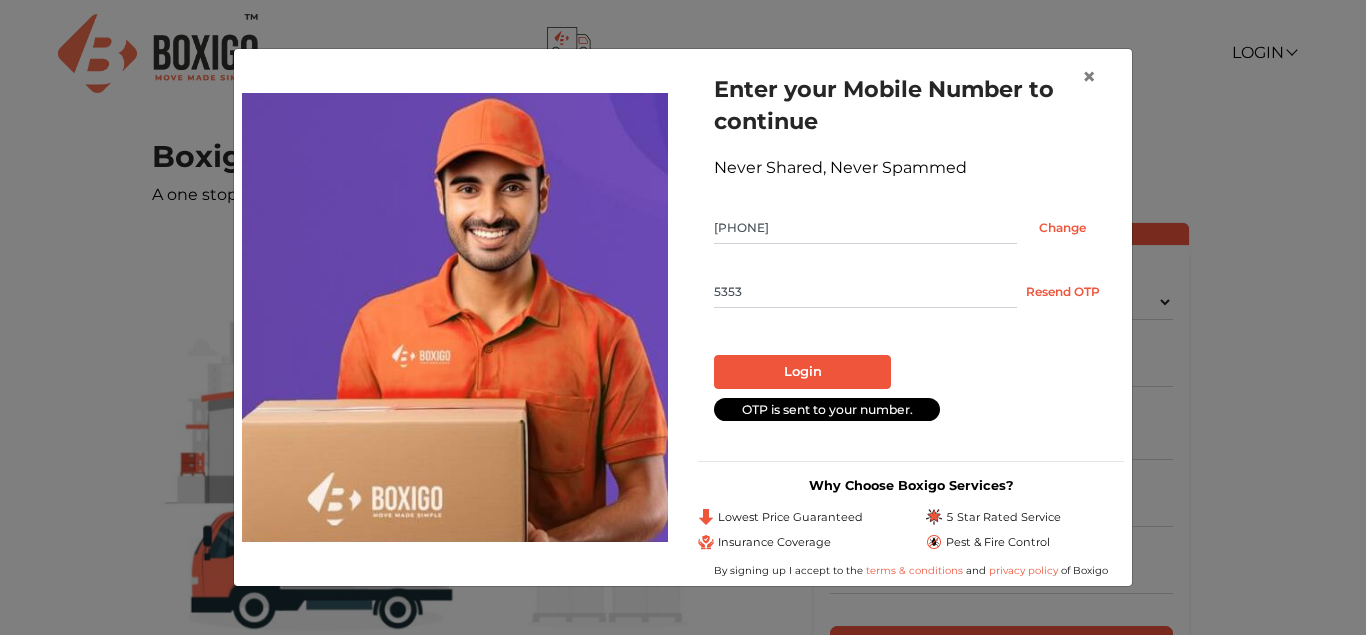 type on "5353" 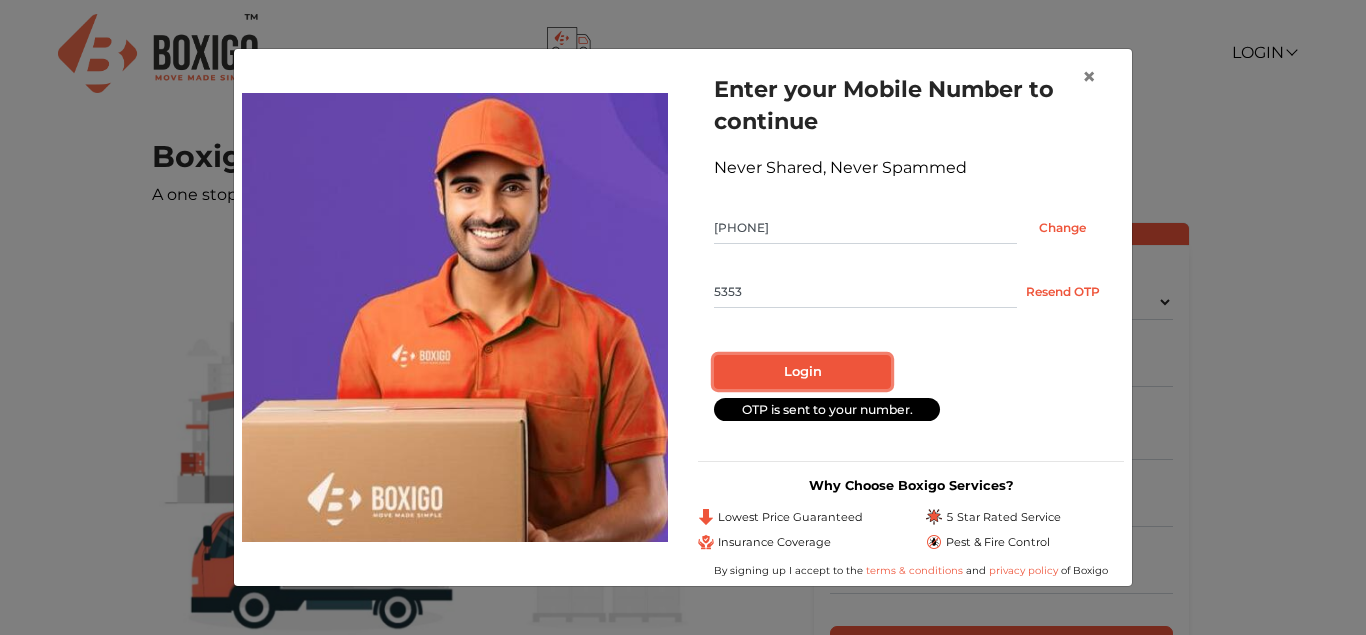 click on "Login" at bounding box center [802, 372] 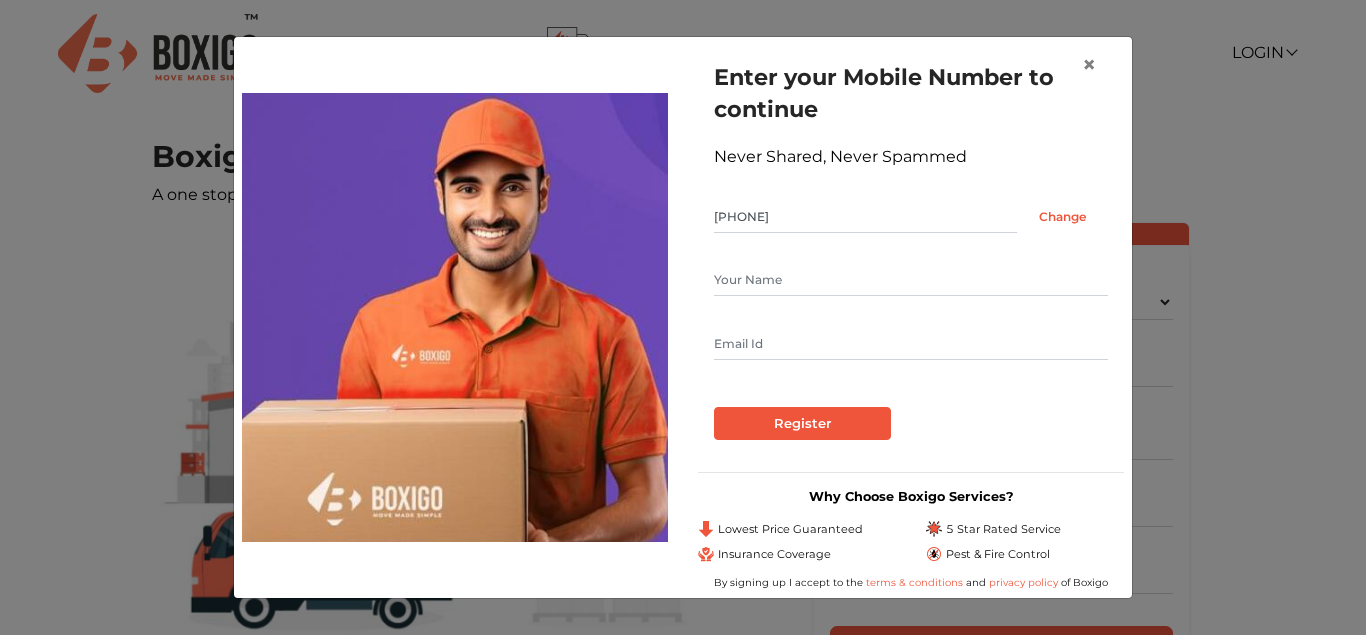 click at bounding box center (911, 280) 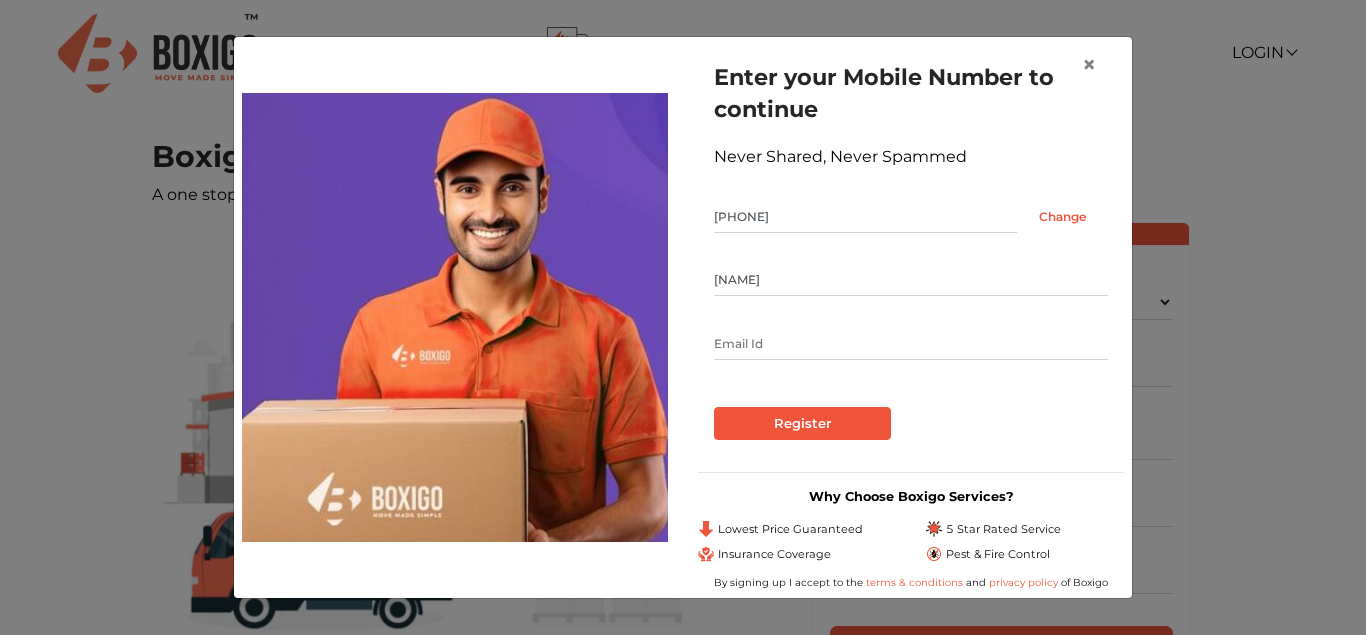 type on "Abhi" 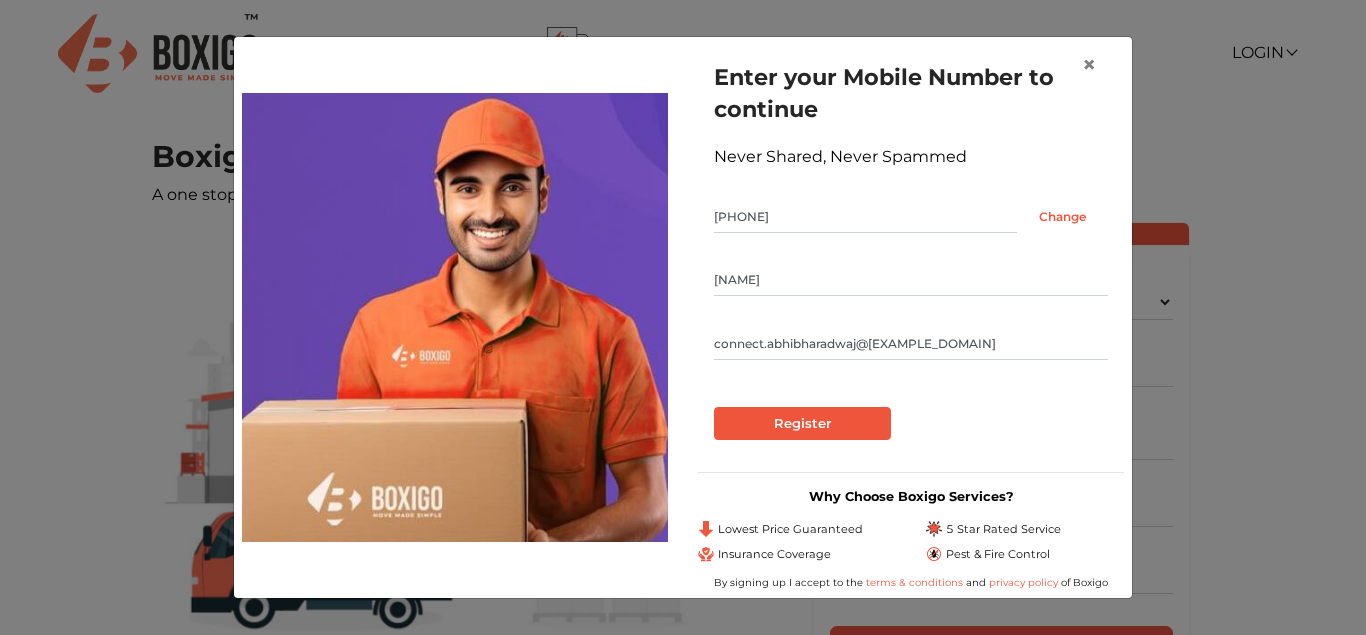 type on "connect.abhibharadwaj@gmail.com" 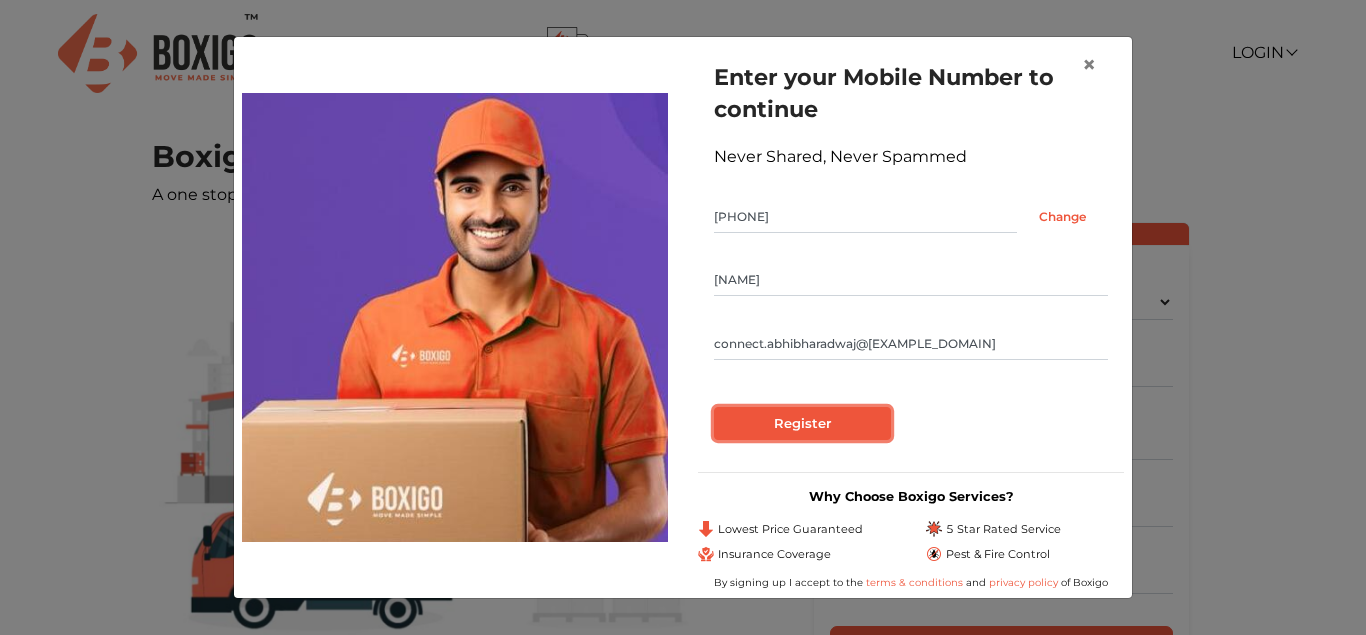 click on "Register" at bounding box center (802, 424) 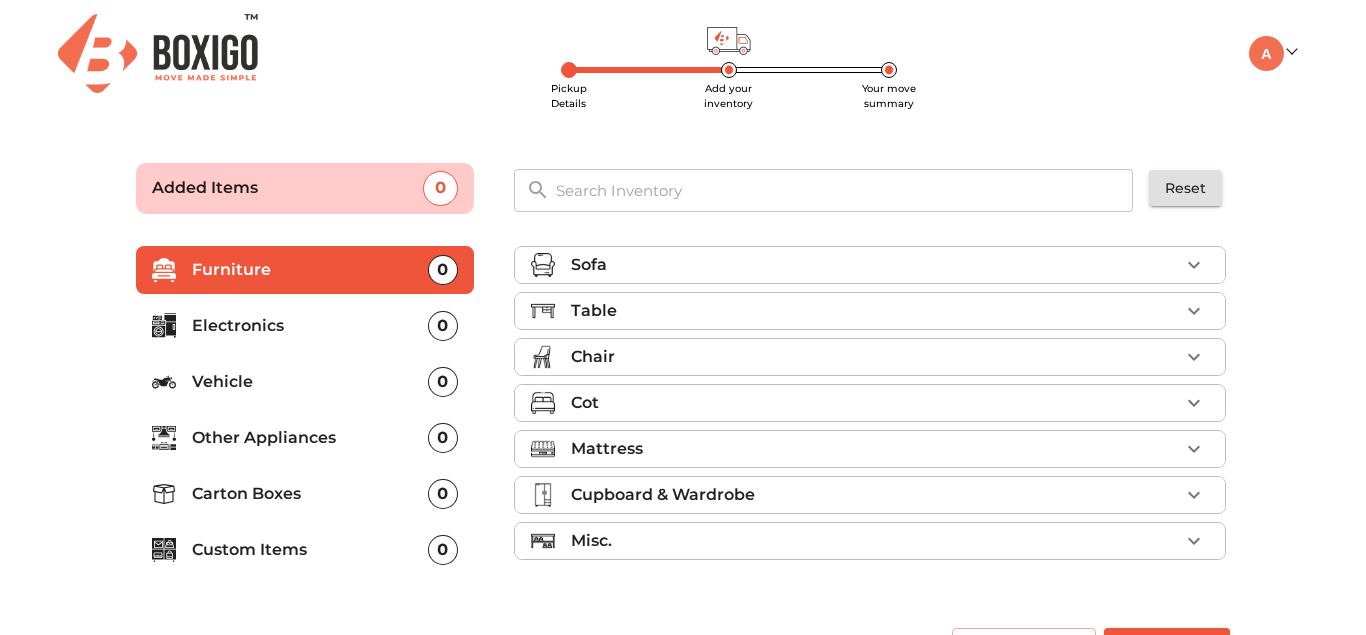 scroll, scrollTop: 49, scrollLeft: 0, axis: vertical 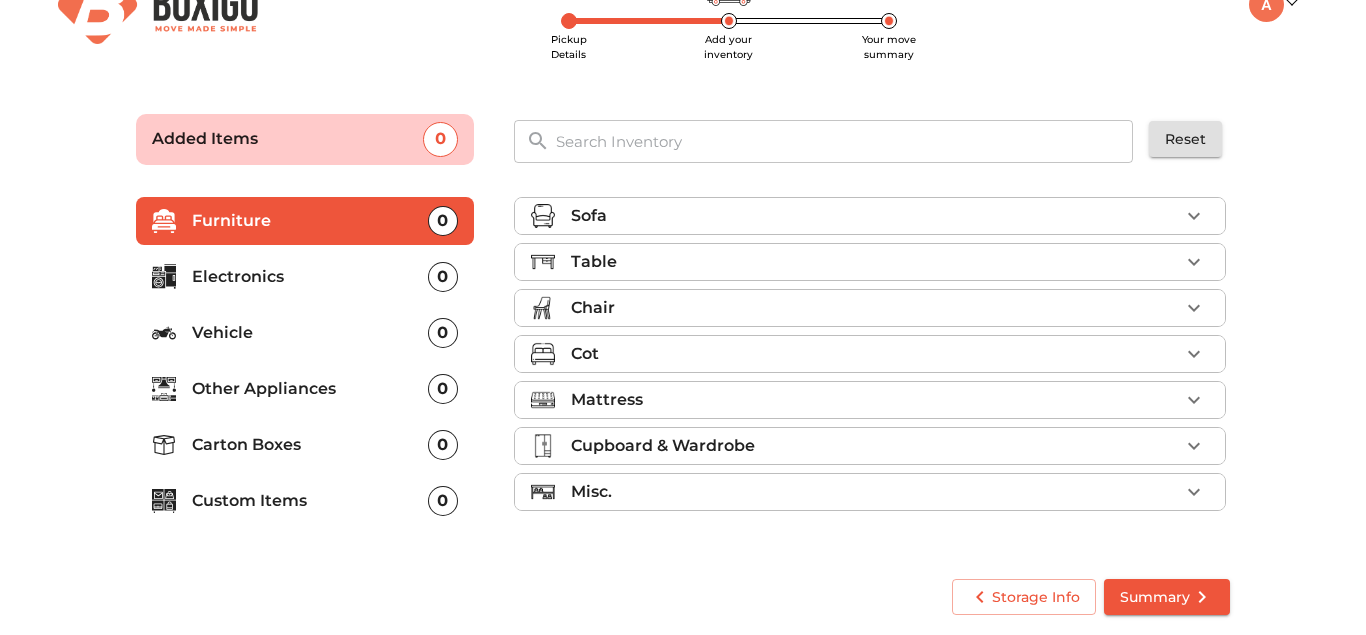 click on "Summary" at bounding box center (1167, 597) 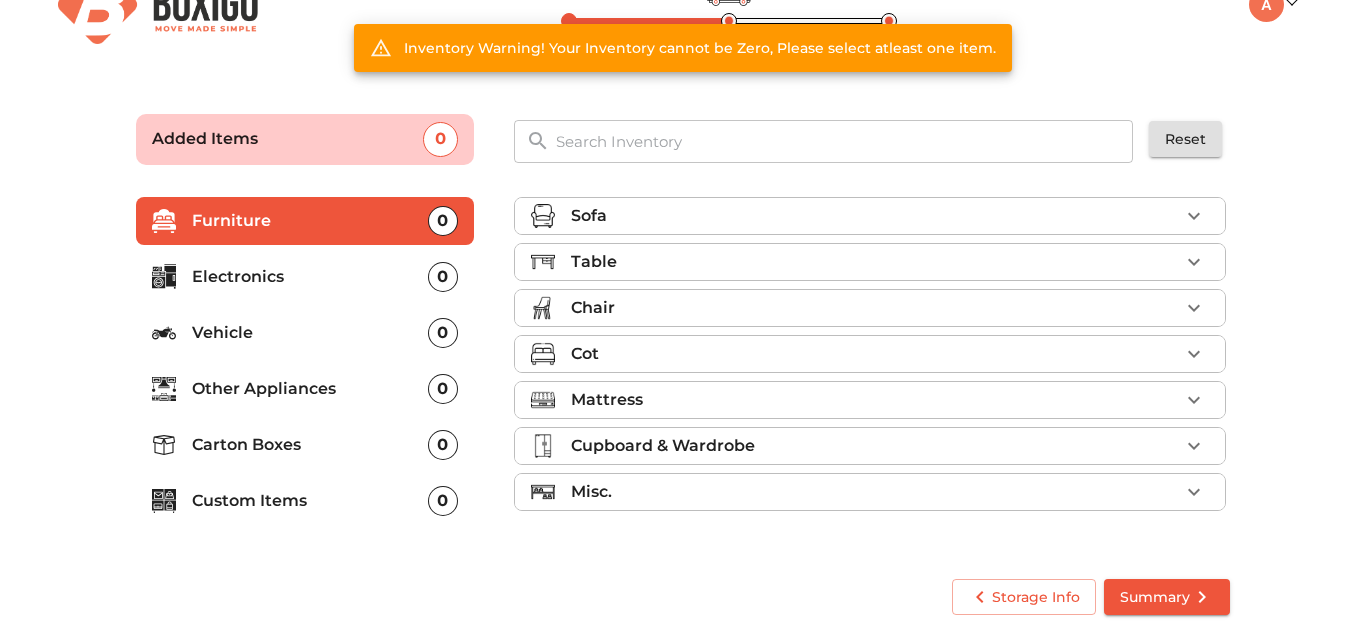 scroll, scrollTop: 0, scrollLeft: 0, axis: both 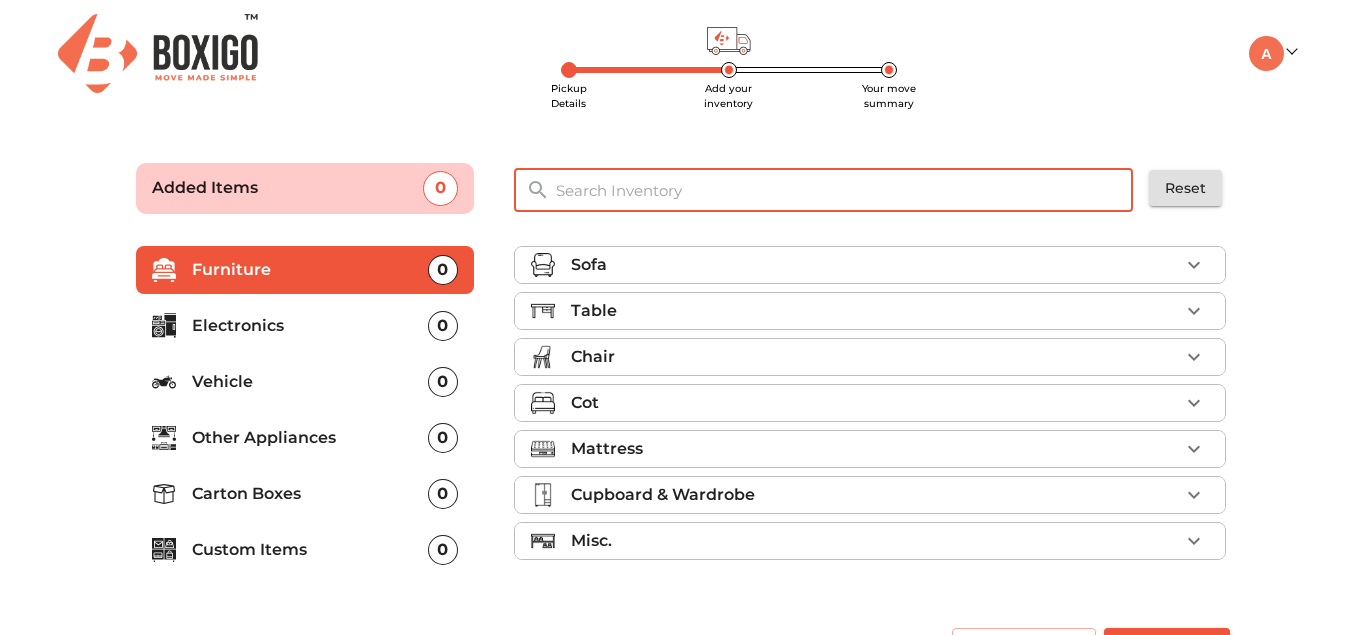 click at bounding box center (845, 190) 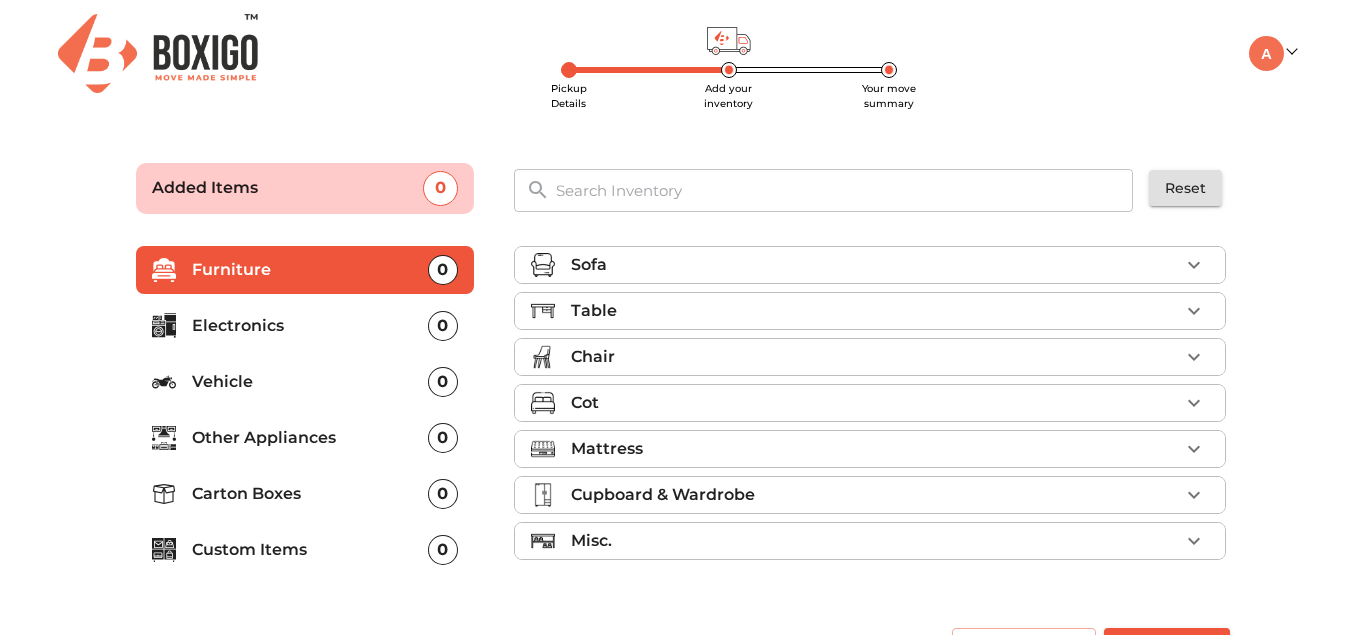 click on "Sofa" at bounding box center [875, 265] 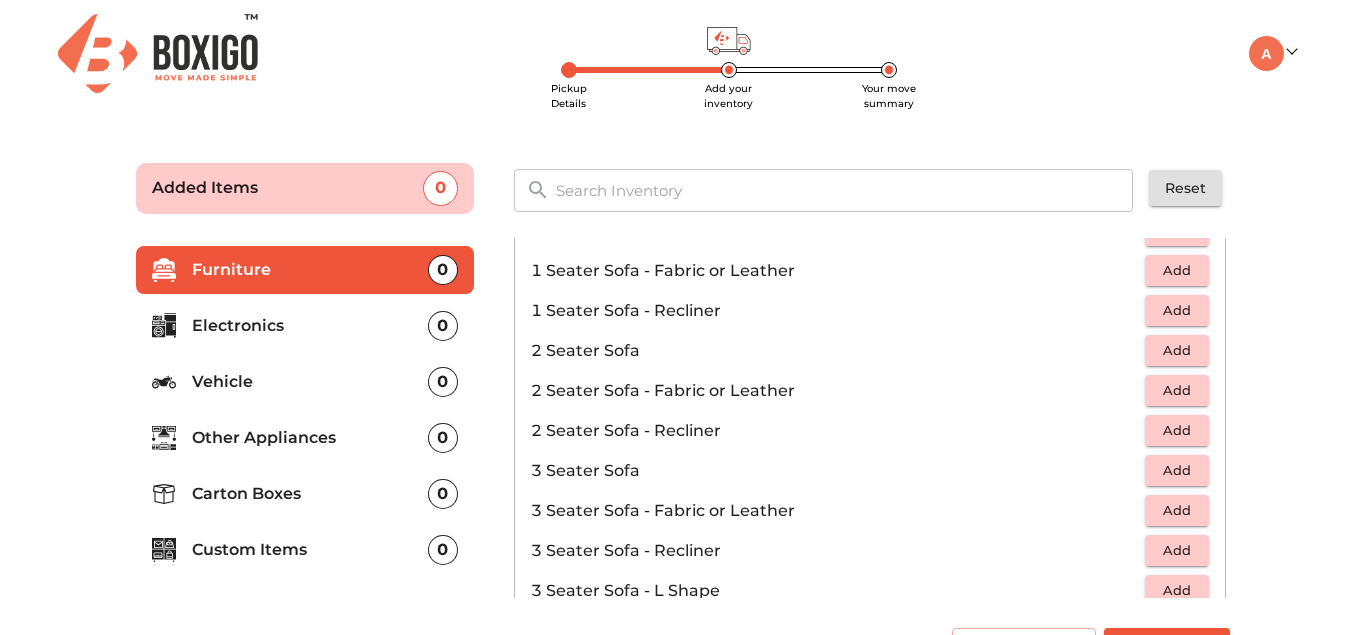 scroll, scrollTop: 113, scrollLeft: 0, axis: vertical 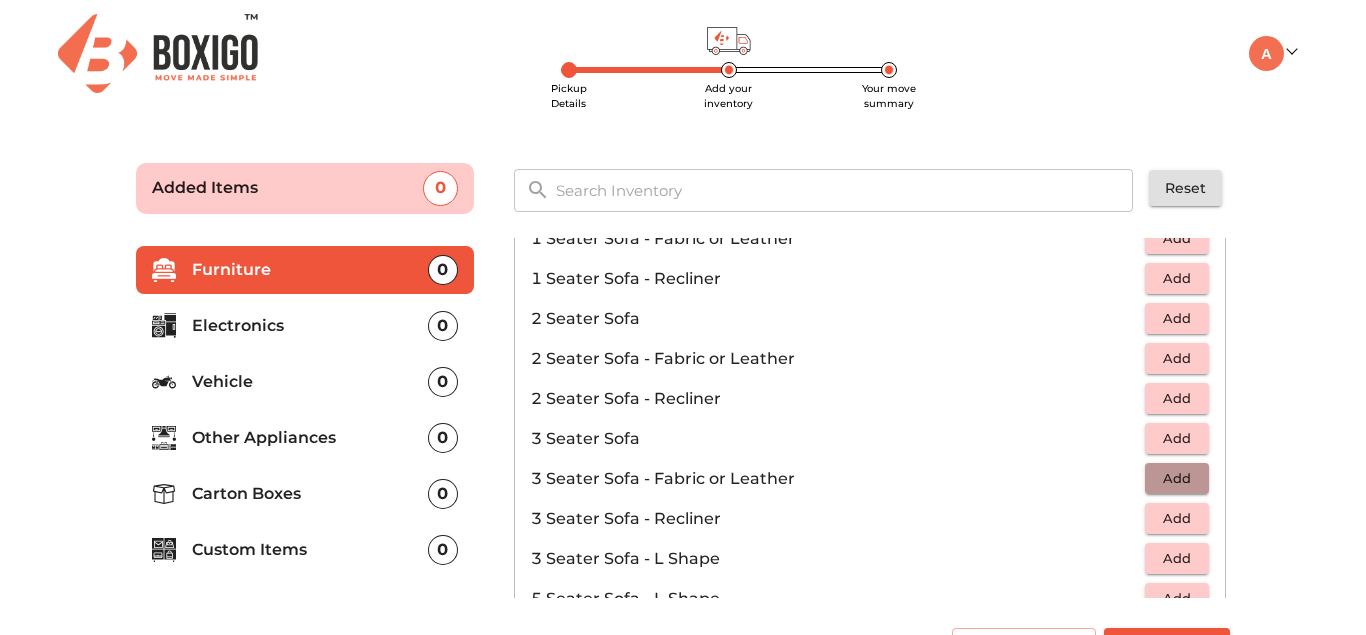 click on "Add" at bounding box center [1177, 478] 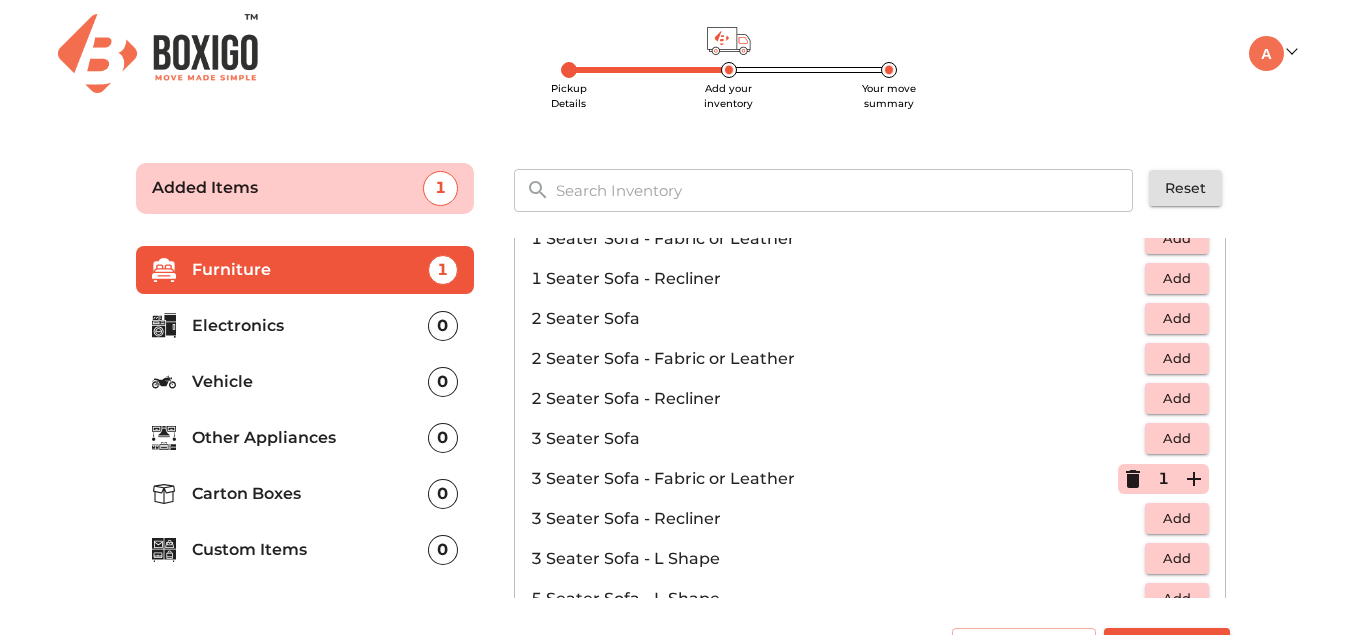 click on "Pickup   Details Add your   inventory Your move   summary Added Items 1 ​ Reset Furniture 1 Electronics 0 Vehicle 0 Other Appliances 0 Carton Boxes 0 Custom Items 0 Sofa 1  Added 1 Seater Sofa Add 1 Seater Sofa - Fabric or Leather Add 1 Seater Sofa - Recliner Add 2 Seater Sofa Add 2 Seater Sofa - Fabric or Leather Add 2 Seater Sofa - Recliner Add 3 Seater Sofa Add 3 Seater Sofa - Fabric or Leather 1 3 Seater Sofa - Recliner Add 3 Seater Sofa - L Shape Add 5 Seater Sofa - L Shape Add 7 Seater Sofa - L Shape Add Footrest Add Sofa Cum Bed Add Sofa Ottoman Add Table Chair Cot Mattress Cupboard & Wardrobe Misc.  Storage Info Summary" at bounding box center (683, 410) 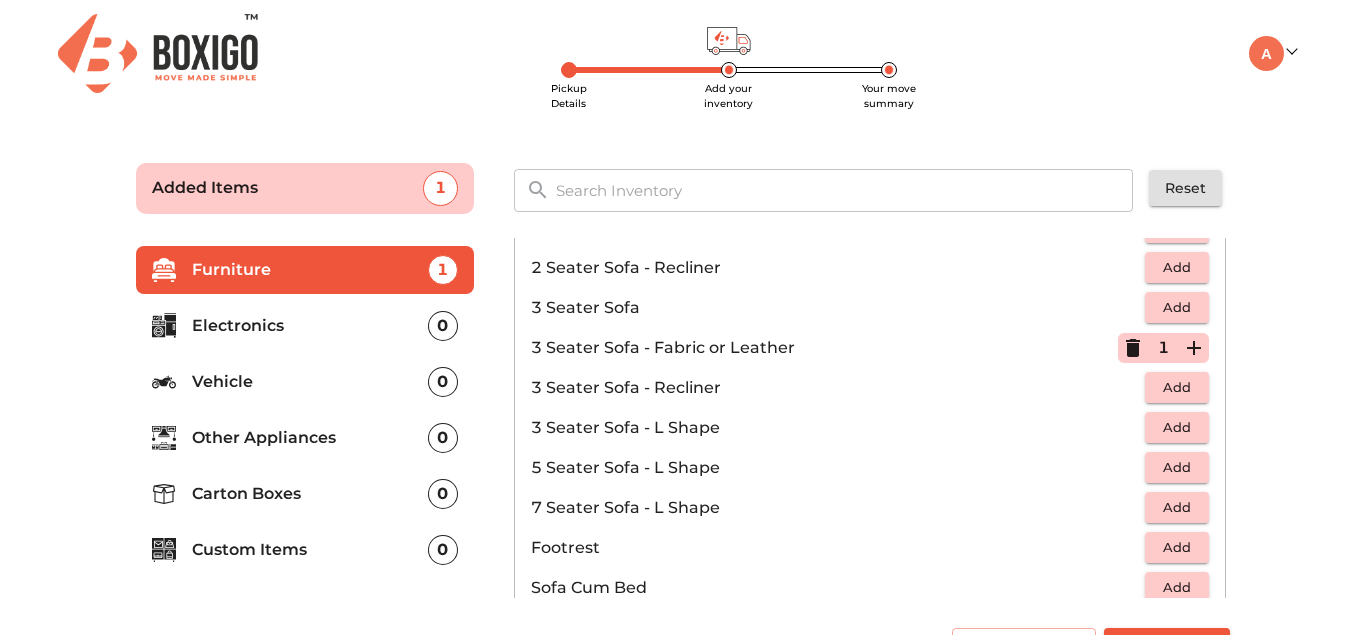 scroll, scrollTop: 253, scrollLeft: 0, axis: vertical 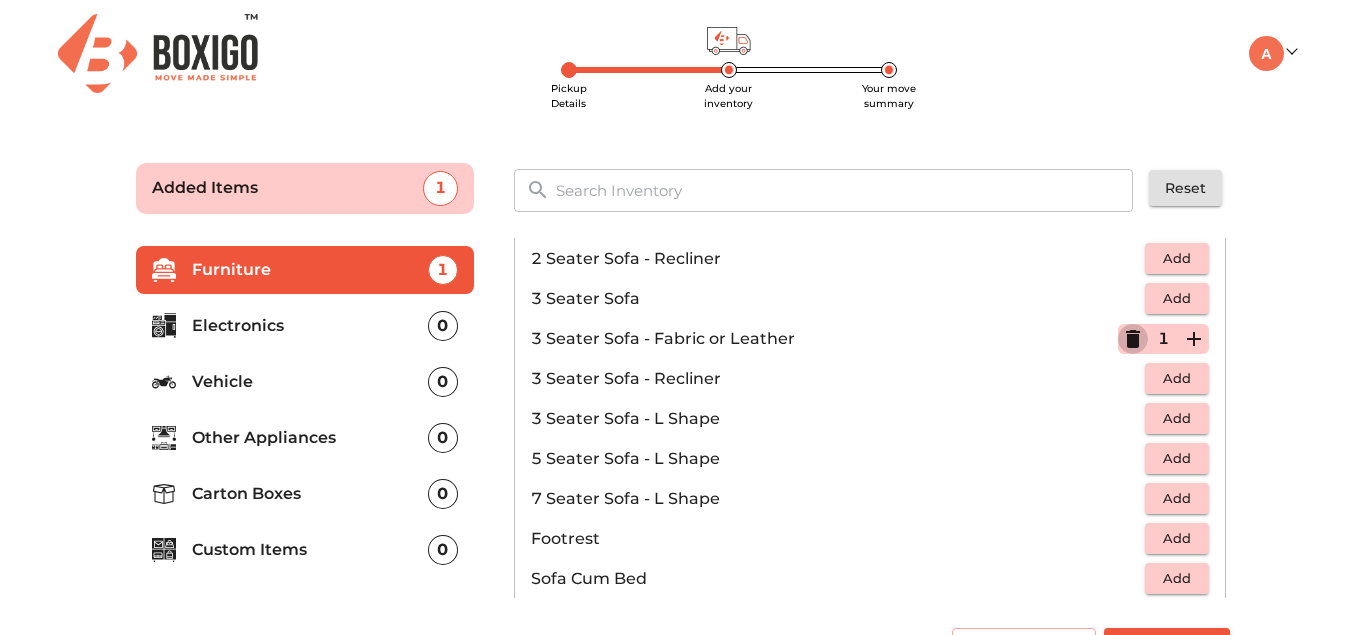 click 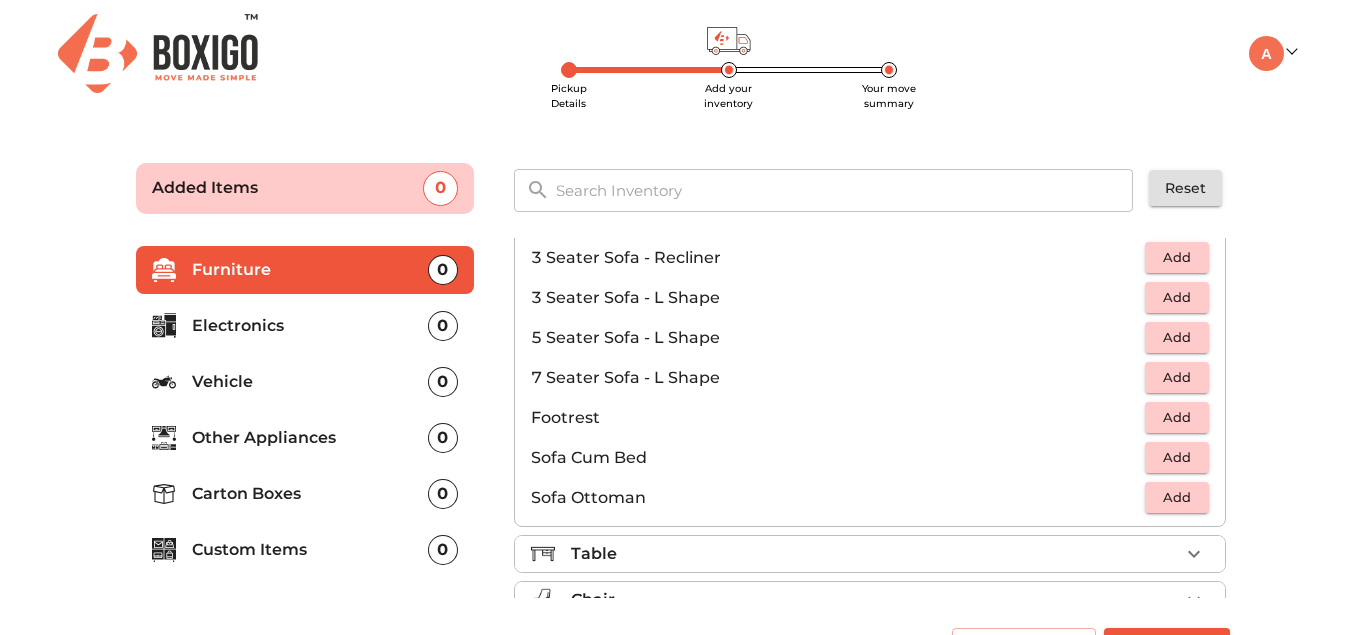 scroll, scrollTop: 378, scrollLeft: 0, axis: vertical 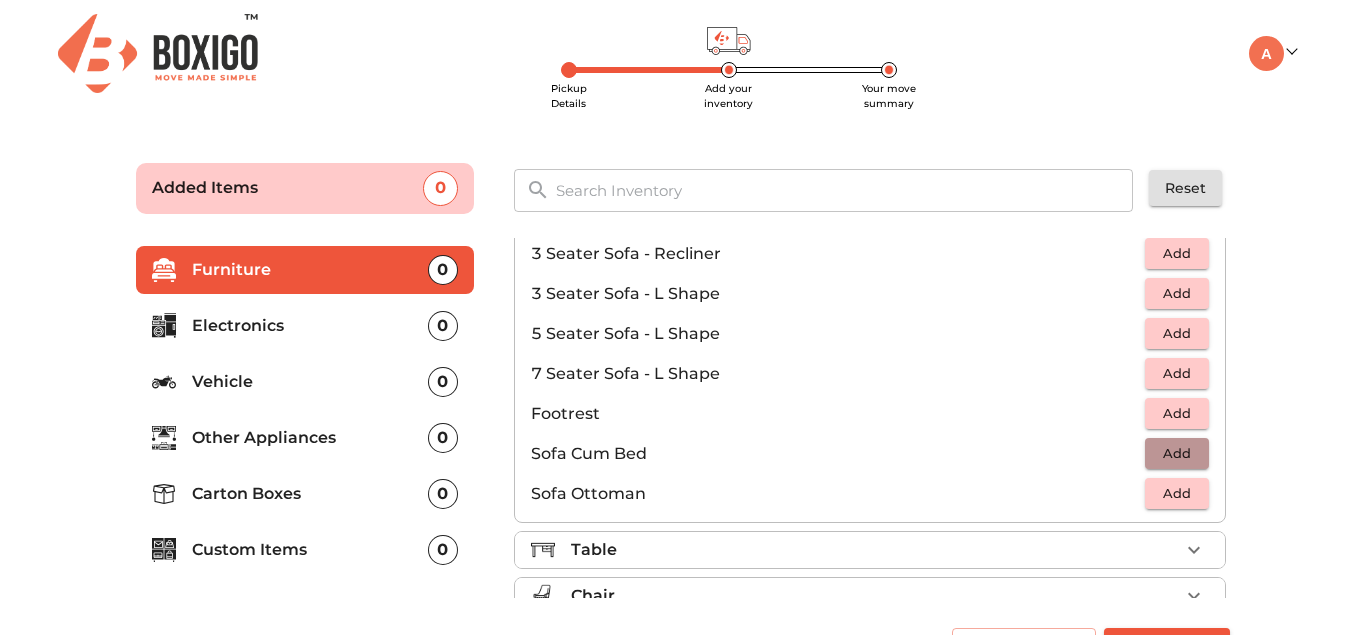 click on "Add" at bounding box center (1177, 453) 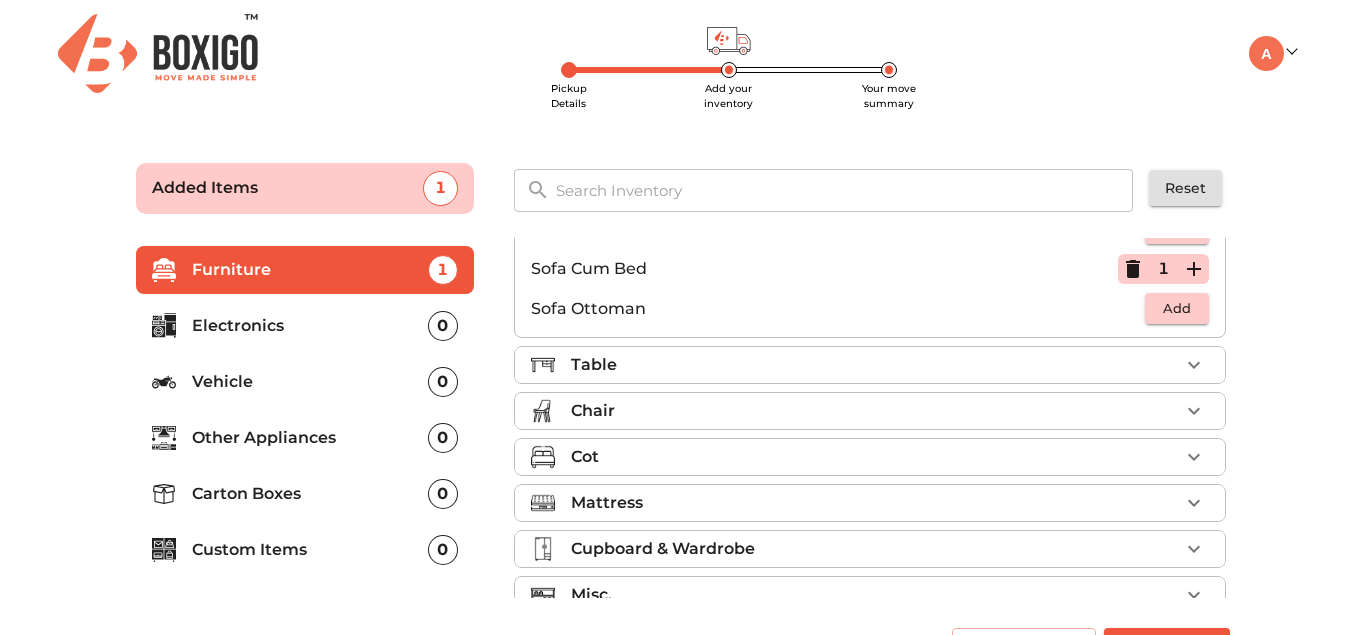 scroll, scrollTop: 564, scrollLeft: 0, axis: vertical 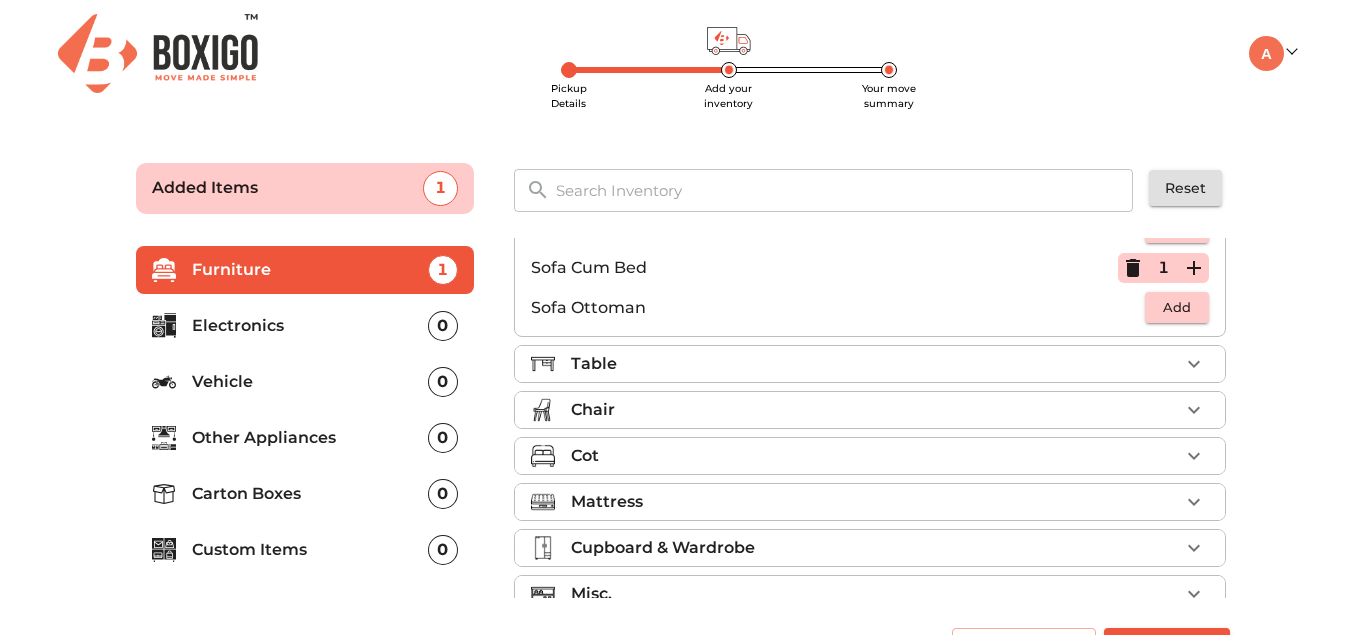 click on "Table" at bounding box center [875, 364] 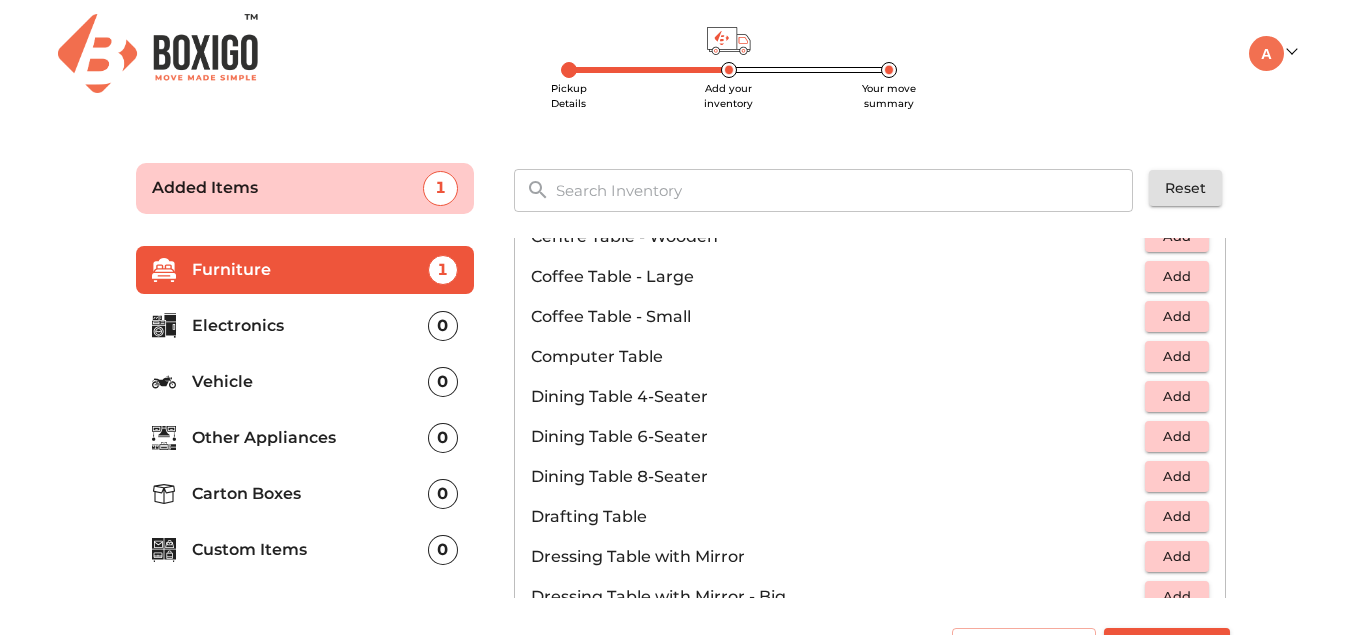 scroll, scrollTop: 288, scrollLeft: 0, axis: vertical 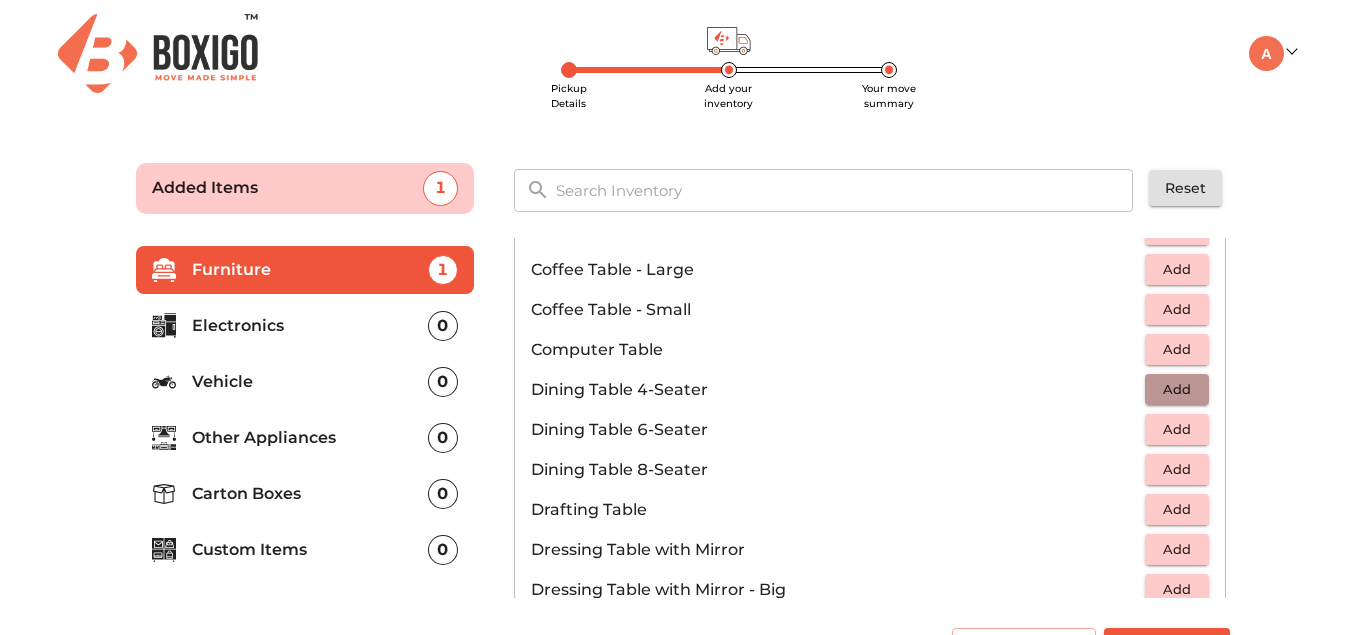 click on "Add" at bounding box center (1177, 389) 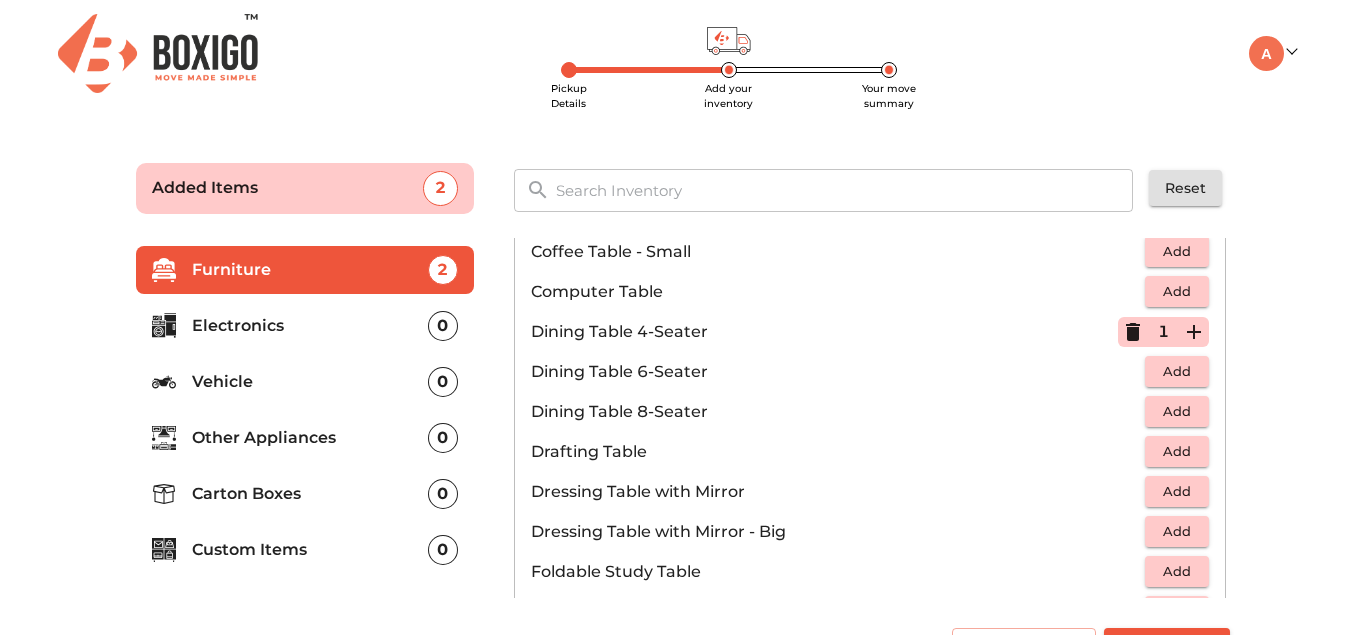 scroll, scrollTop: 340, scrollLeft: 0, axis: vertical 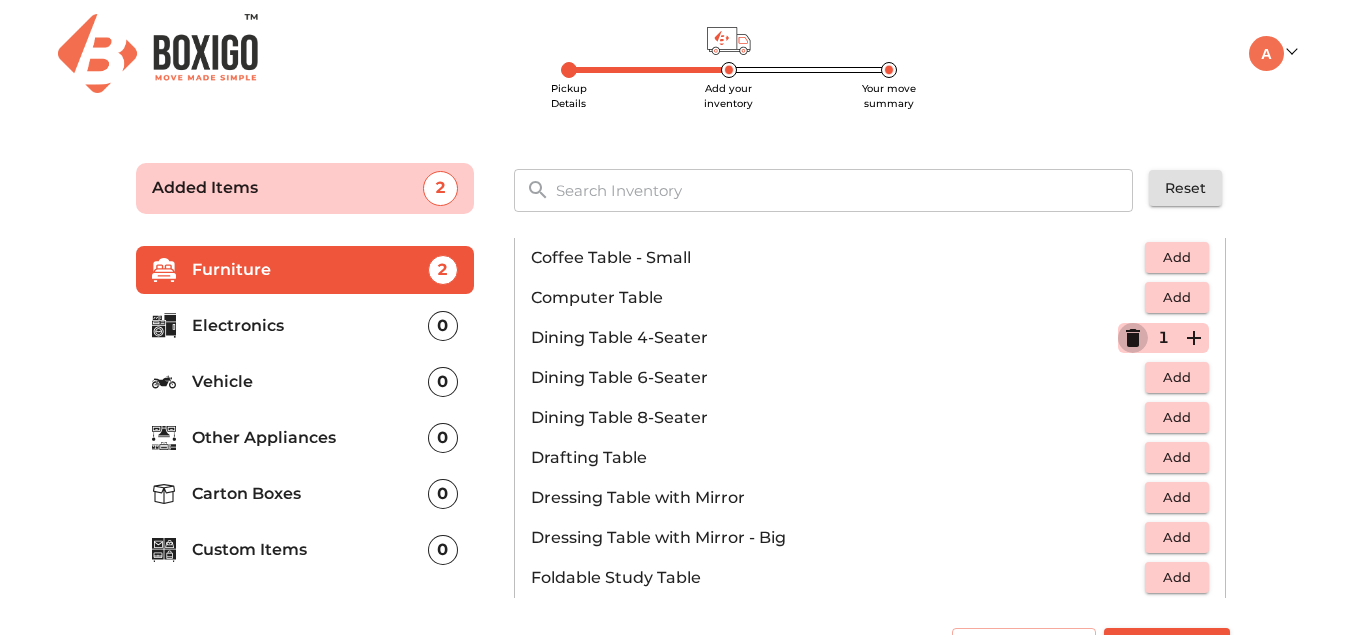 click 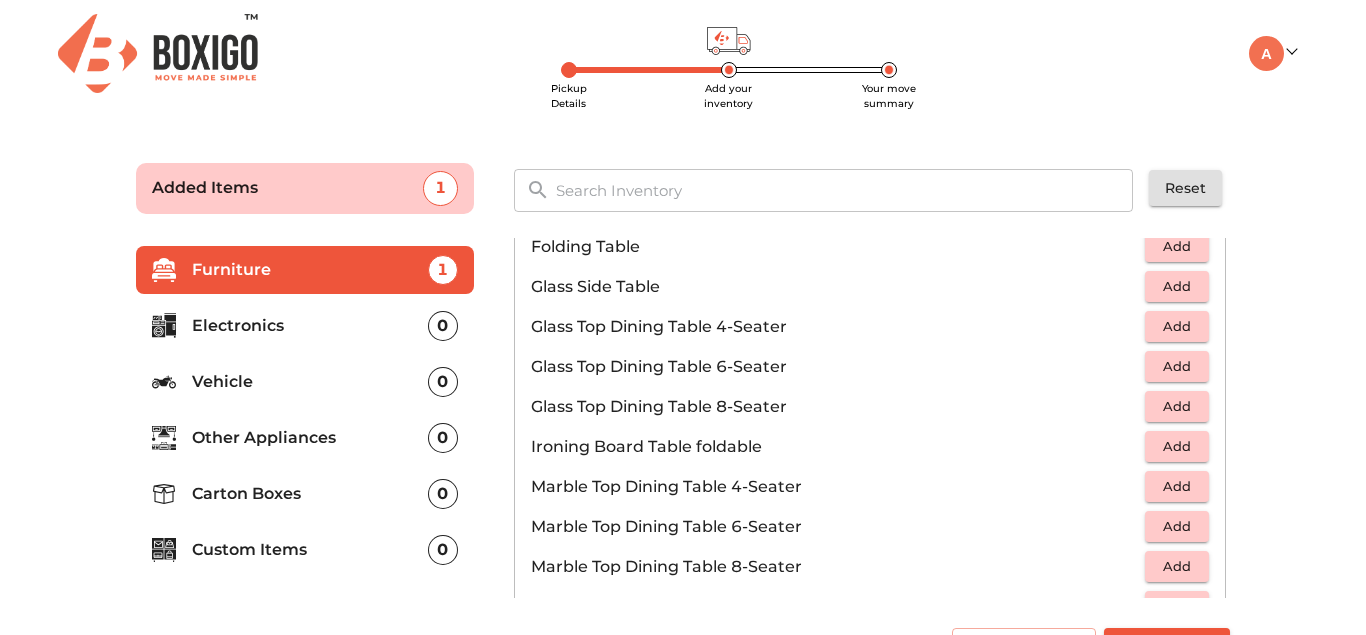 scroll, scrollTop: 712, scrollLeft: 0, axis: vertical 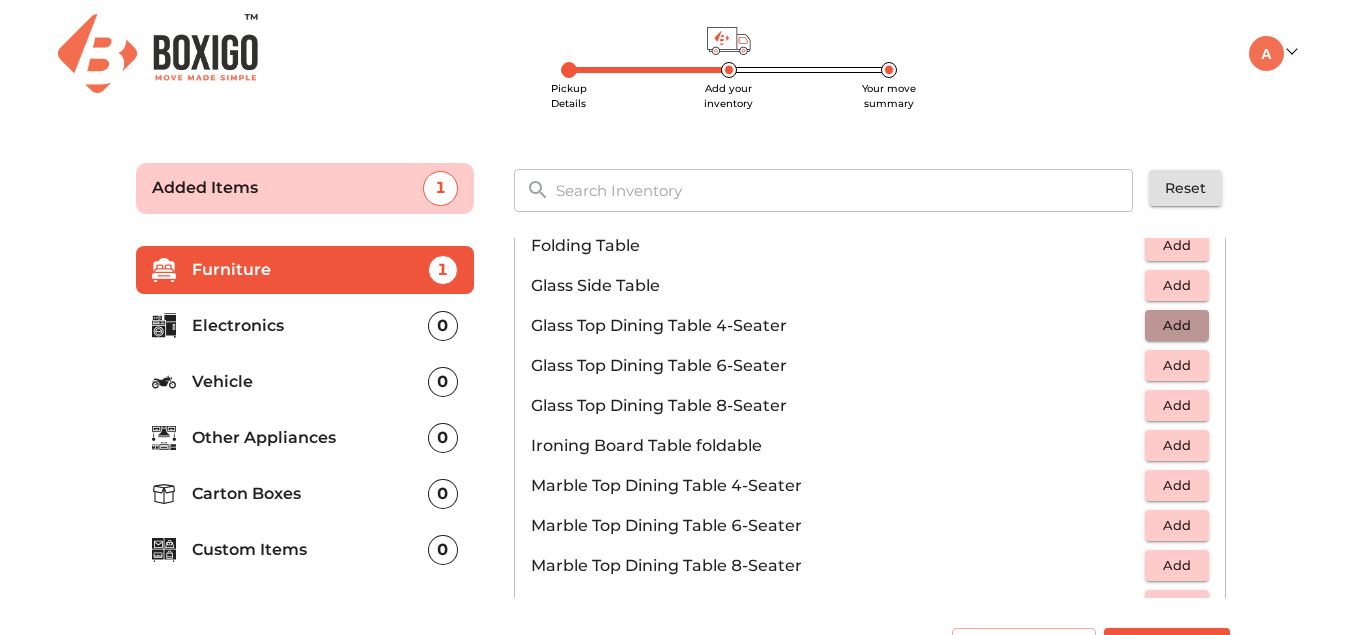 click on "Add" at bounding box center [1177, 325] 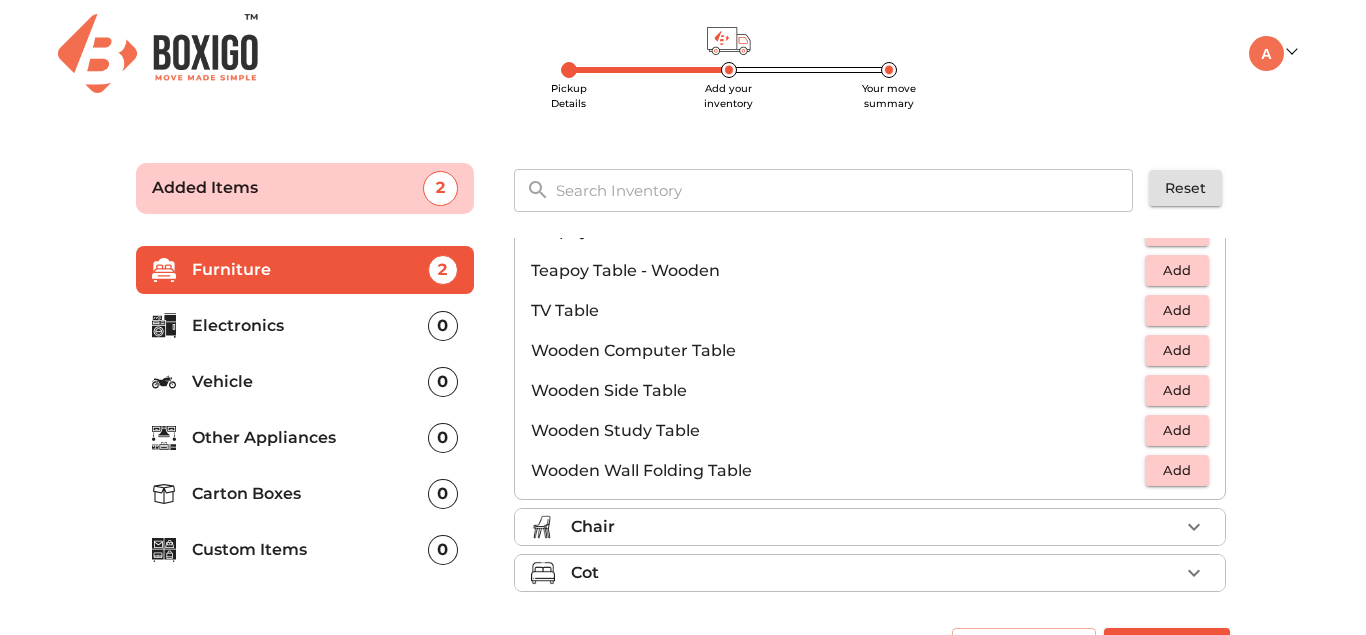 scroll, scrollTop: 1266, scrollLeft: 0, axis: vertical 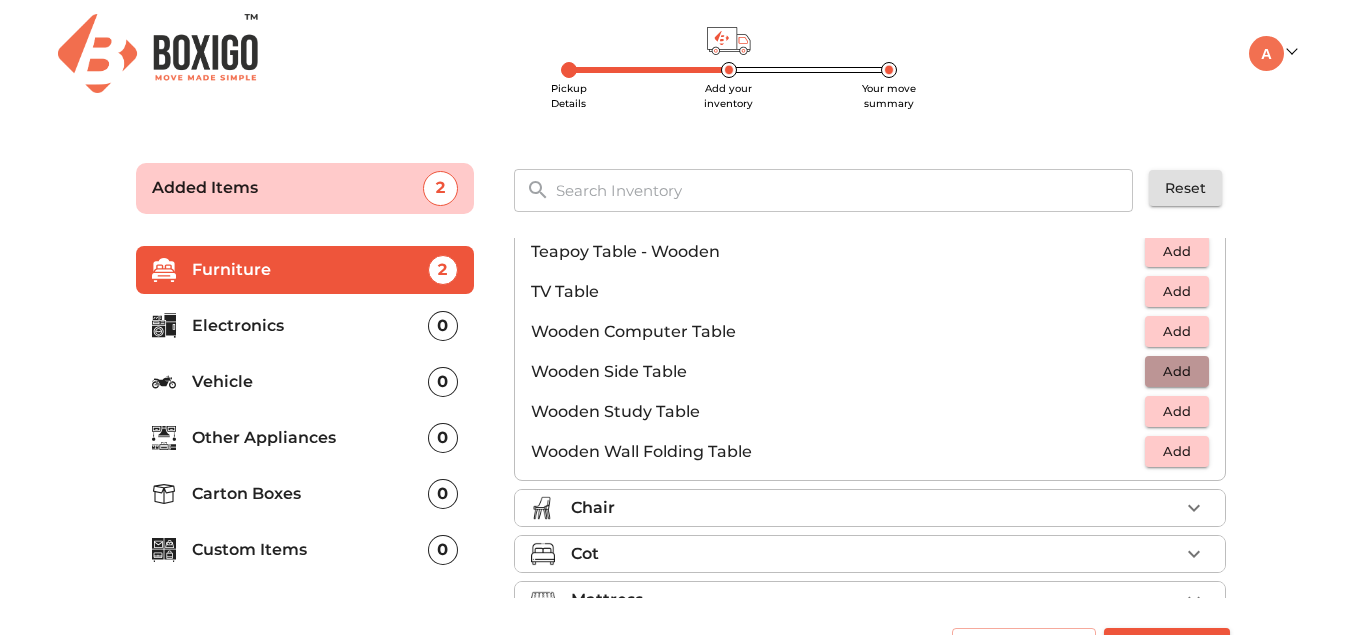 click on "Add" at bounding box center (1177, 371) 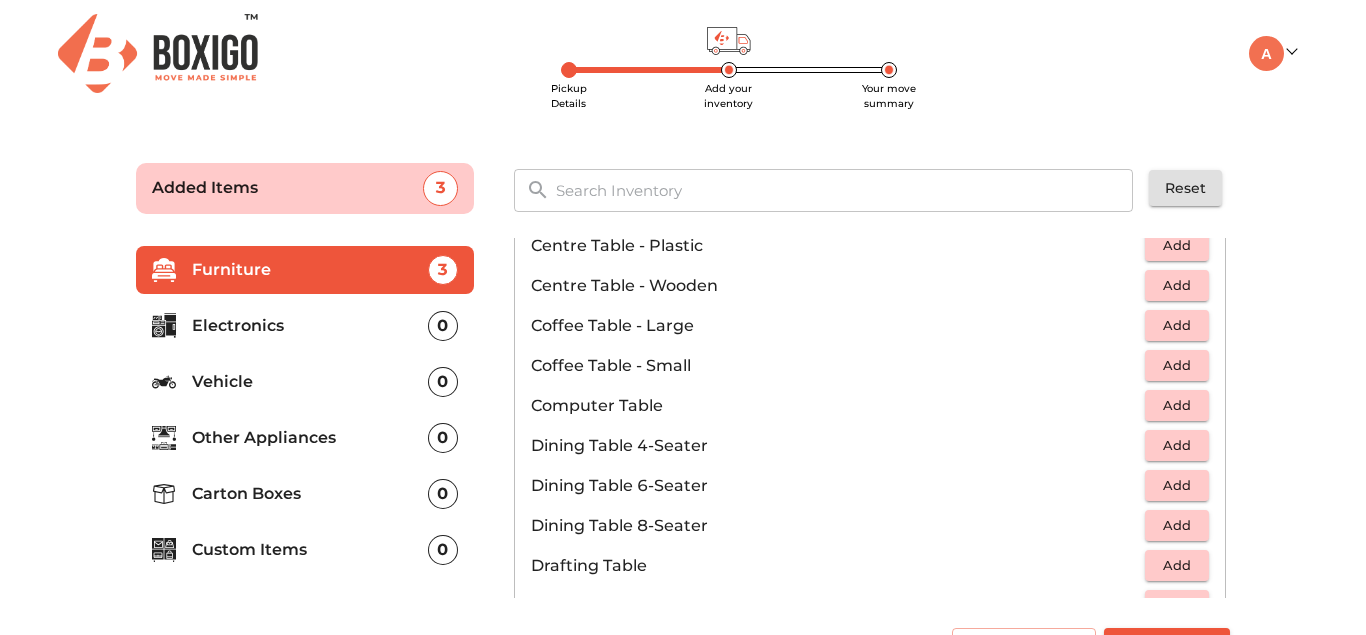 scroll, scrollTop: 0, scrollLeft: 0, axis: both 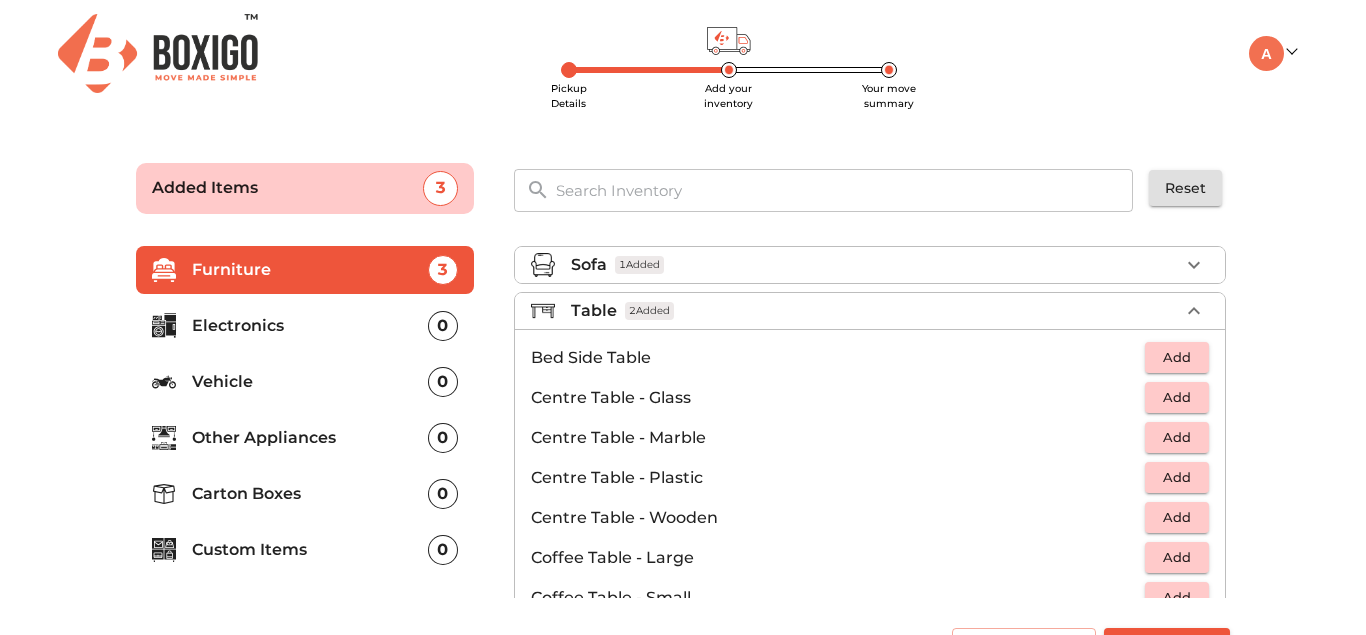 click on "Table 2  Added" at bounding box center [875, 311] 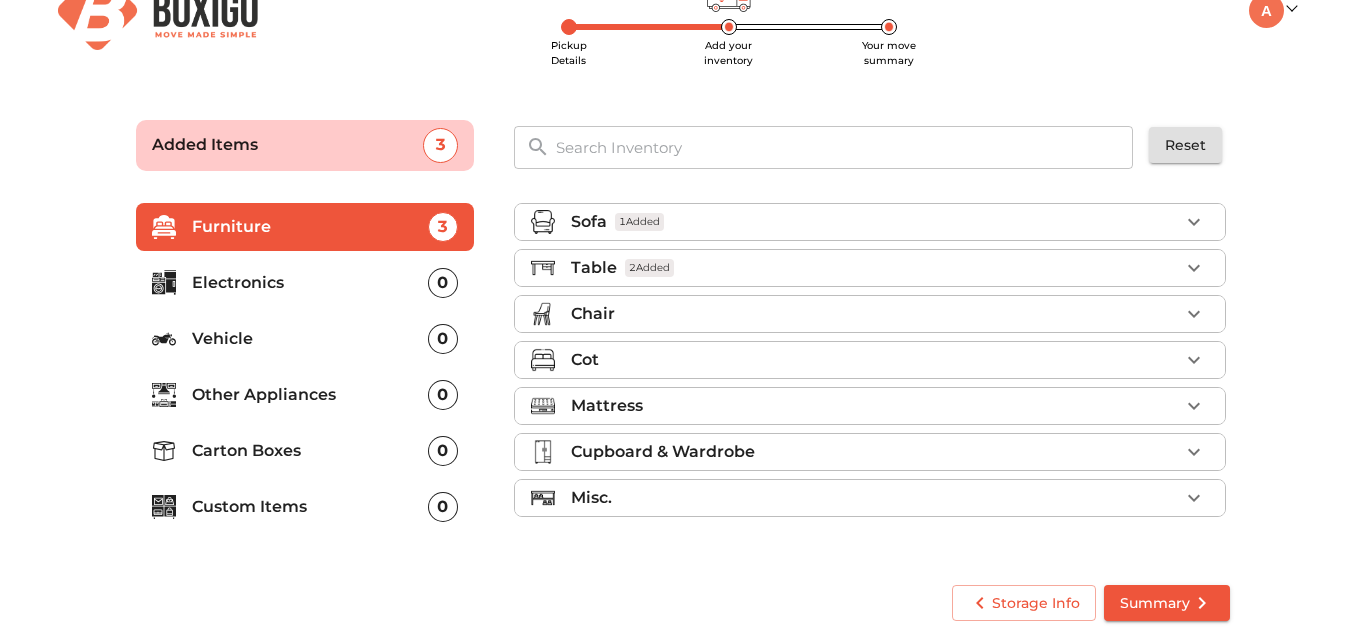 scroll, scrollTop: 49, scrollLeft: 0, axis: vertical 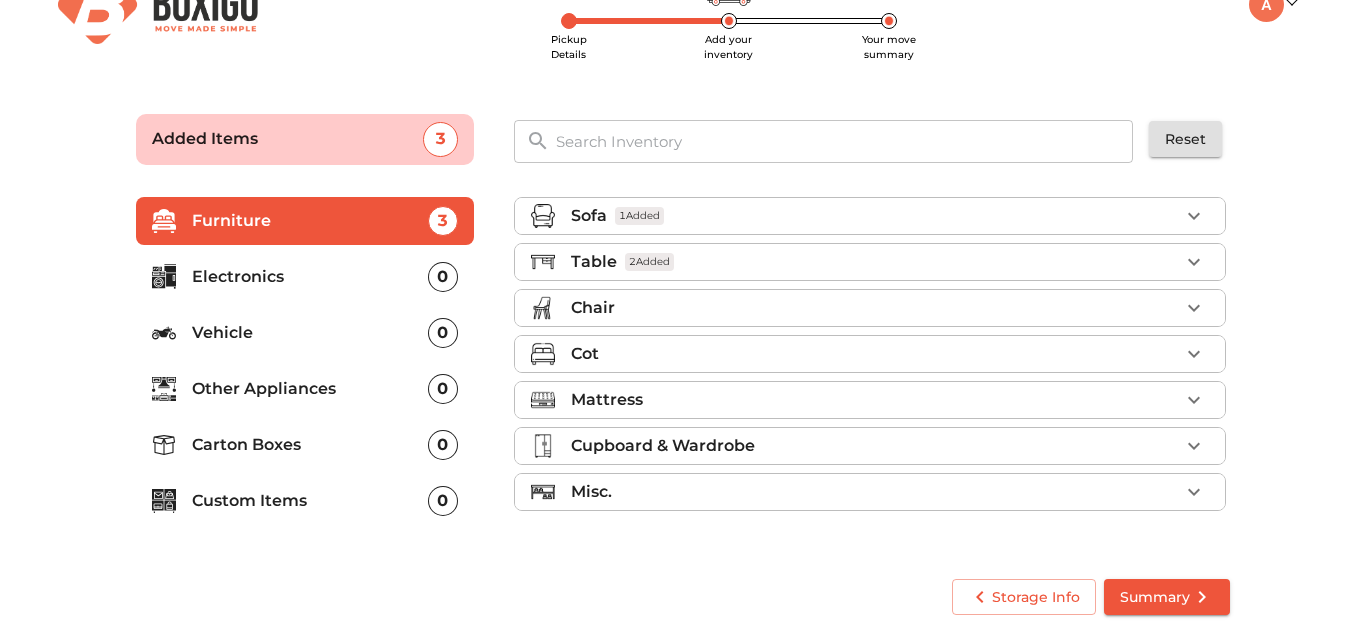 click on "Chair" at bounding box center (875, 308) 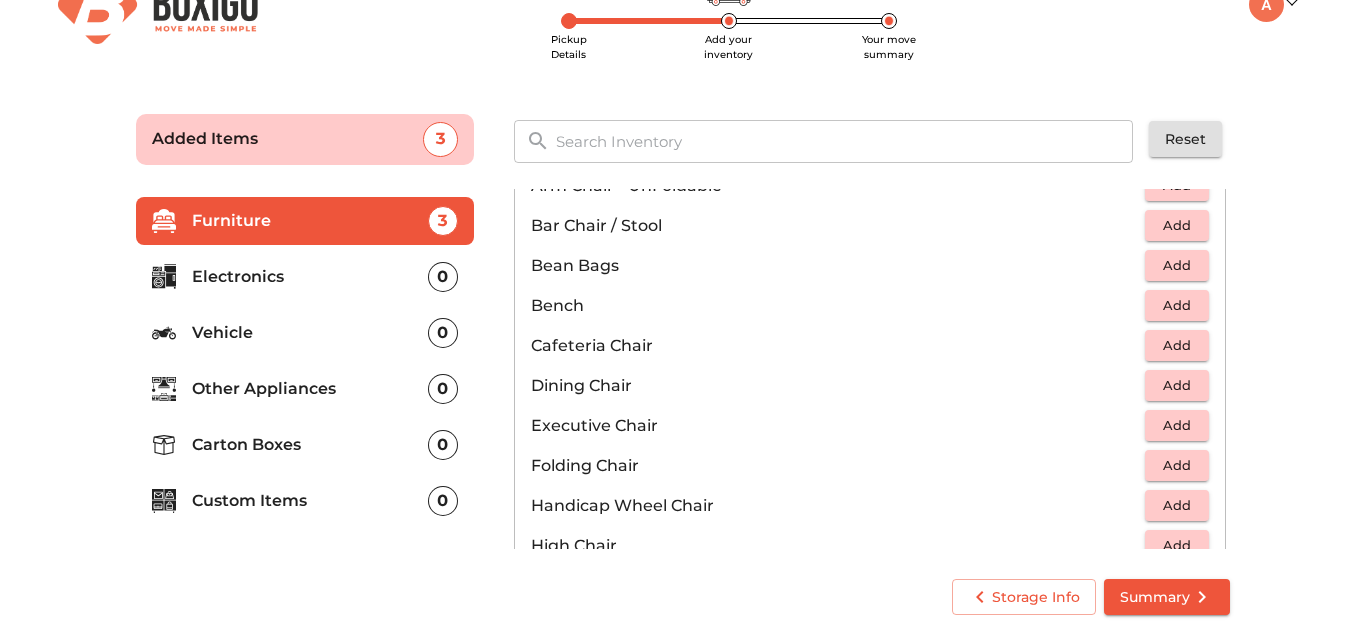 scroll, scrollTop: 206, scrollLeft: 0, axis: vertical 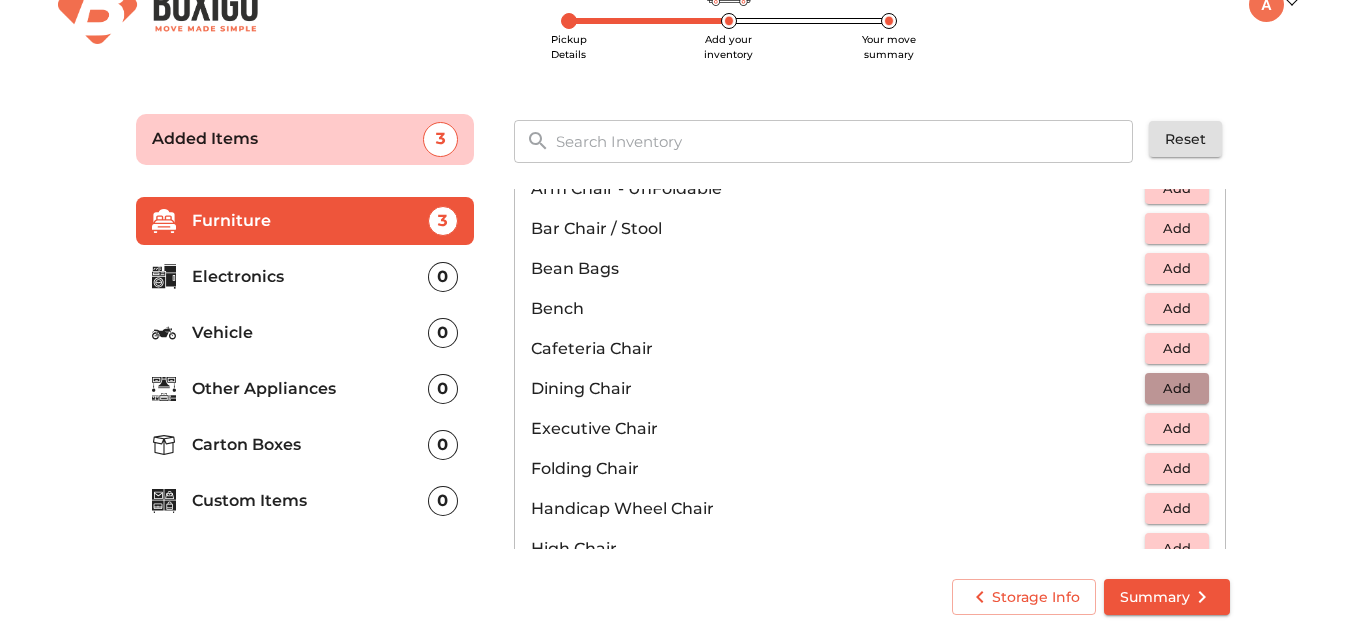 click on "Add" at bounding box center (1177, 388) 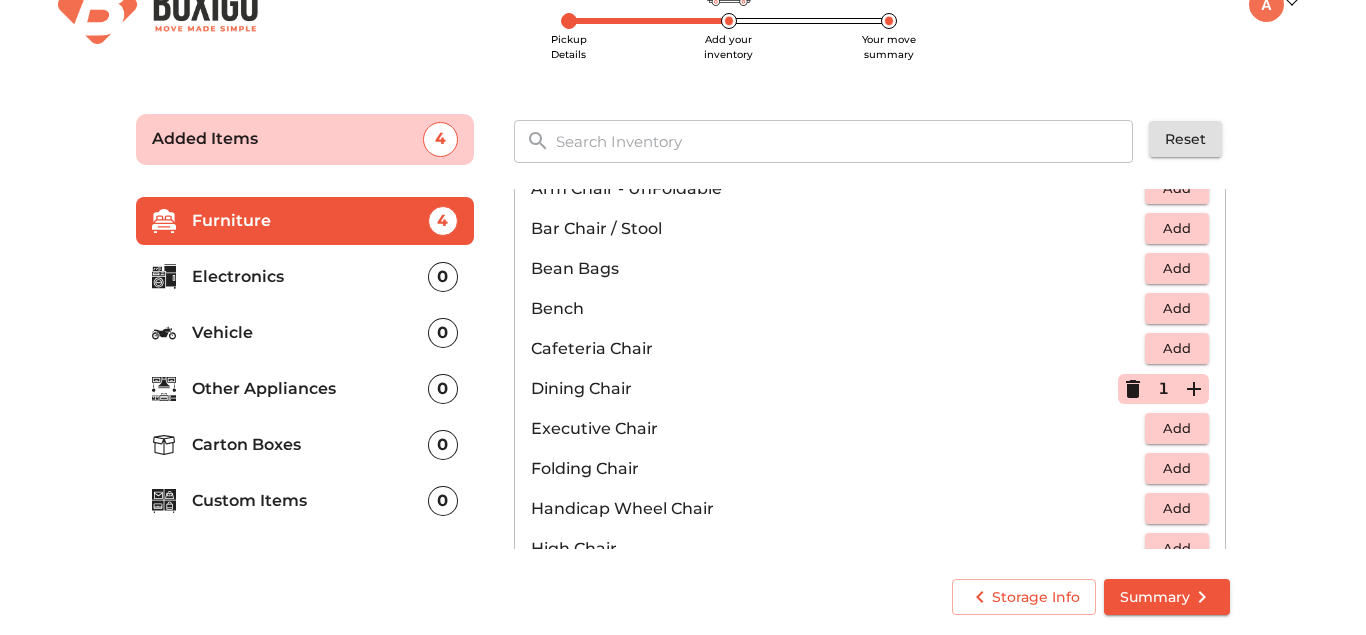 click on "1" at bounding box center [1163, 389] 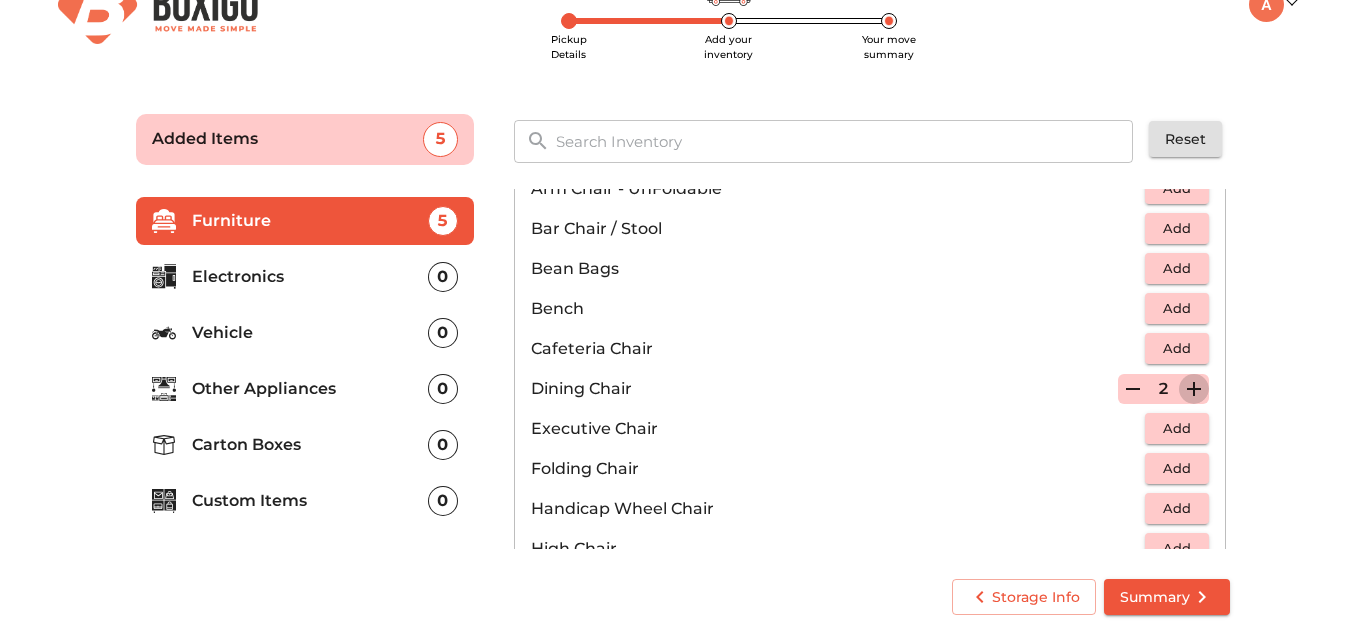 click 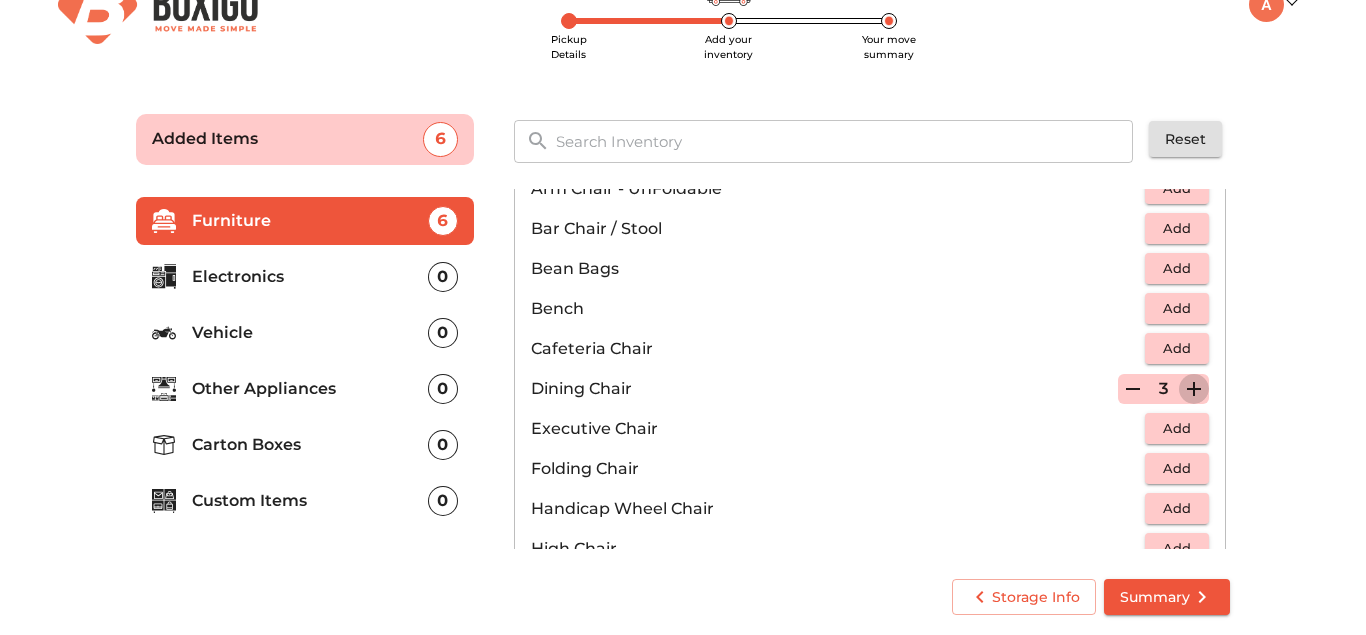 click 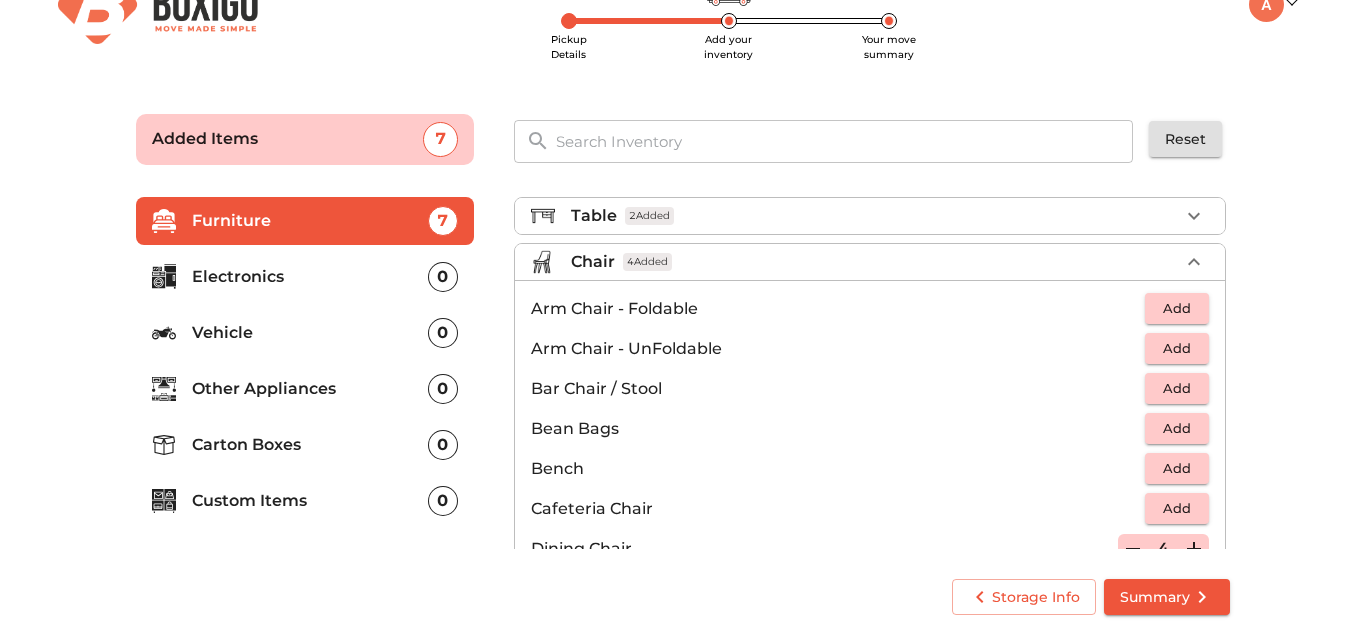 scroll, scrollTop: 0, scrollLeft: 0, axis: both 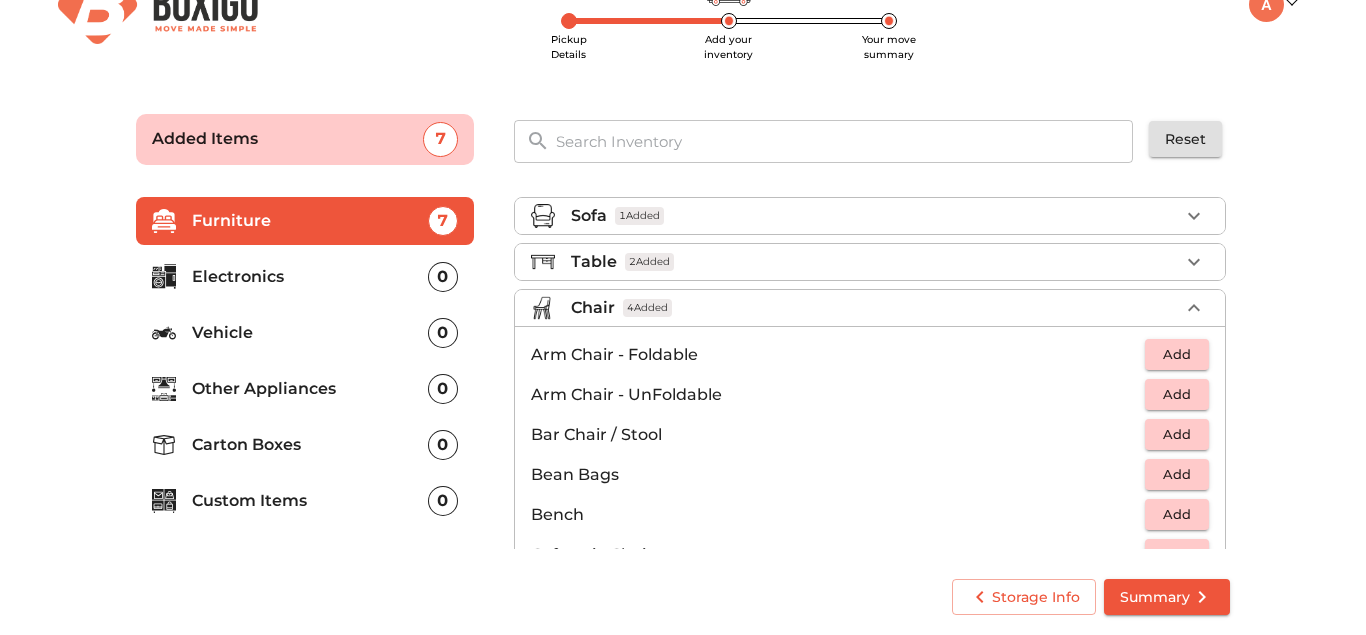 click on "Chair 4  Added" at bounding box center (875, 308) 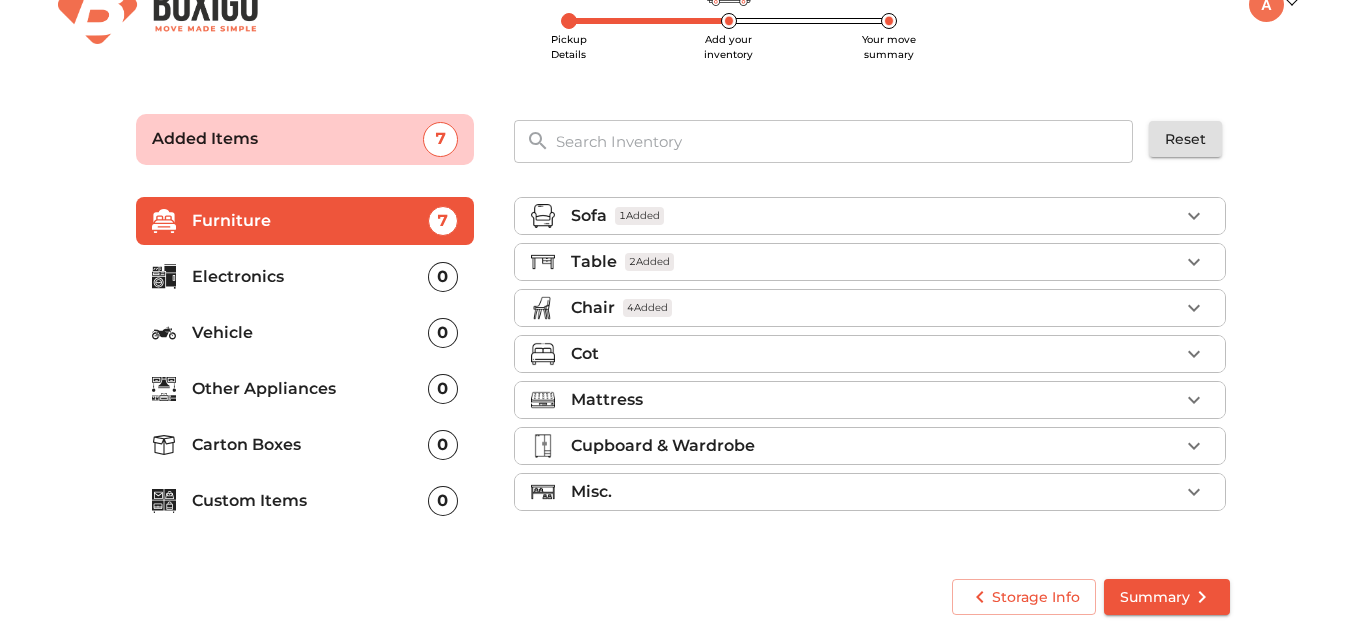 click on "Mattress" at bounding box center (875, 400) 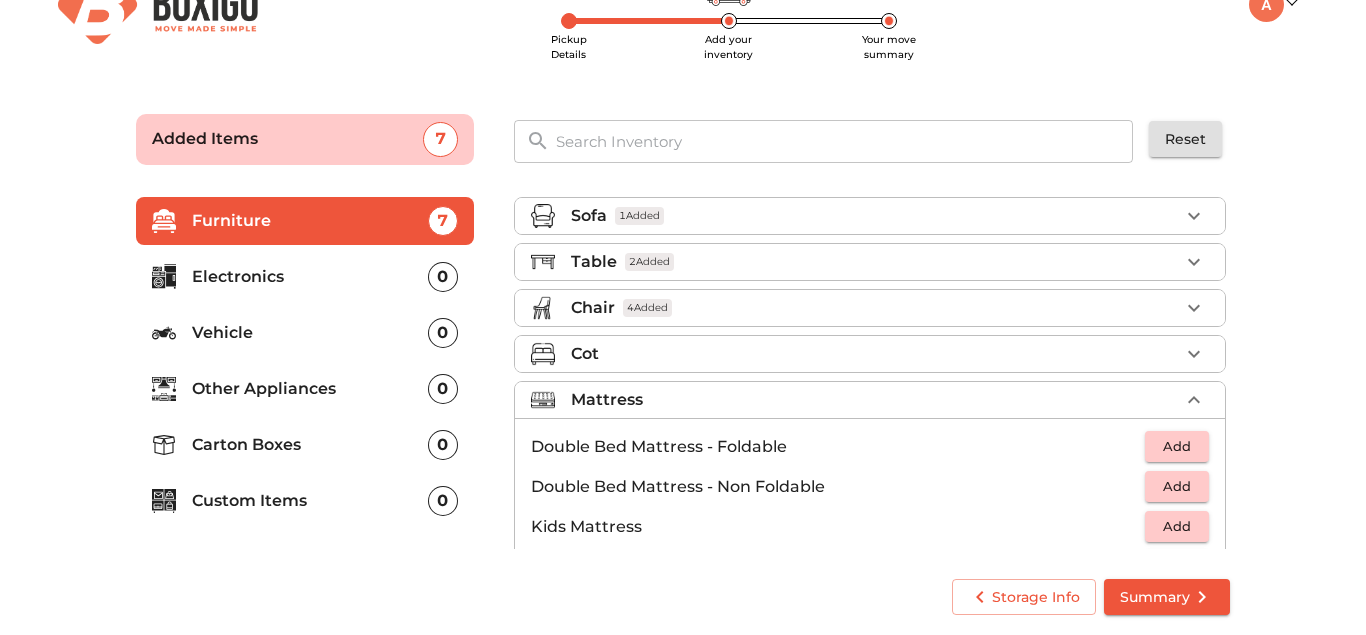 click on "Mattress" at bounding box center [875, 400] 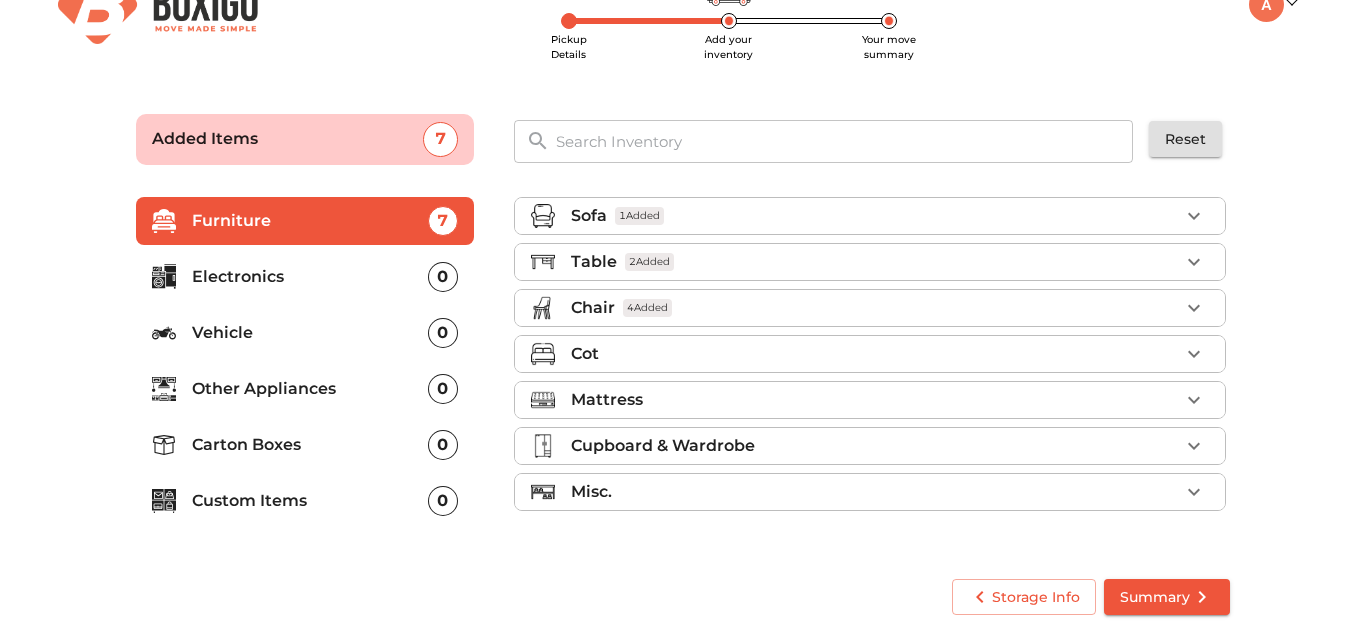 click on "Cot" at bounding box center (875, 354) 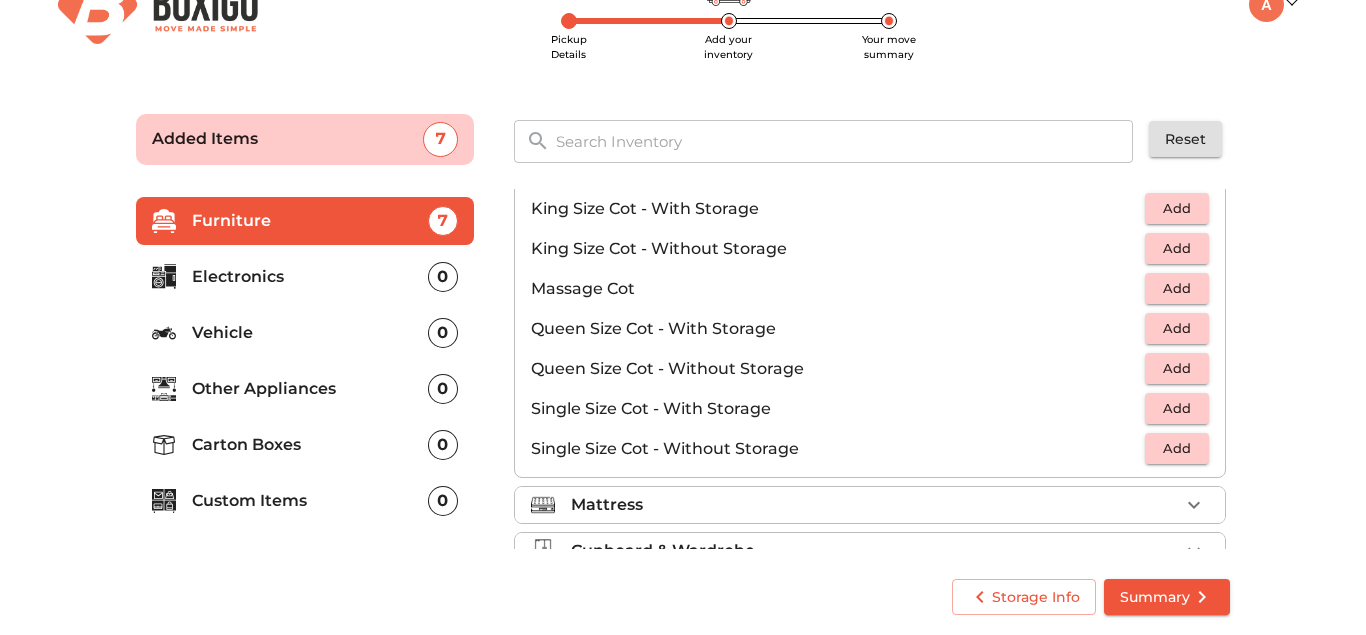 scroll, scrollTop: 553, scrollLeft: 0, axis: vertical 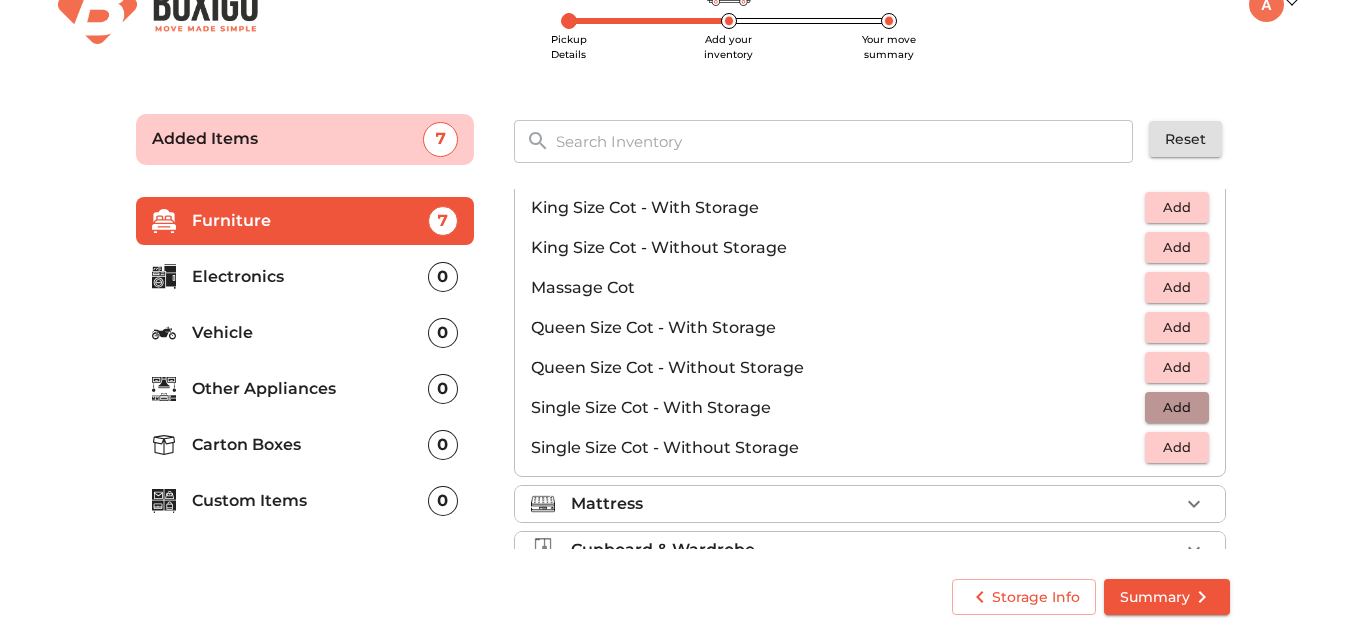 click on "Add" at bounding box center [1177, 407] 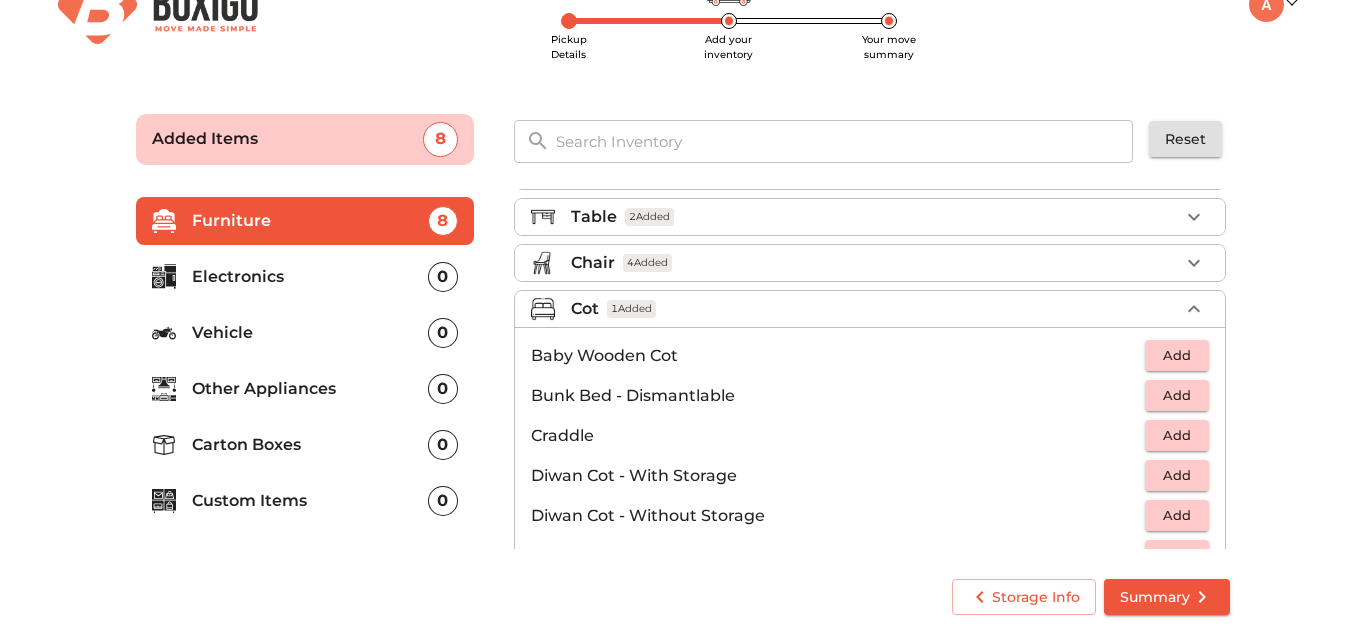 scroll, scrollTop: 0, scrollLeft: 0, axis: both 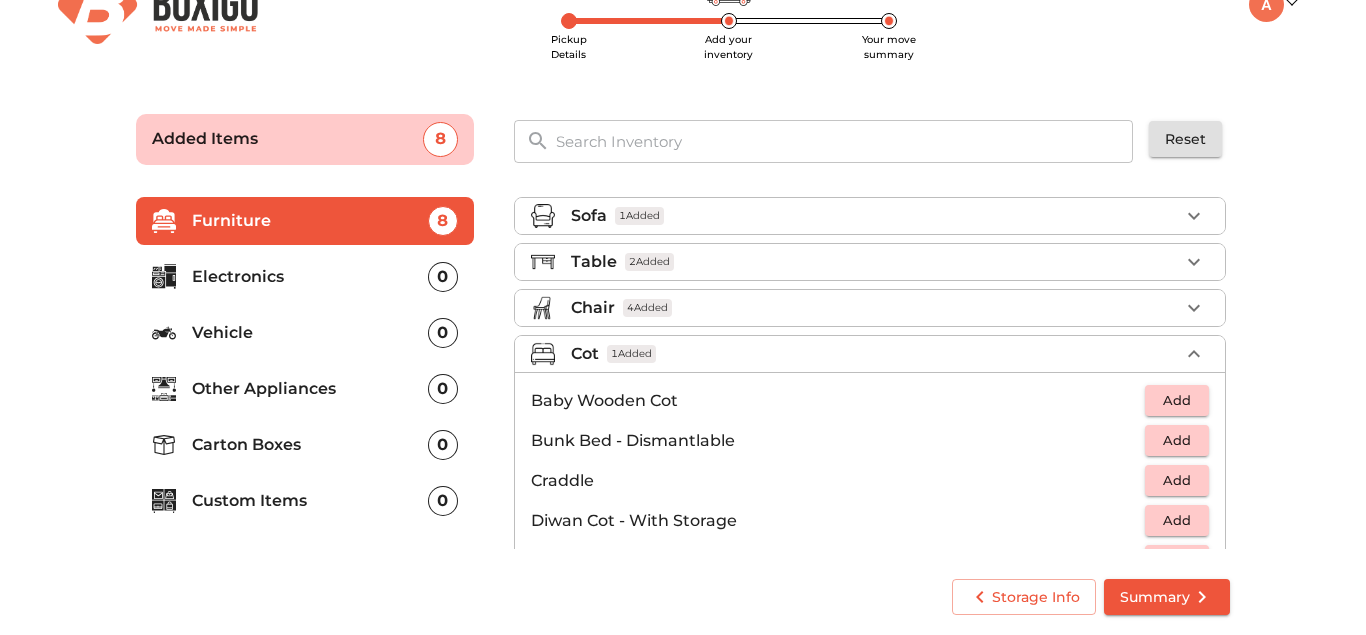 click on "Cot 1  Added" at bounding box center [875, 354] 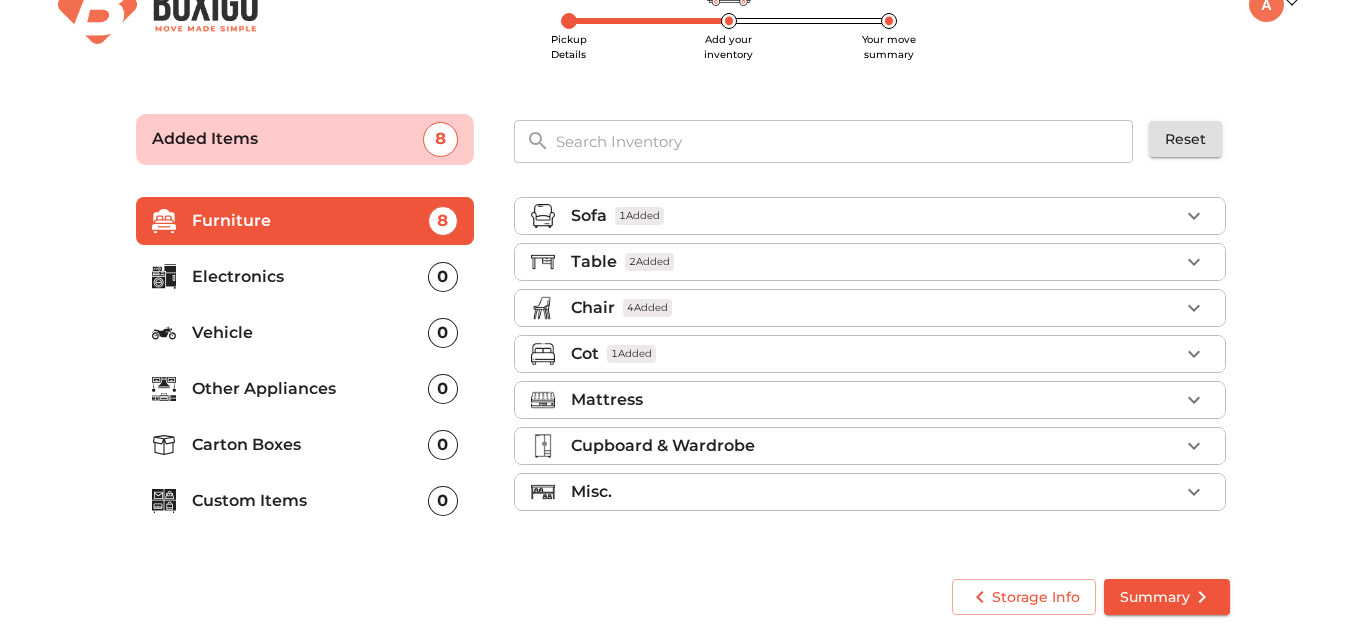 click on "Mattress" at bounding box center (875, 400) 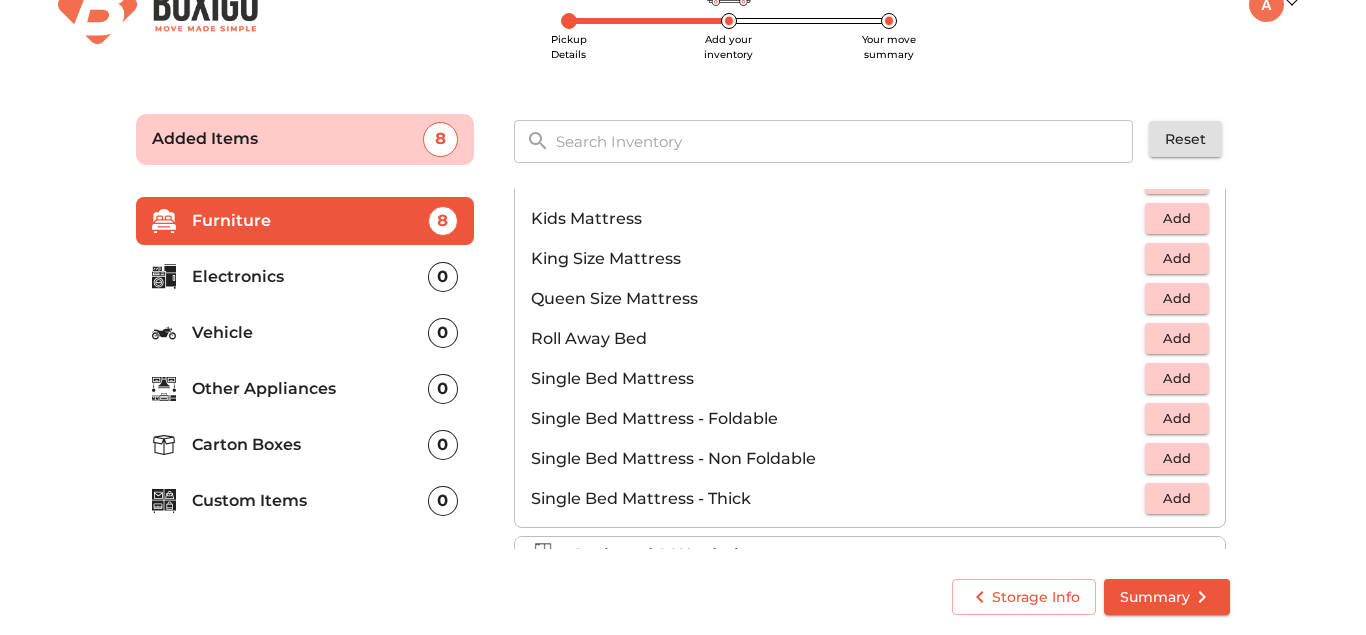 scroll, scrollTop: 309, scrollLeft: 0, axis: vertical 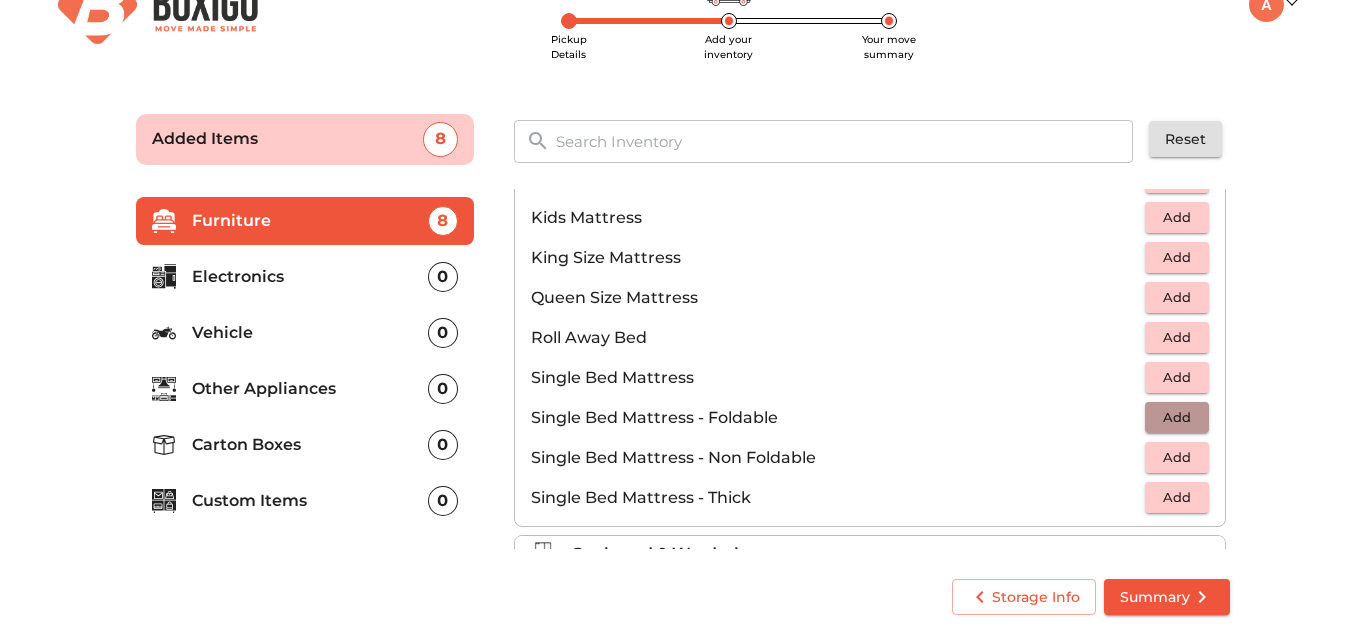 click on "Add" at bounding box center (1177, 417) 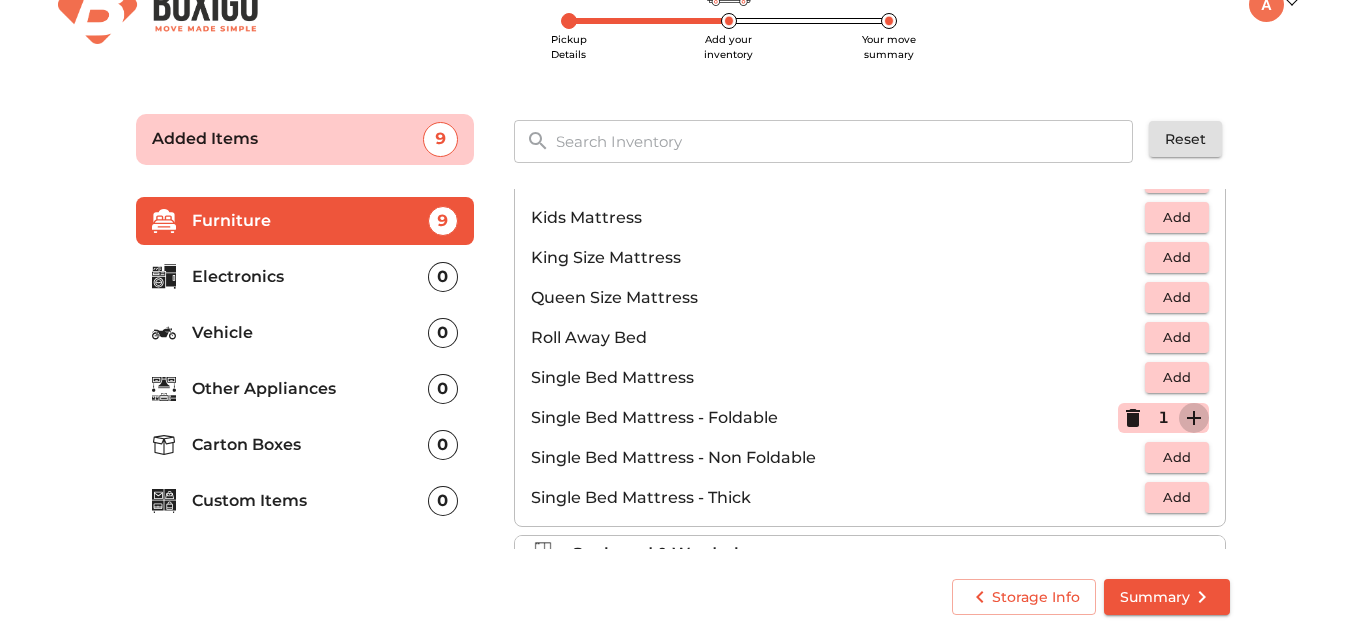 click 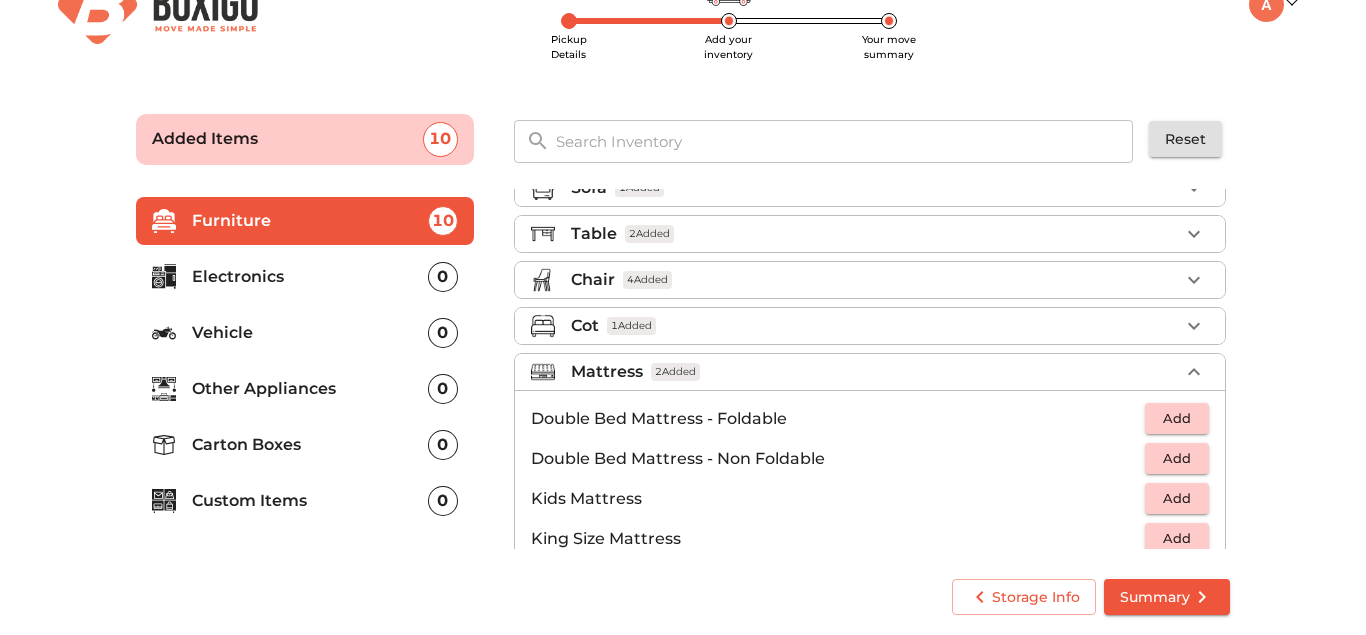 scroll, scrollTop: 0, scrollLeft: 0, axis: both 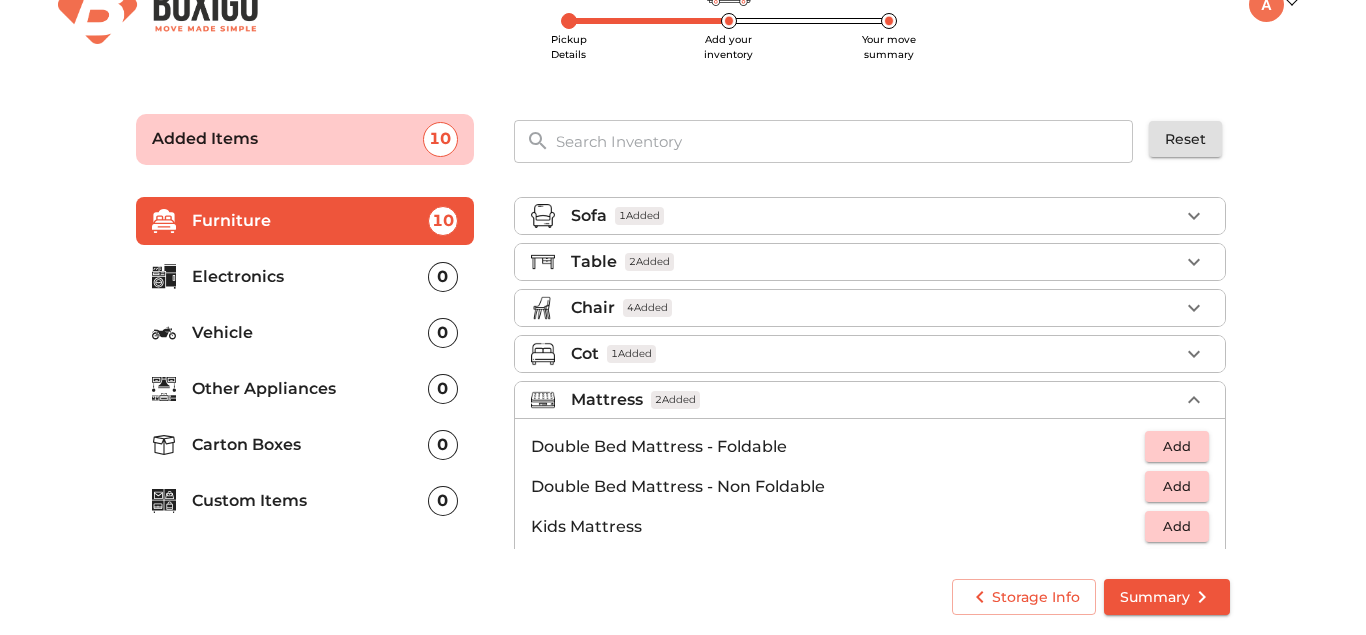 click on "Mattress 2  Added" at bounding box center (870, 400) 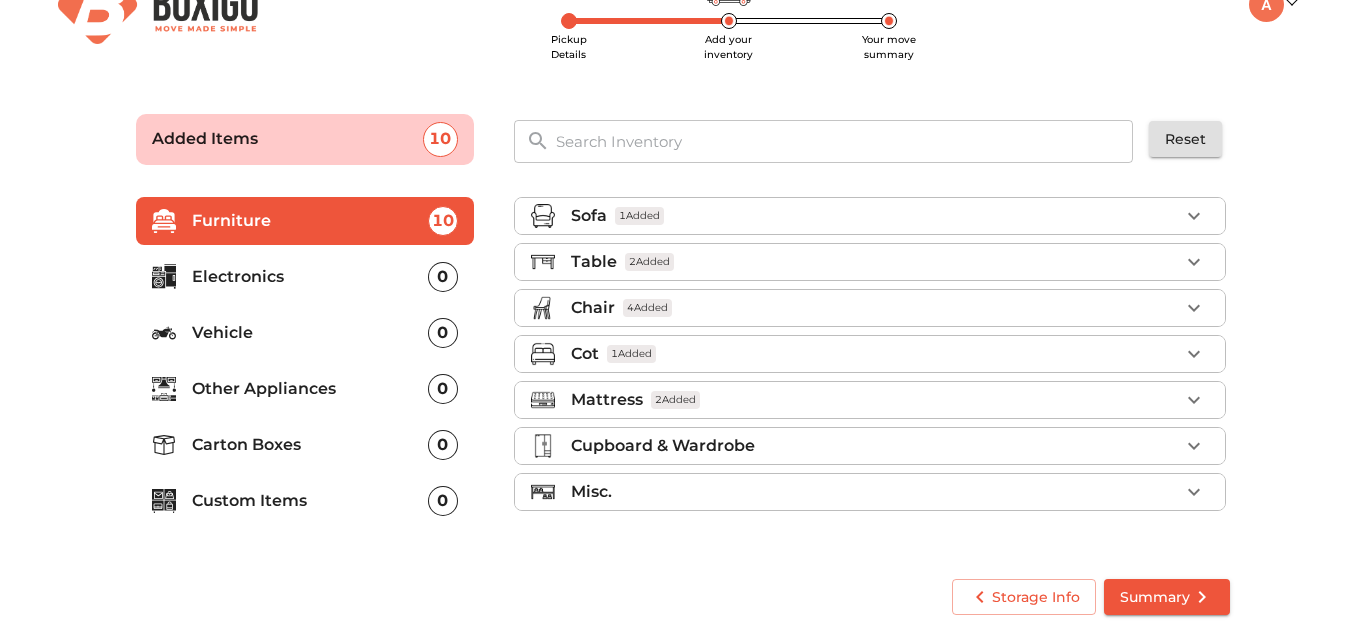 click on "Cupboard & Wardrobe" at bounding box center (875, 446) 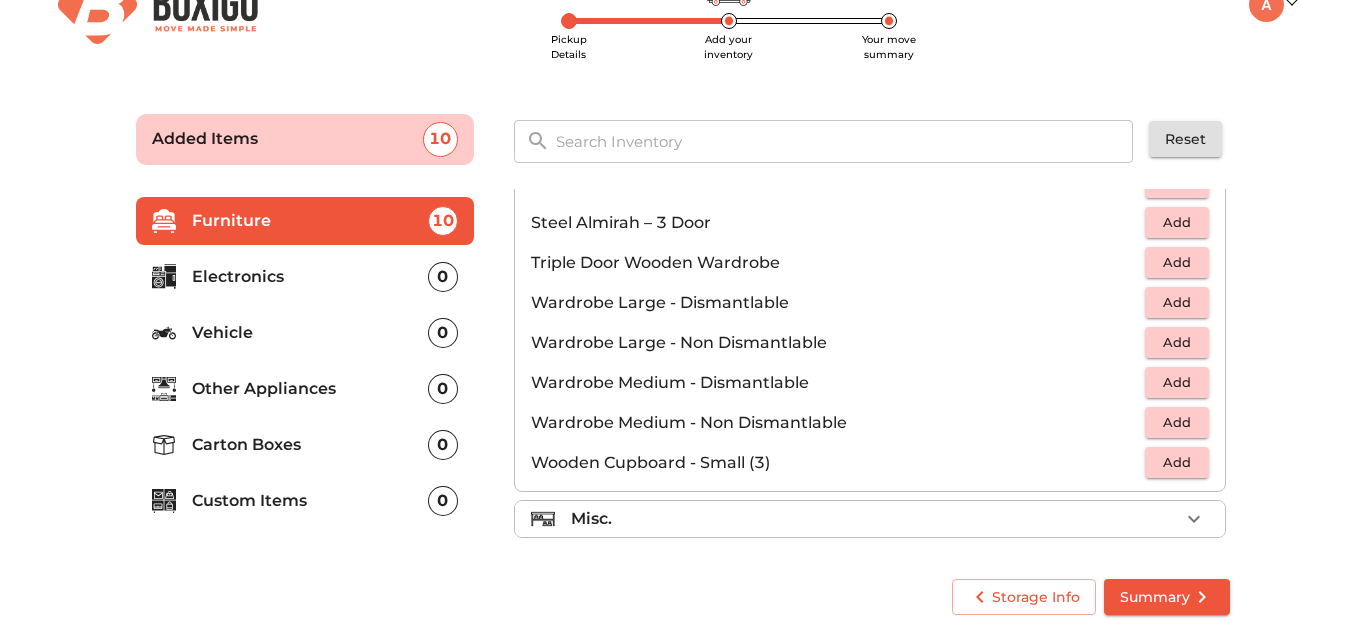 scroll, scrollTop: 675, scrollLeft: 0, axis: vertical 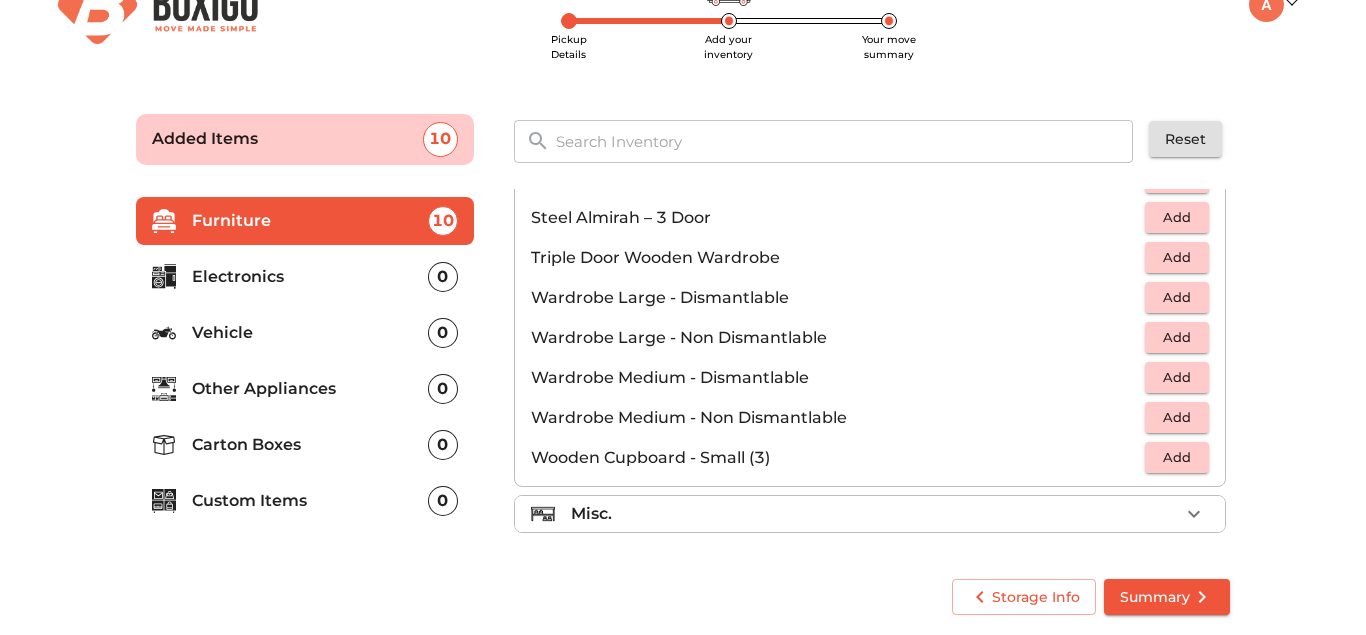 click on "Add" at bounding box center (1177, 417) 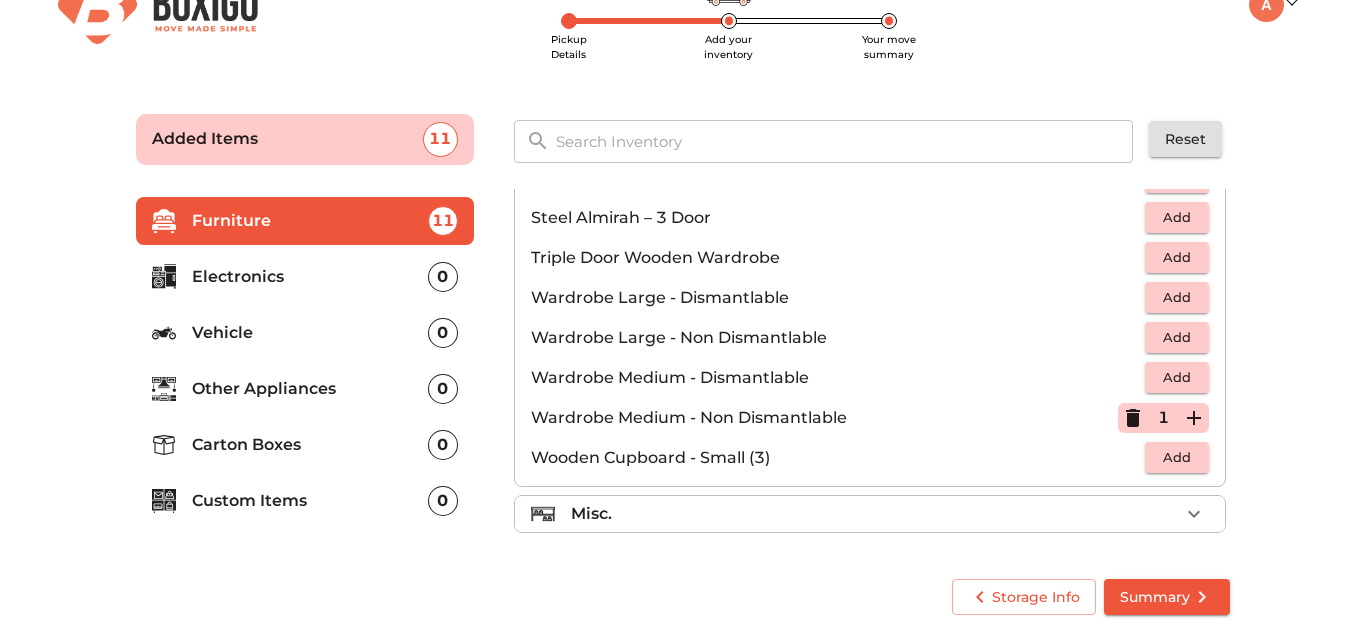 click on "Misc." at bounding box center (875, 514) 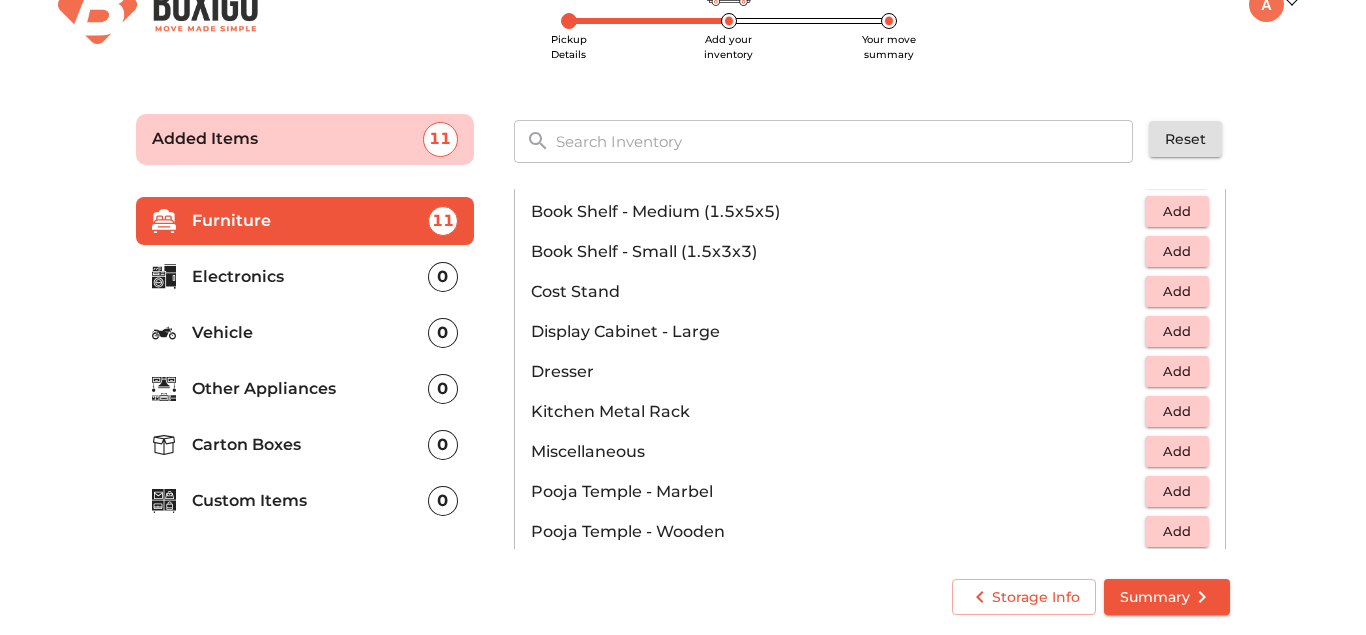 scroll, scrollTop: 578, scrollLeft: 0, axis: vertical 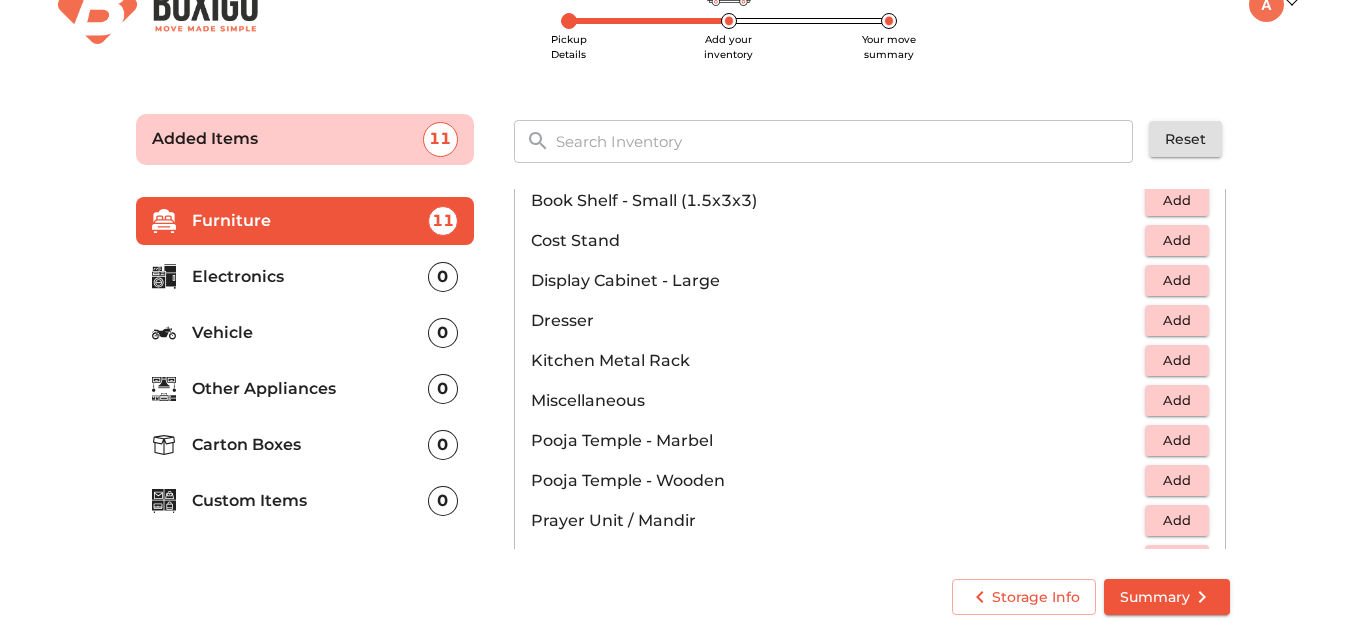 click on "Electronics" at bounding box center (310, 277) 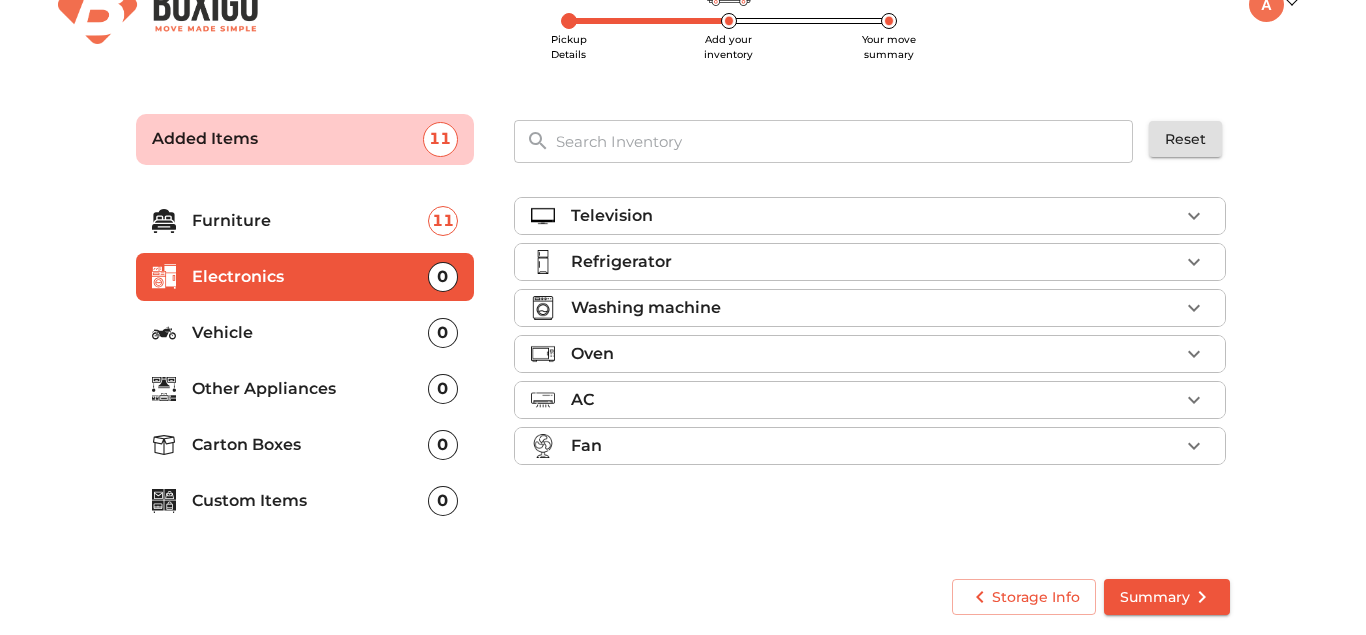 scroll, scrollTop: 0, scrollLeft: 0, axis: both 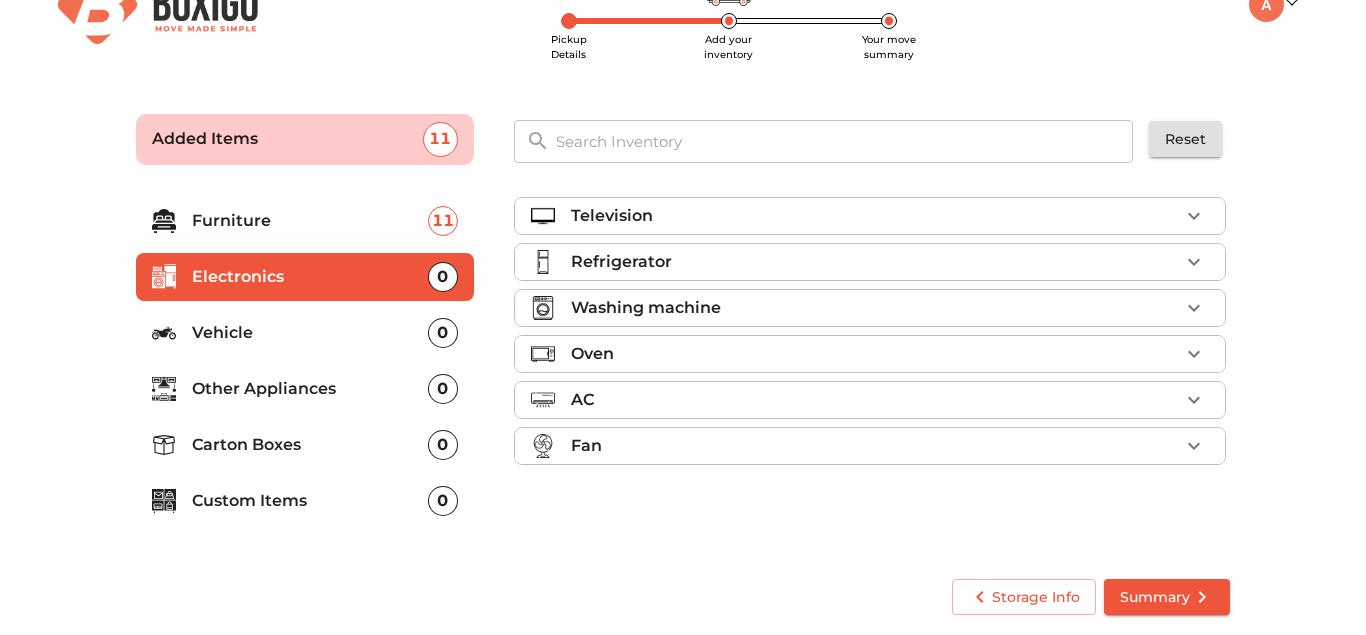 click on "Washing machine" at bounding box center (646, 308) 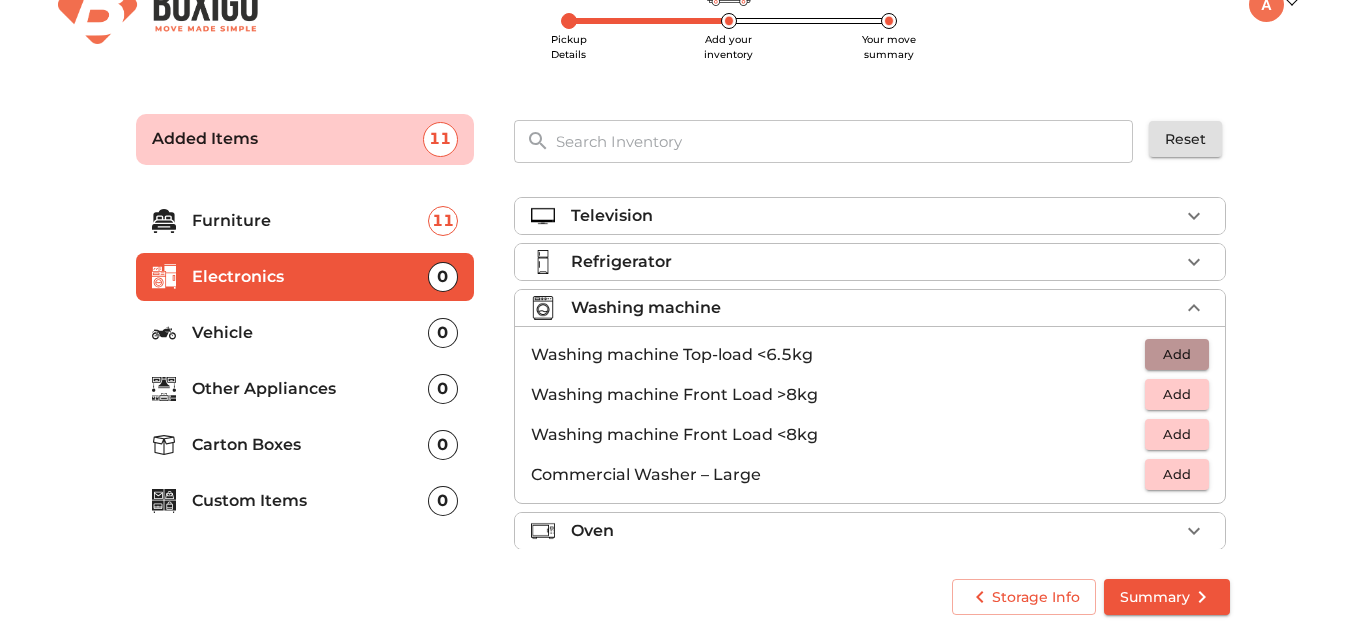 click on "Add" at bounding box center (1177, 354) 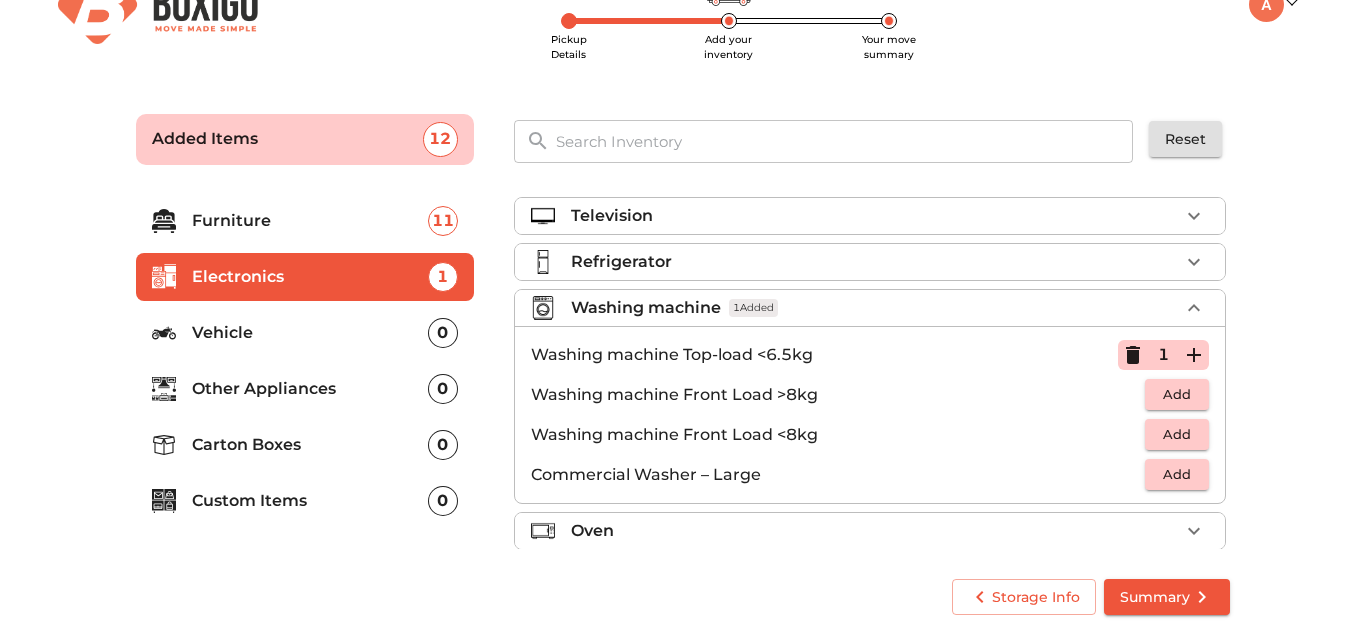 scroll, scrollTop: 109, scrollLeft: 0, axis: vertical 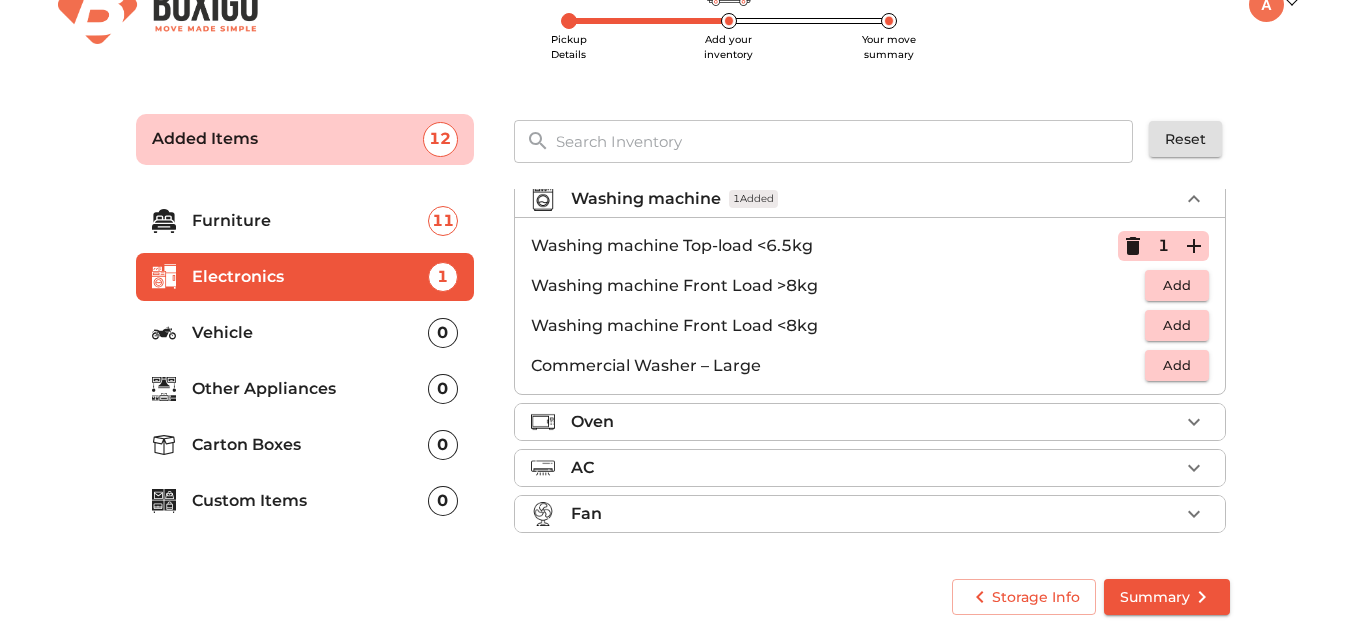click on "Vehicle" at bounding box center [310, 333] 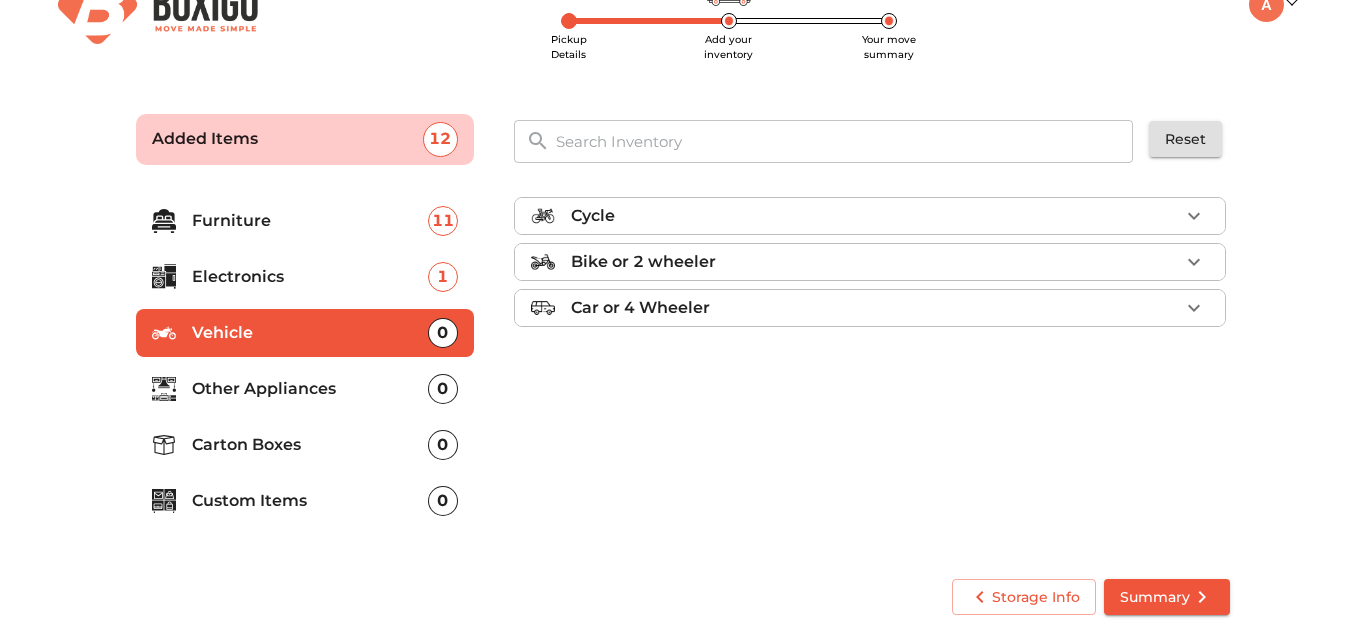 scroll, scrollTop: 0, scrollLeft: 0, axis: both 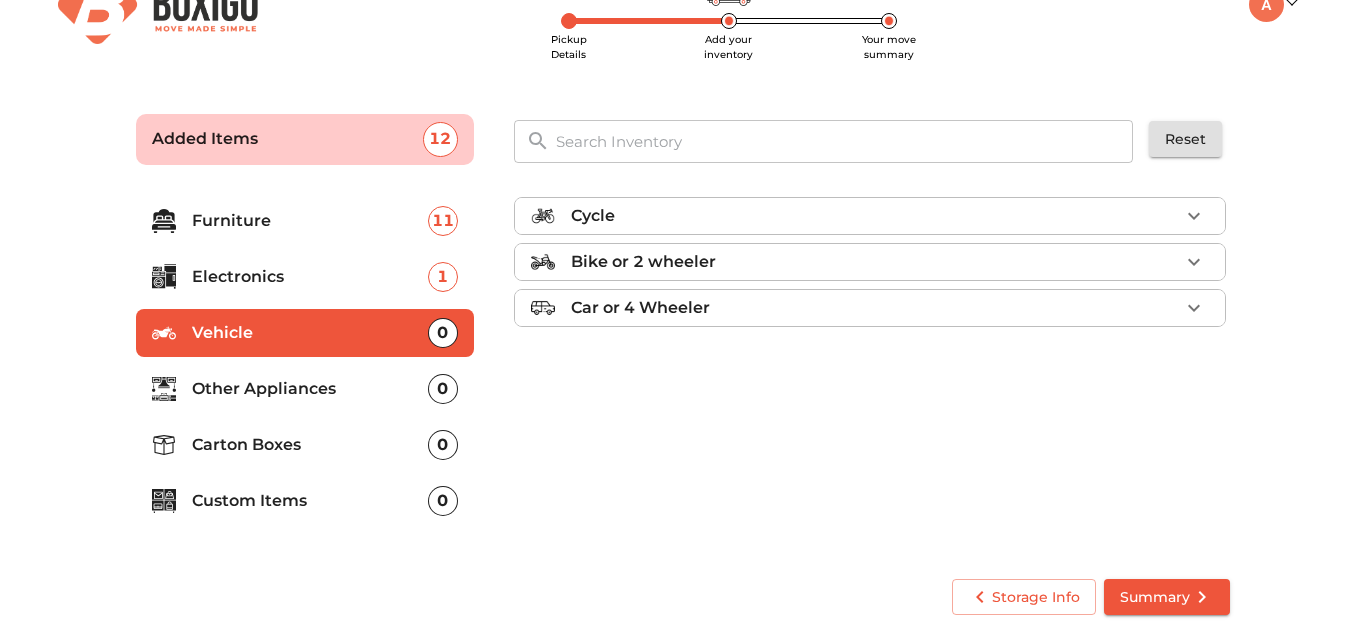 click on "Bike or 2 wheeler" at bounding box center [643, 262] 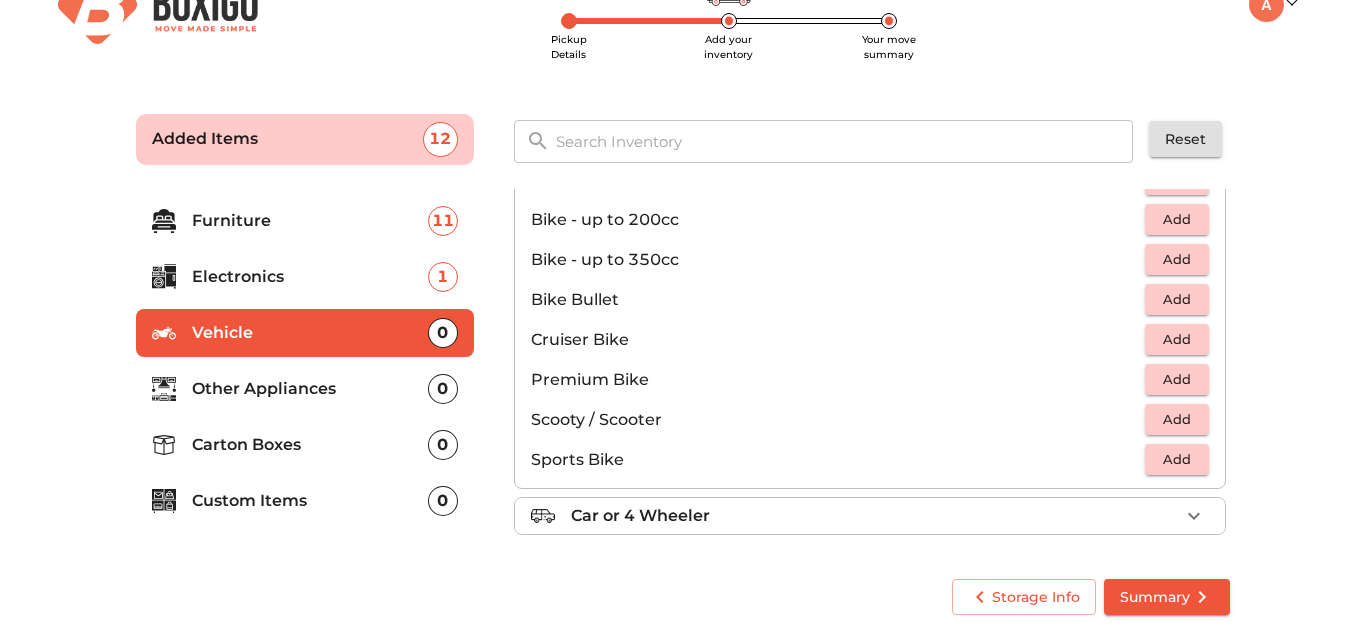 scroll, scrollTop: 131, scrollLeft: 0, axis: vertical 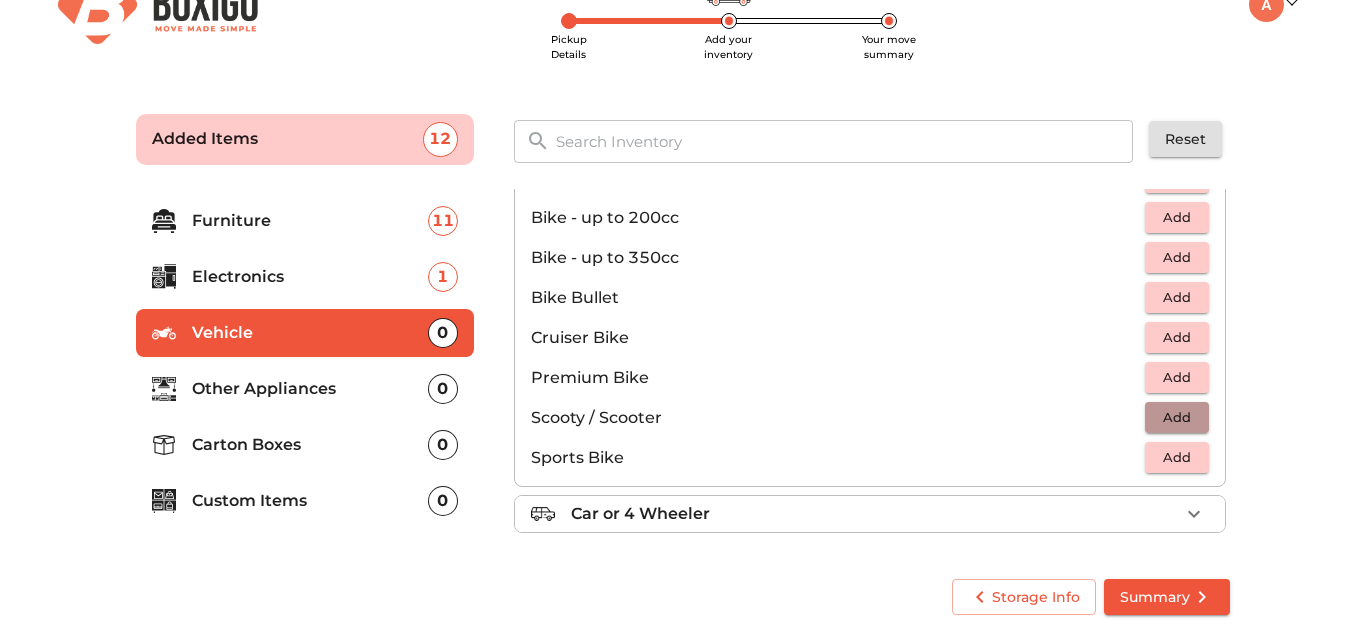 click on "Add" at bounding box center [1177, 417] 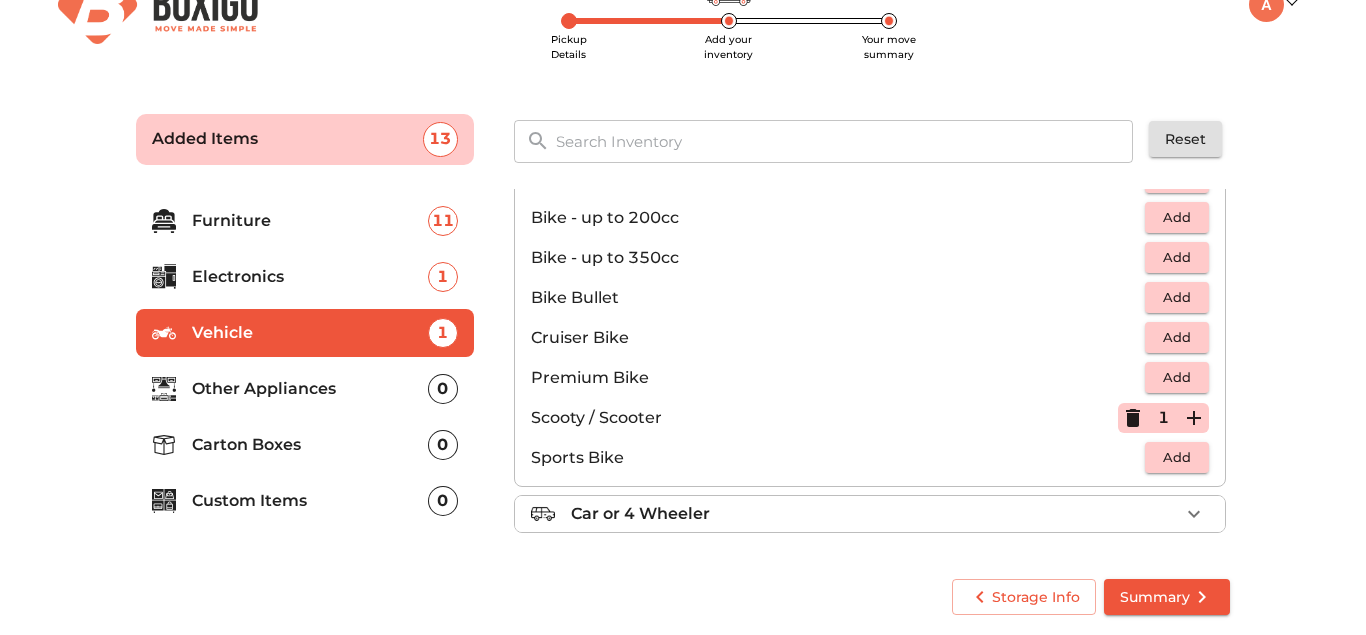 click on "Other Appliances" at bounding box center (310, 389) 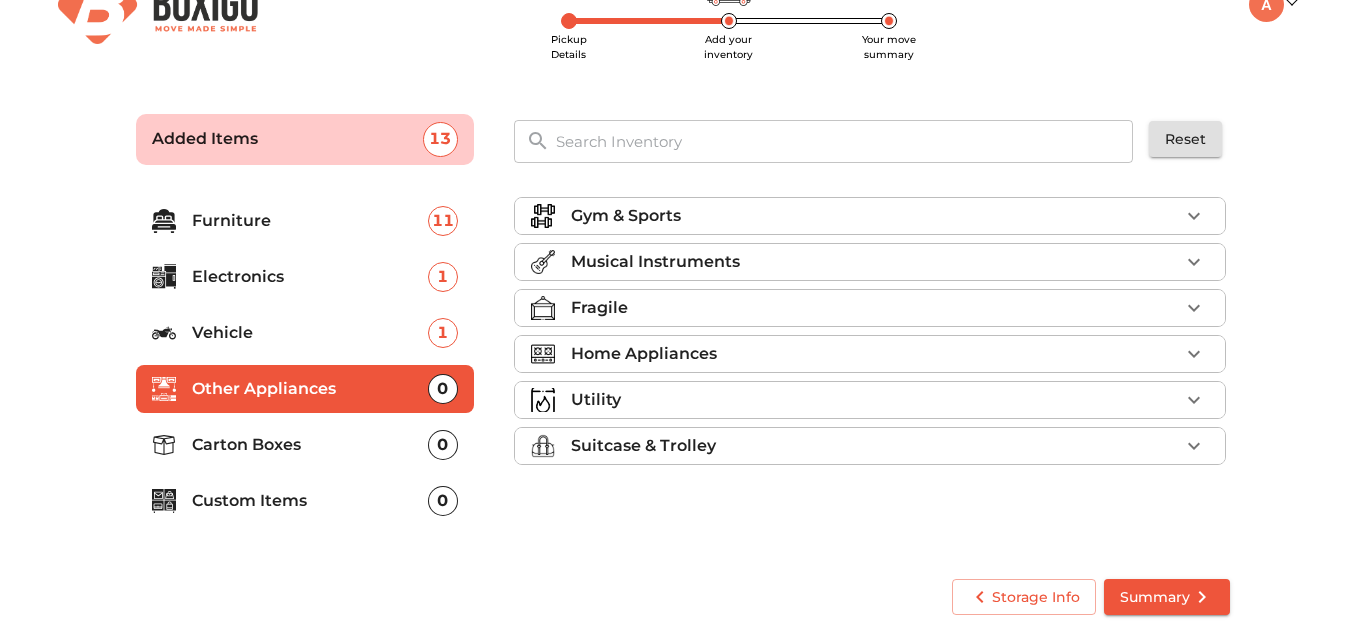 scroll, scrollTop: 0, scrollLeft: 0, axis: both 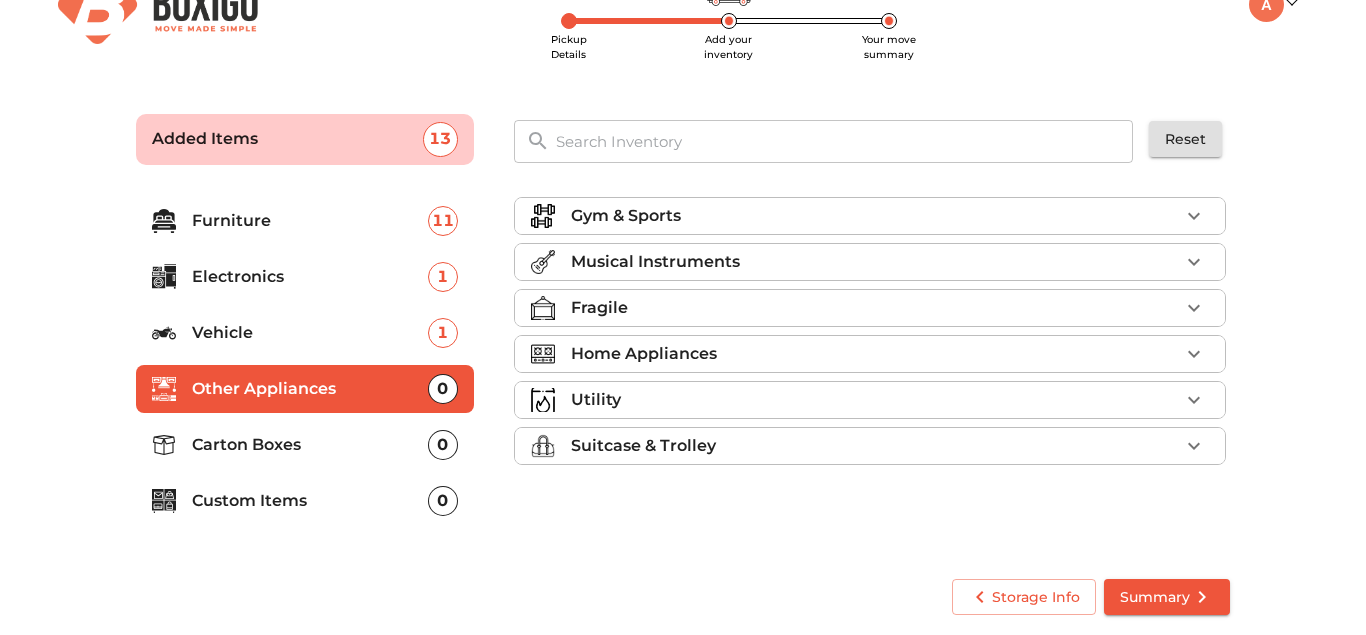 click on "Suitcase & Trolley" at bounding box center [643, 446] 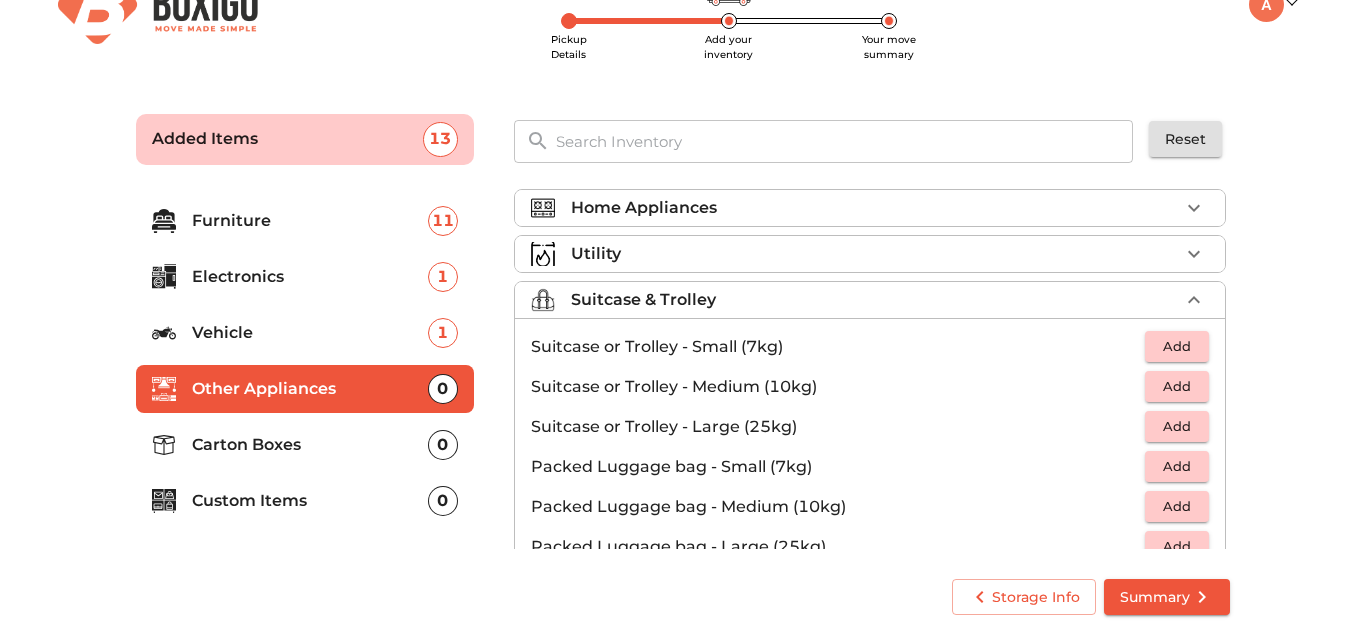 scroll, scrollTop: 183, scrollLeft: 0, axis: vertical 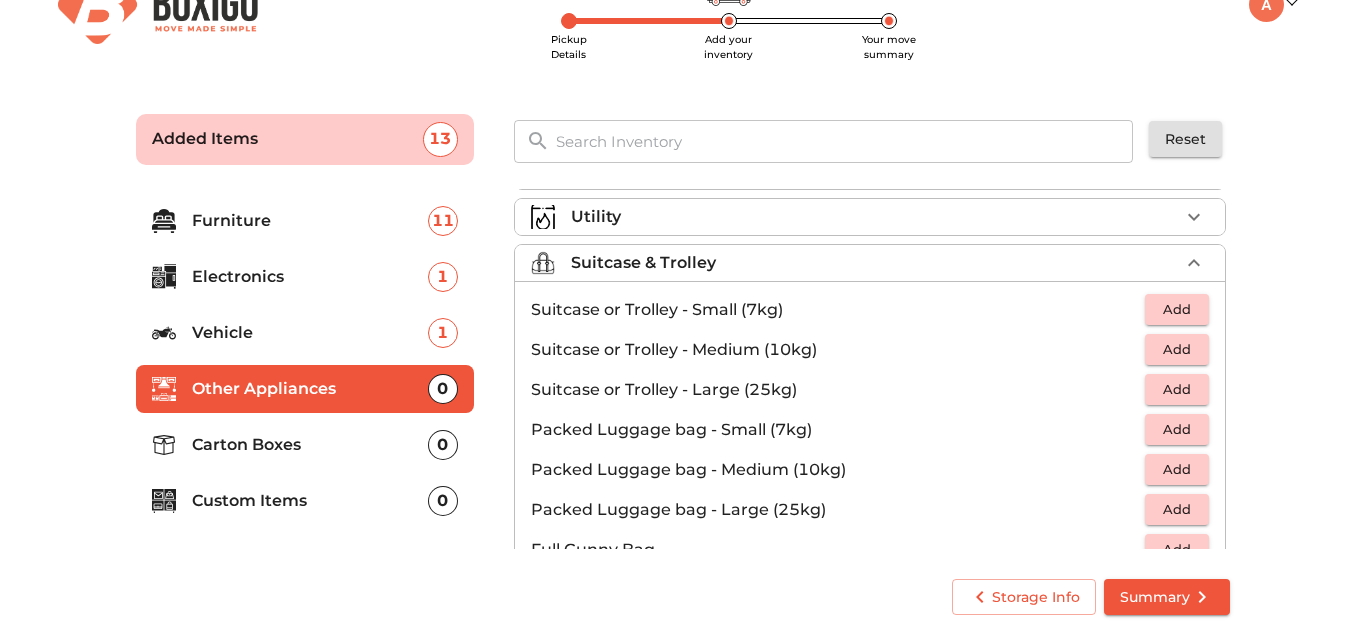 click on "Carton Boxes" at bounding box center [310, 445] 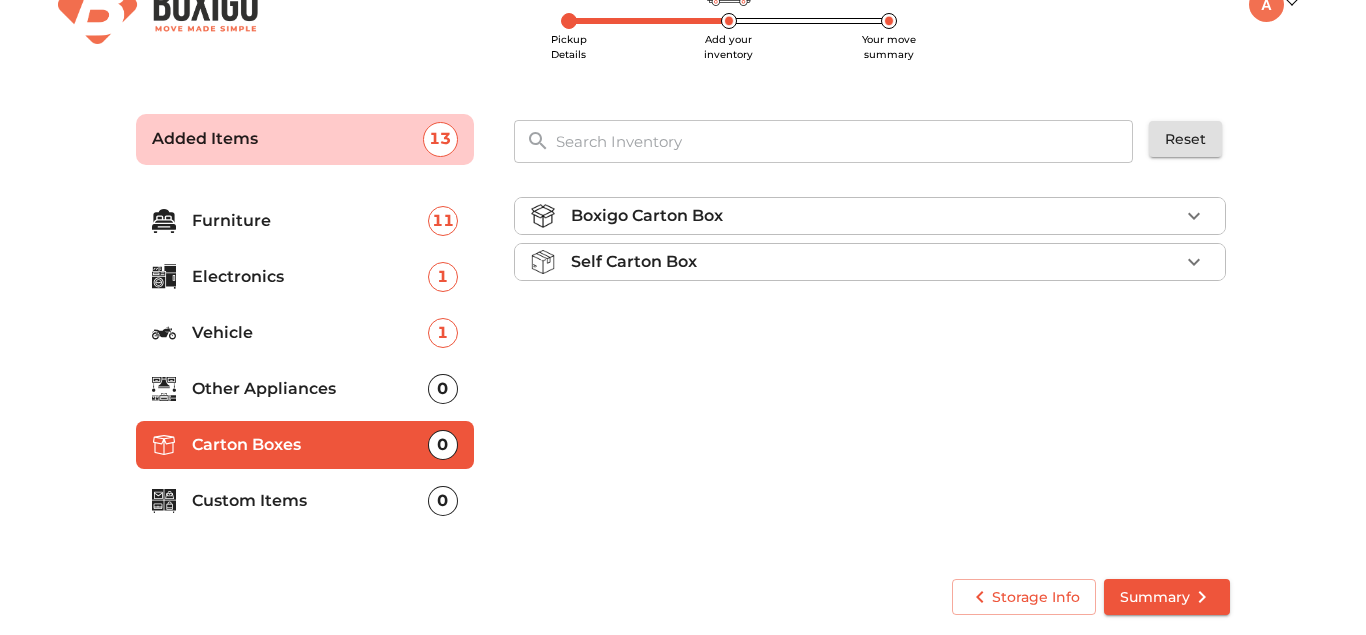 scroll, scrollTop: 0, scrollLeft: 0, axis: both 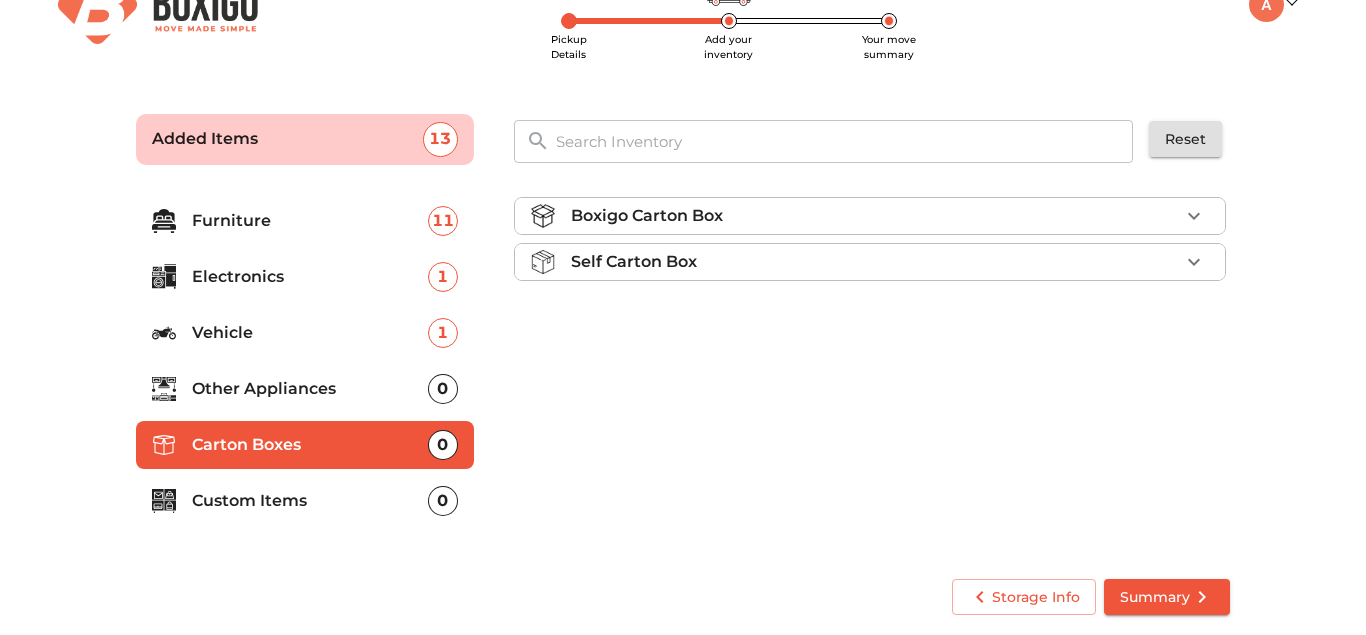 click on "Custom Items" at bounding box center [310, 501] 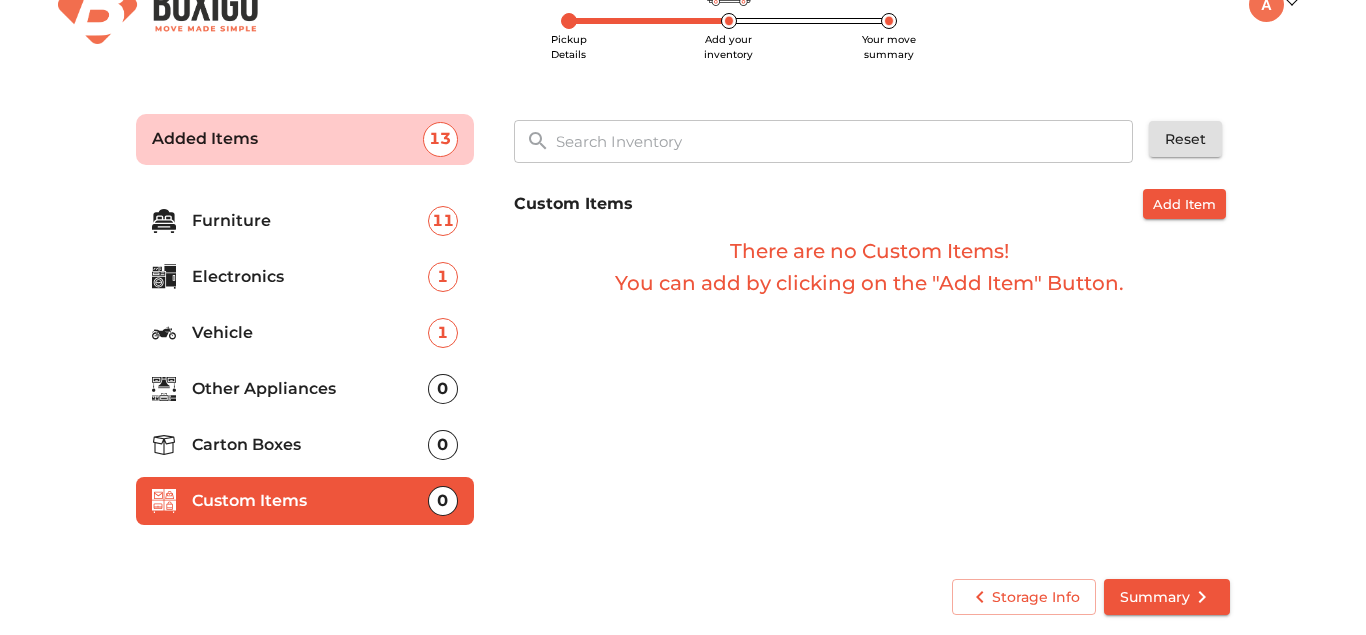 click on "Other Appliances" at bounding box center [310, 389] 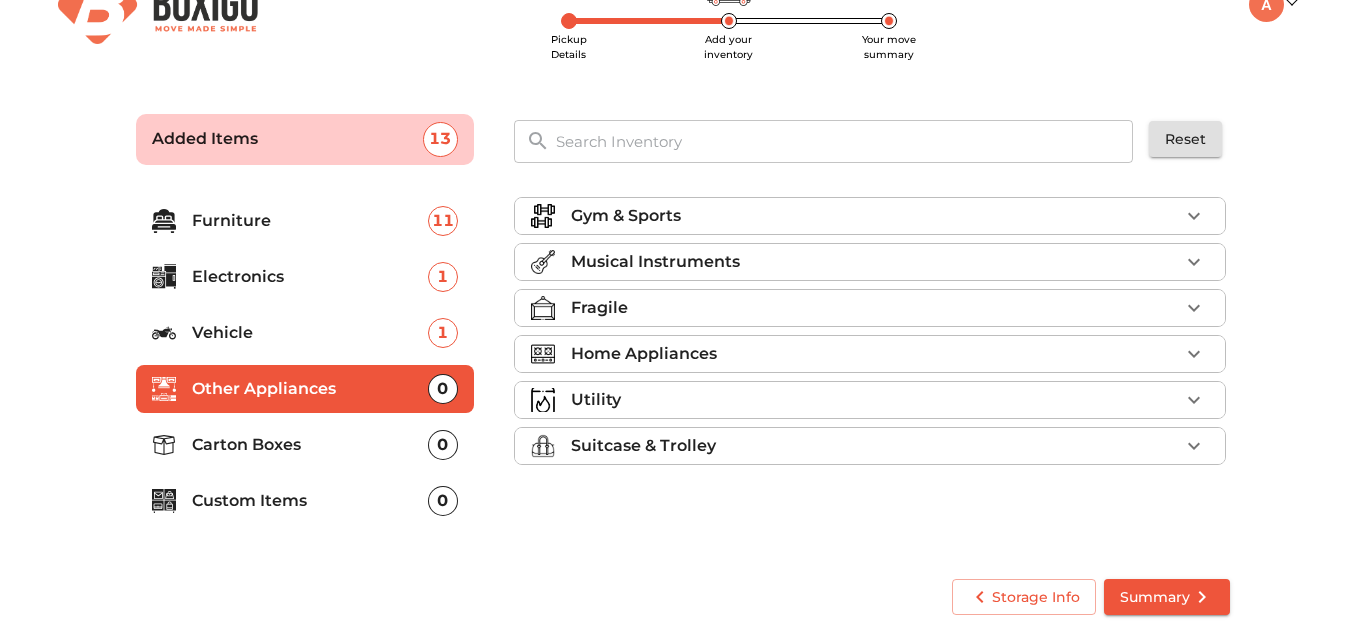 click on "Musical Instruments" at bounding box center [655, 262] 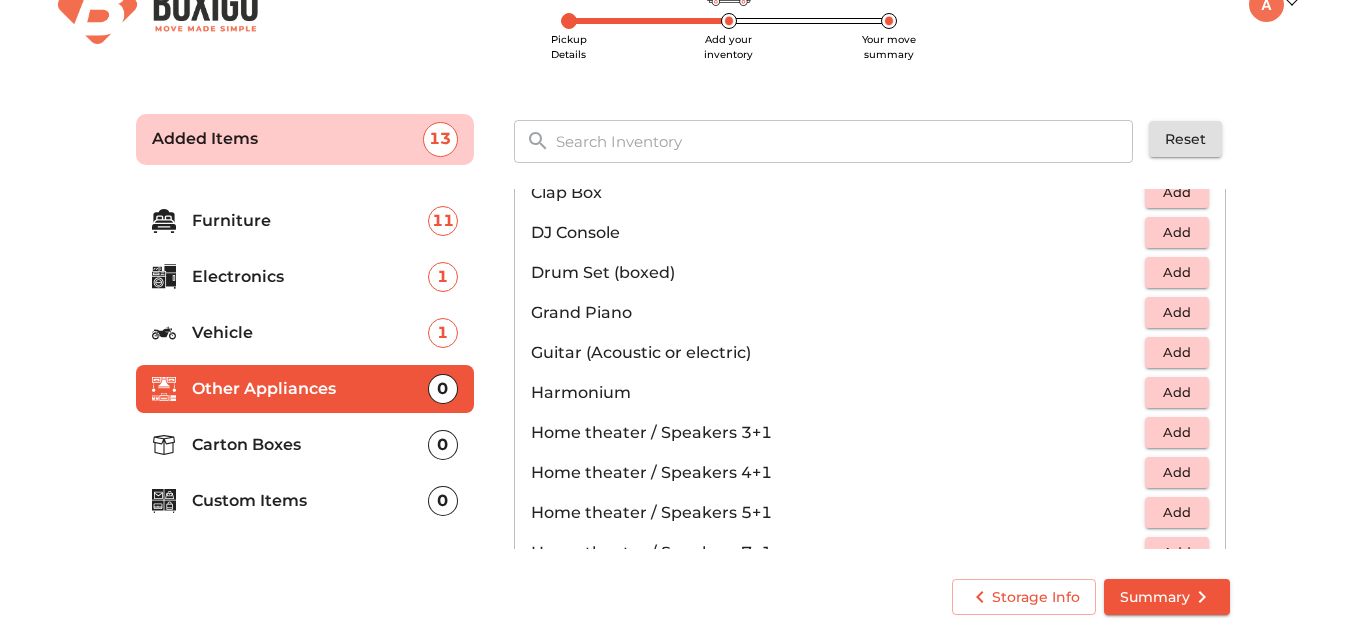 scroll, scrollTop: 157, scrollLeft: 0, axis: vertical 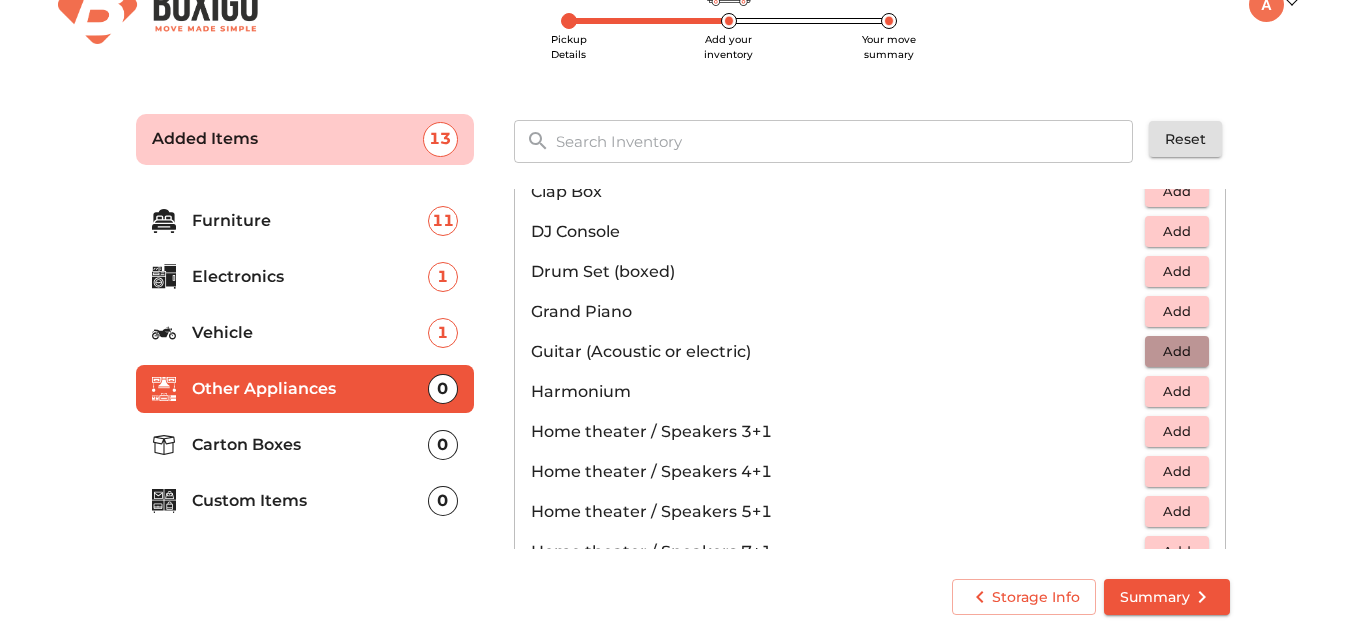 click on "Add" at bounding box center (1177, 351) 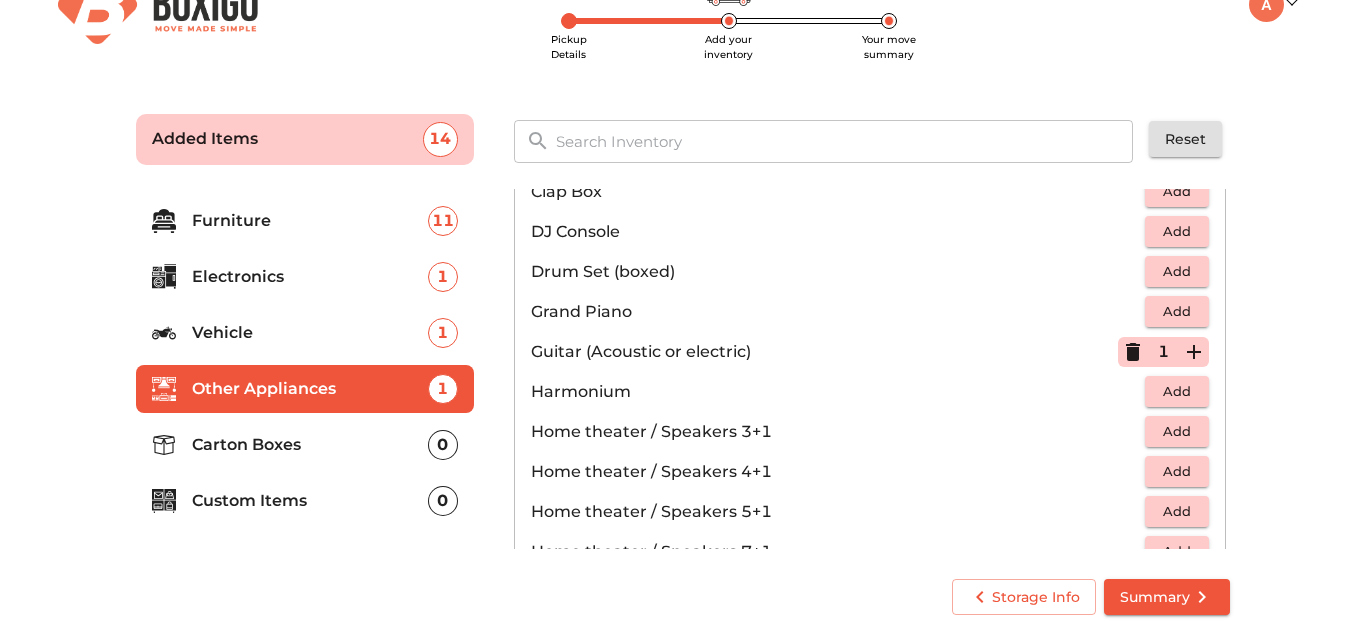 scroll, scrollTop: 0, scrollLeft: 0, axis: both 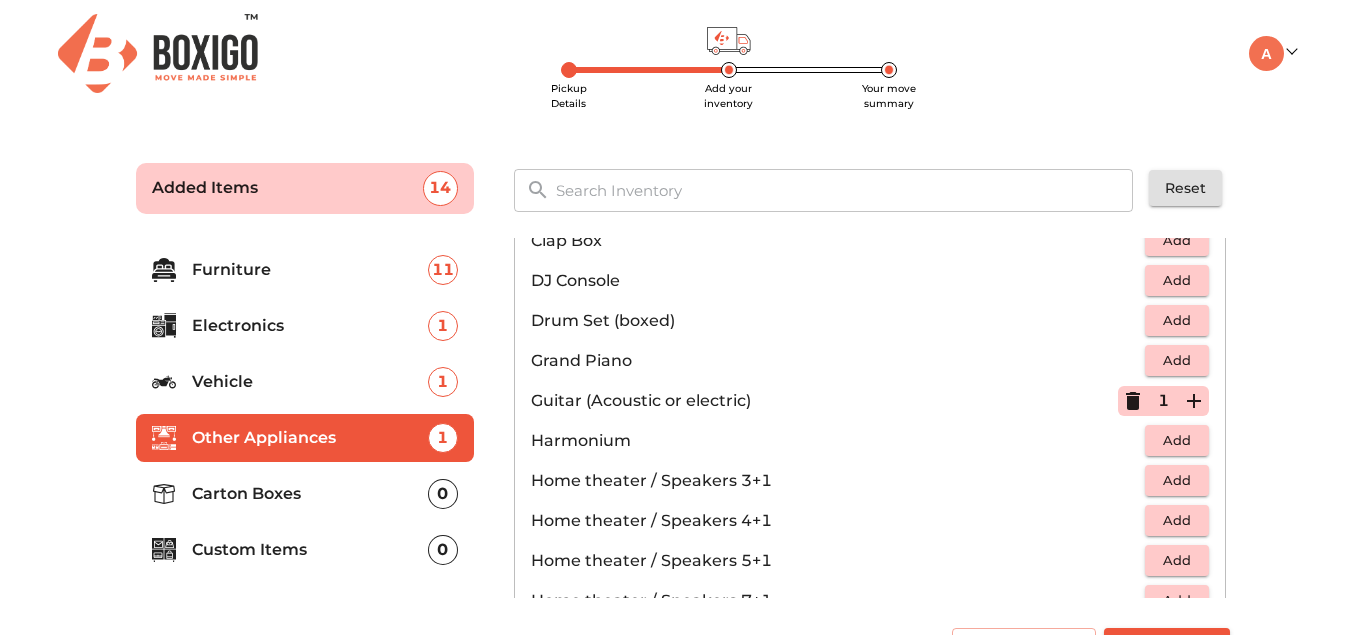 click on "Furniture" at bounding box center [310, 270] 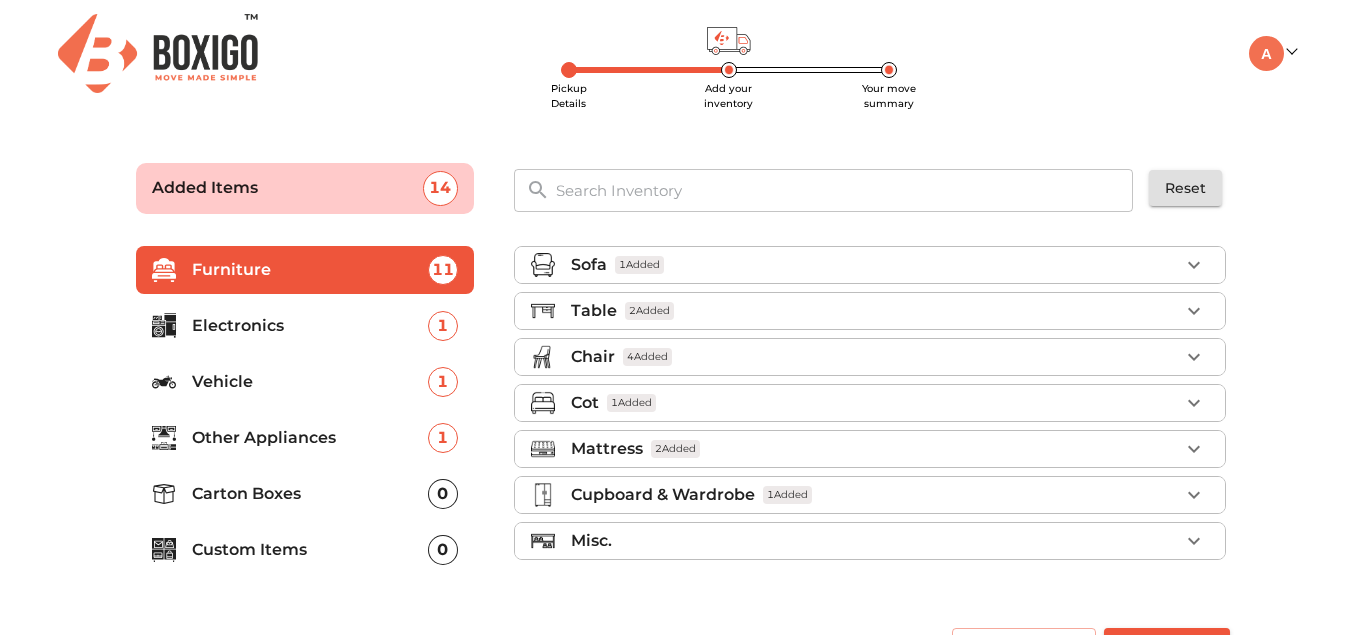 scroll, scrollTop: 49, scrollLeft: 0, axis: vertical 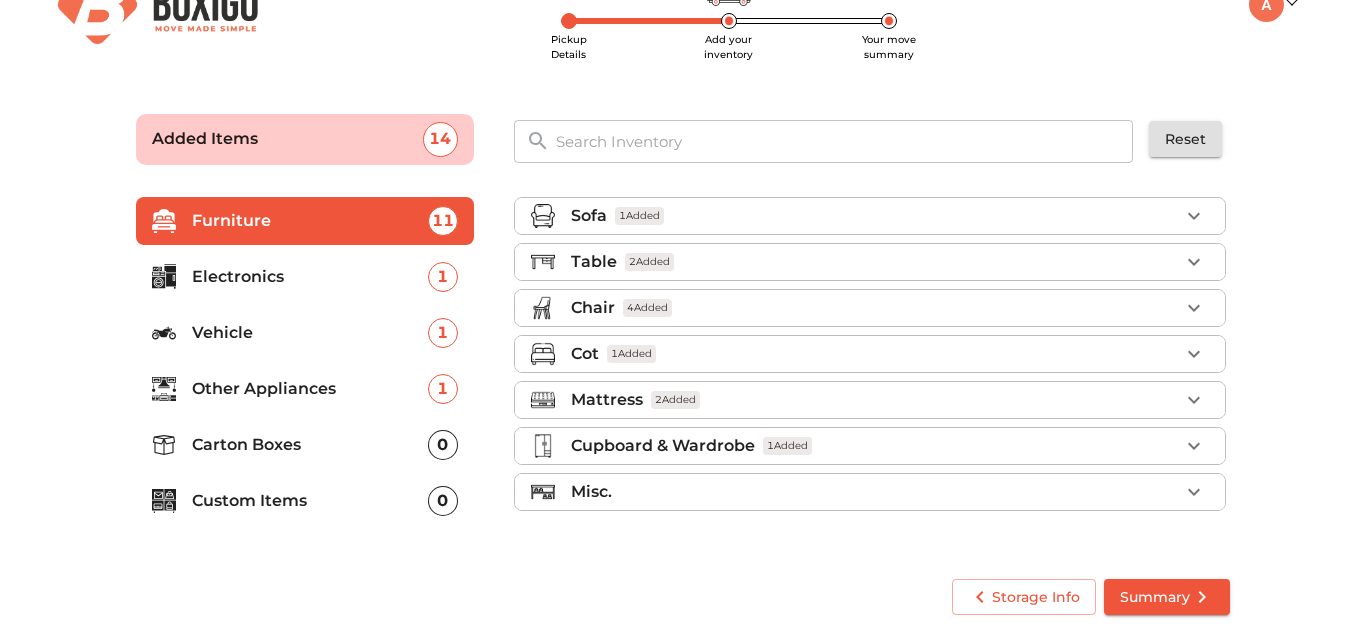 click on "Misc." at bounding box center (875, 492) 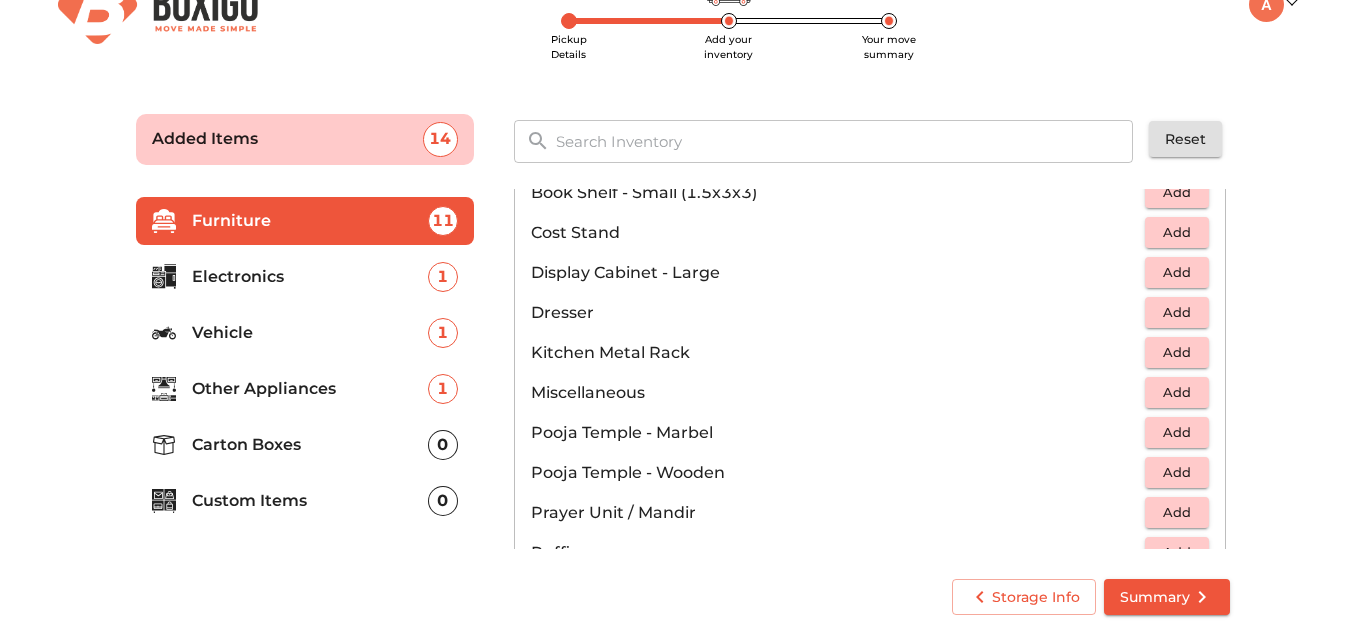 scroll, scrollTop: 751, scrollLeft: 0, axis: vertical 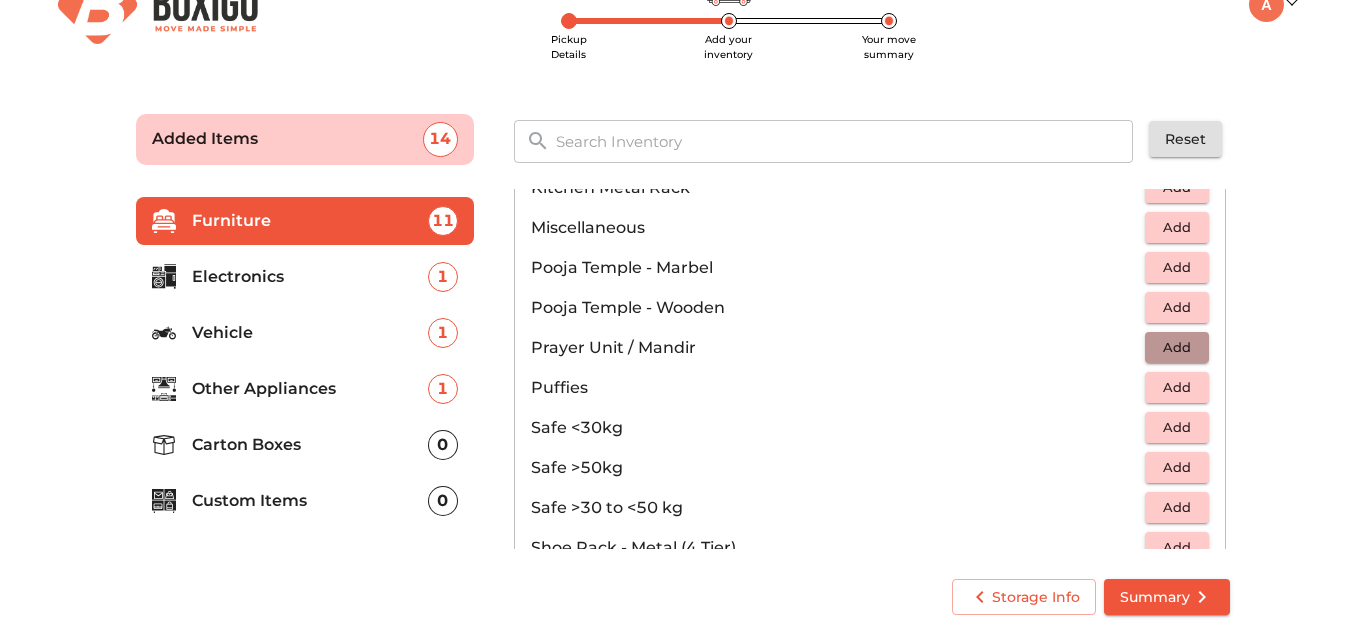 click on "Add" at bounding box center [1177, 347] 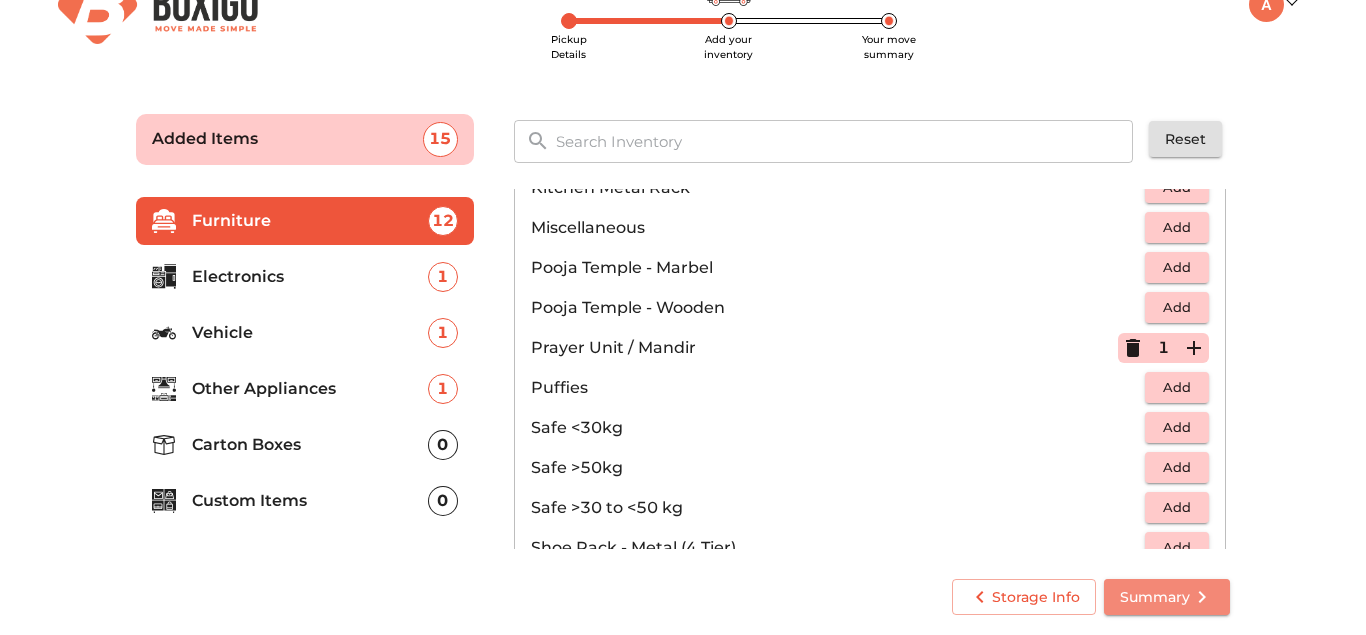 click on "Summary" at bounding box center (1167, 597) 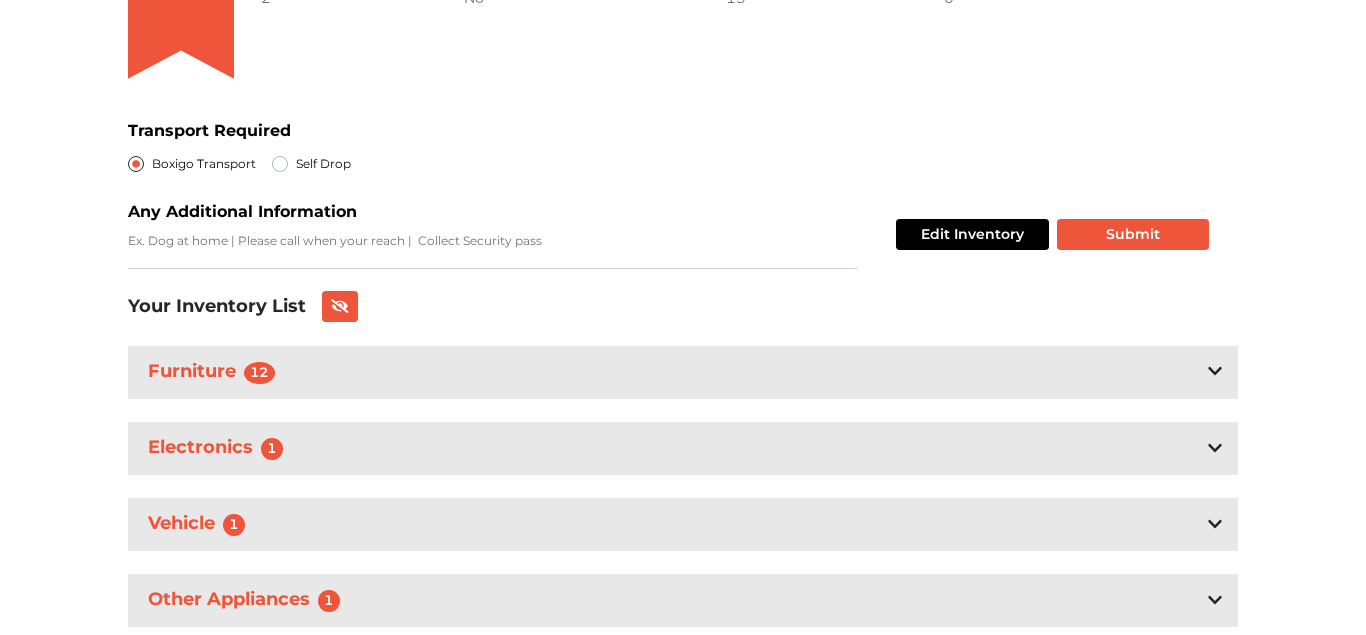 scroll, scrollTop: 372, scrollLeft: 0, axis: vertical 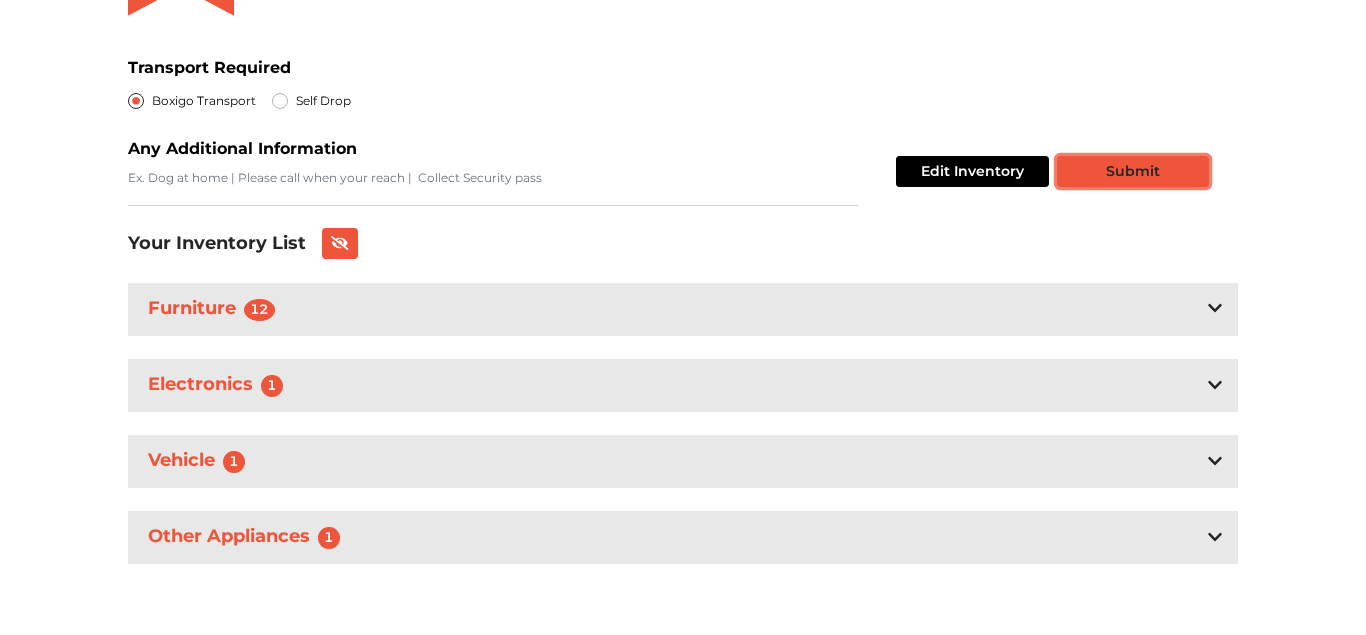 click on "Submit" at bounding box center (1133, 171) 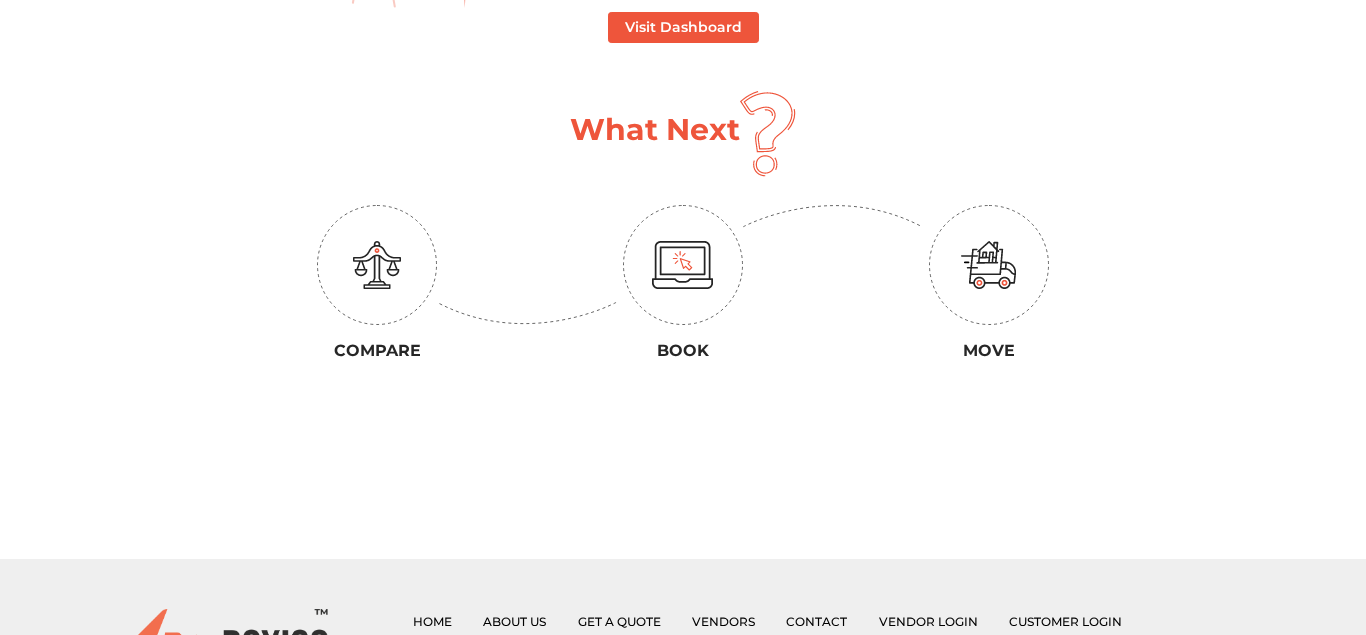 scroll, scrollTop: 0, scrollLeft: 0, axis: both 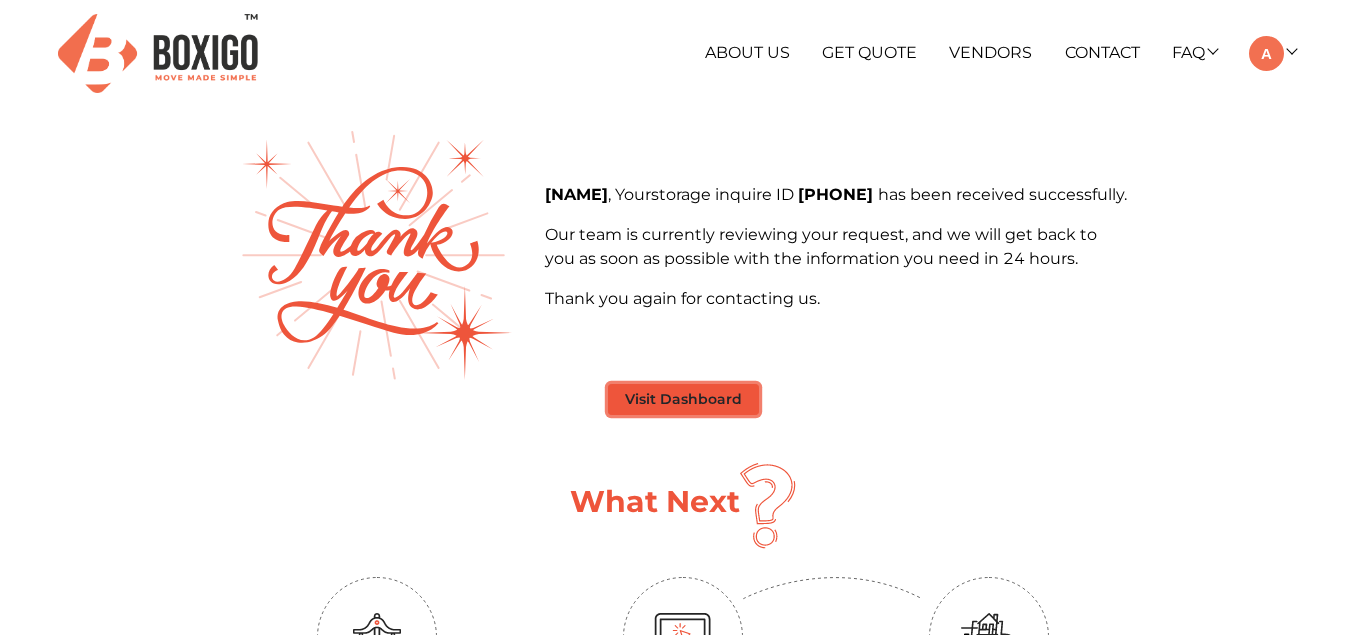 click on "Visit Dashboard" at bounding box center (683, 399) 